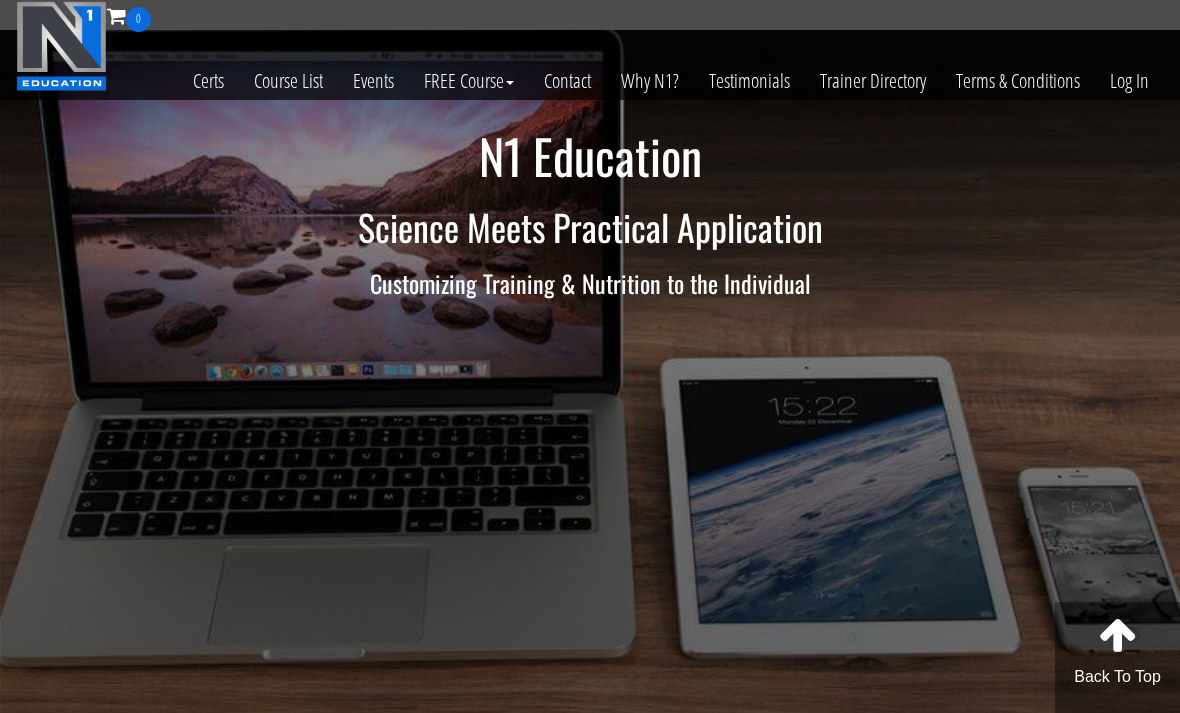 scroll, scrollTop: 0, scrollLeft: 0, axis: both 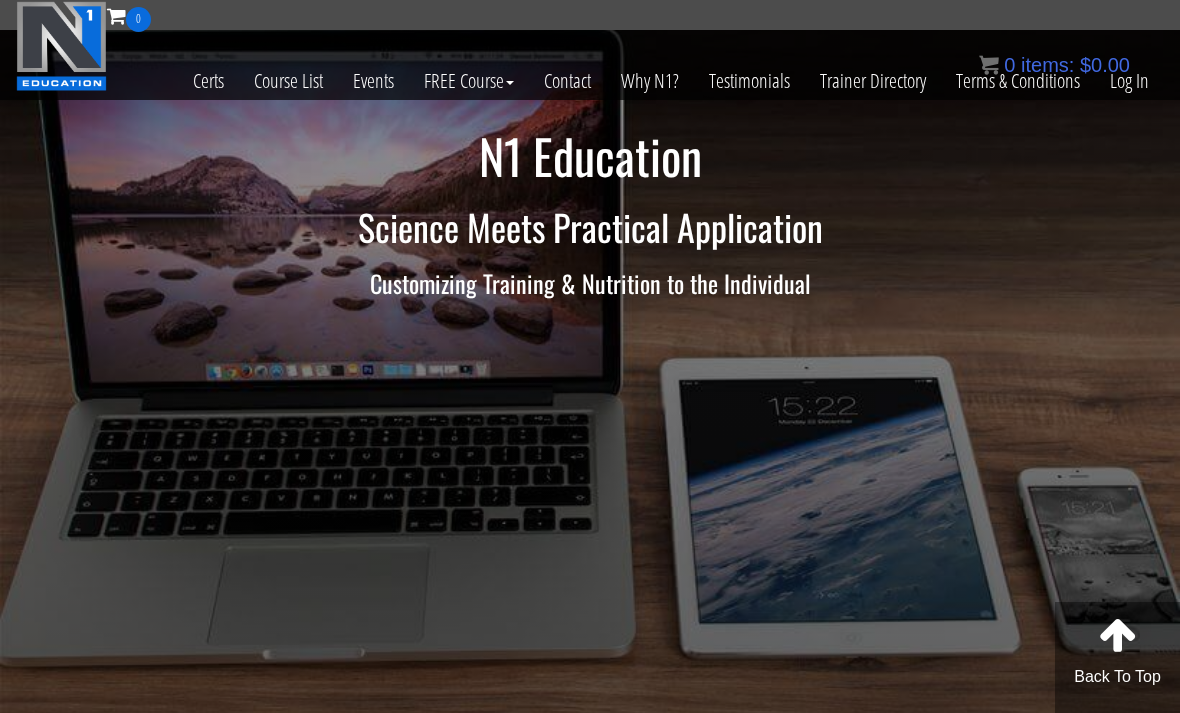 click on "Log In" at bounding box center [1129, 81] 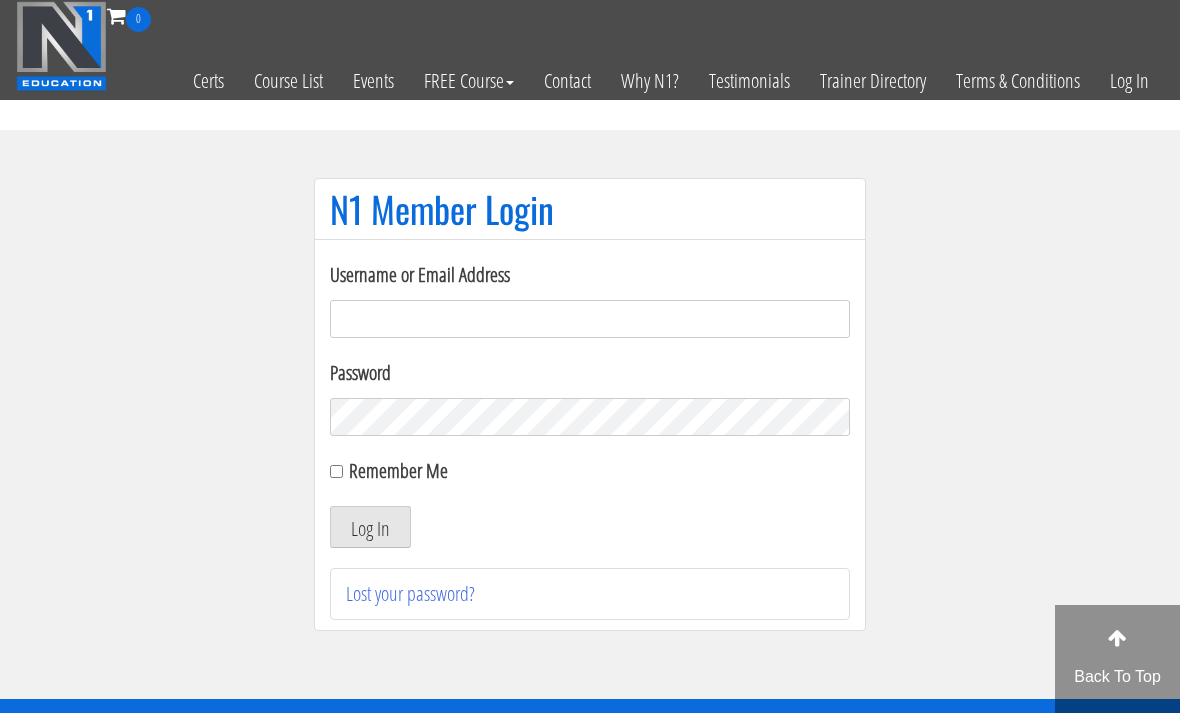 scroll, scrollTop: 0, scrollLeft: 0, axis: both 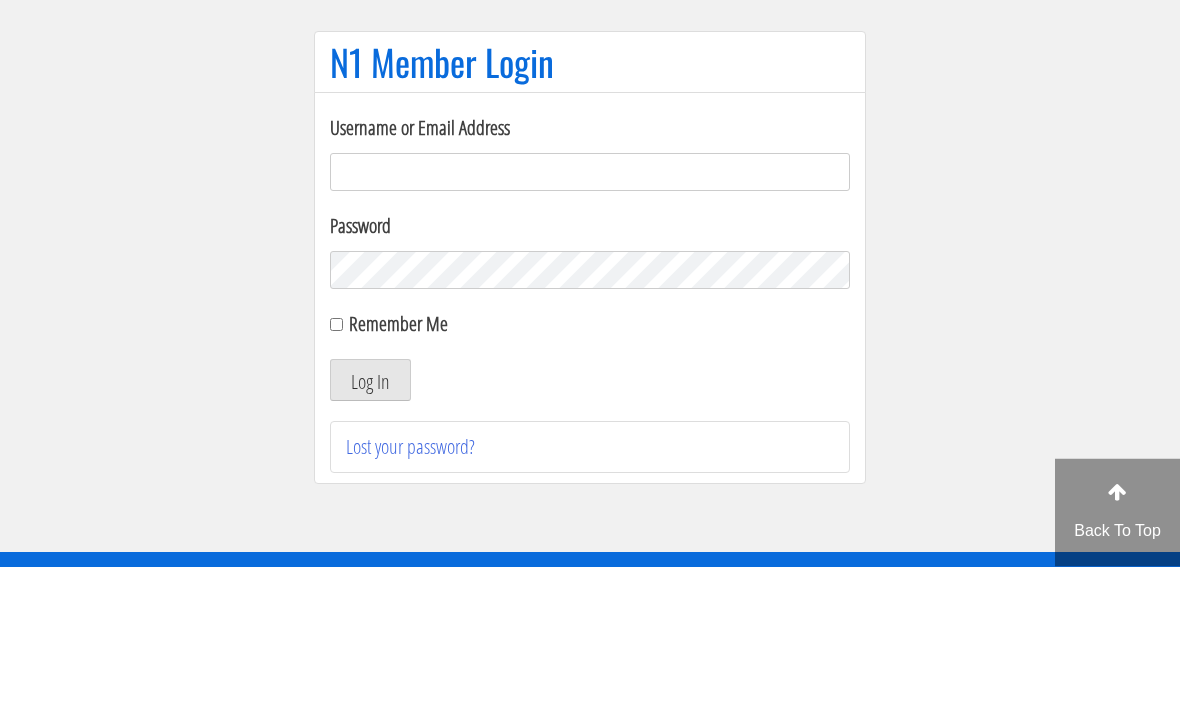 type on "[EMAIL_ADDRESS][DOMAIN_NAME]" 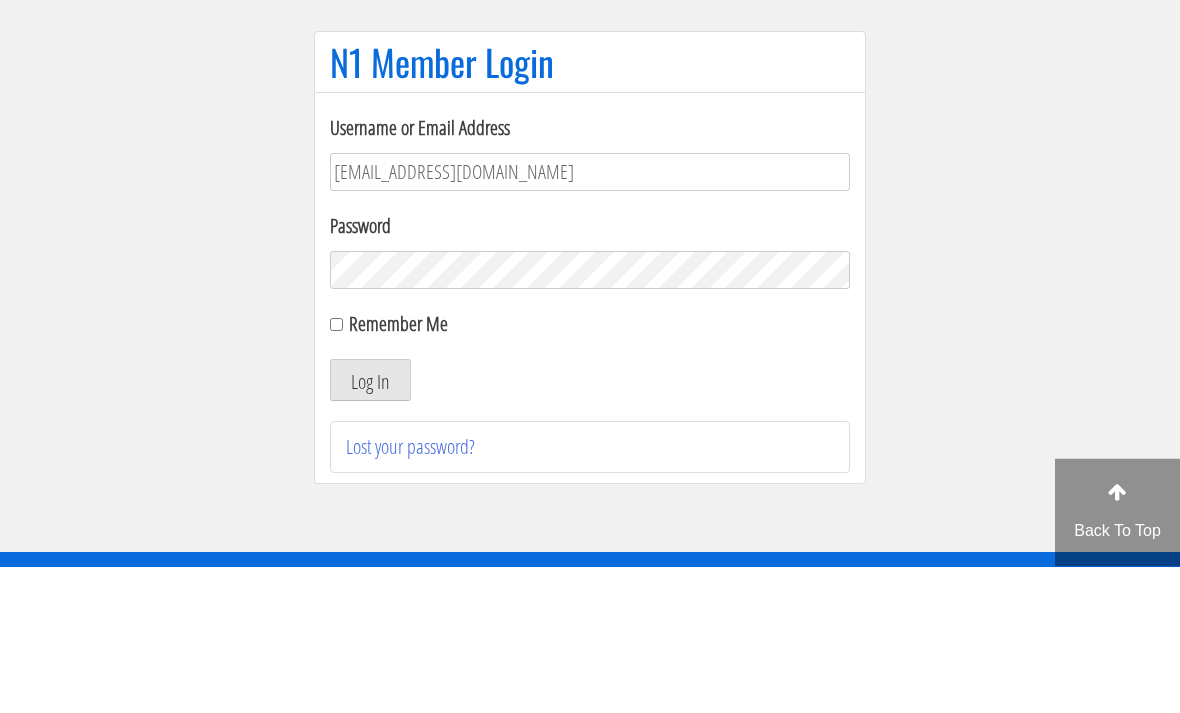 click on "Log In" at bounding box center (370, 527) 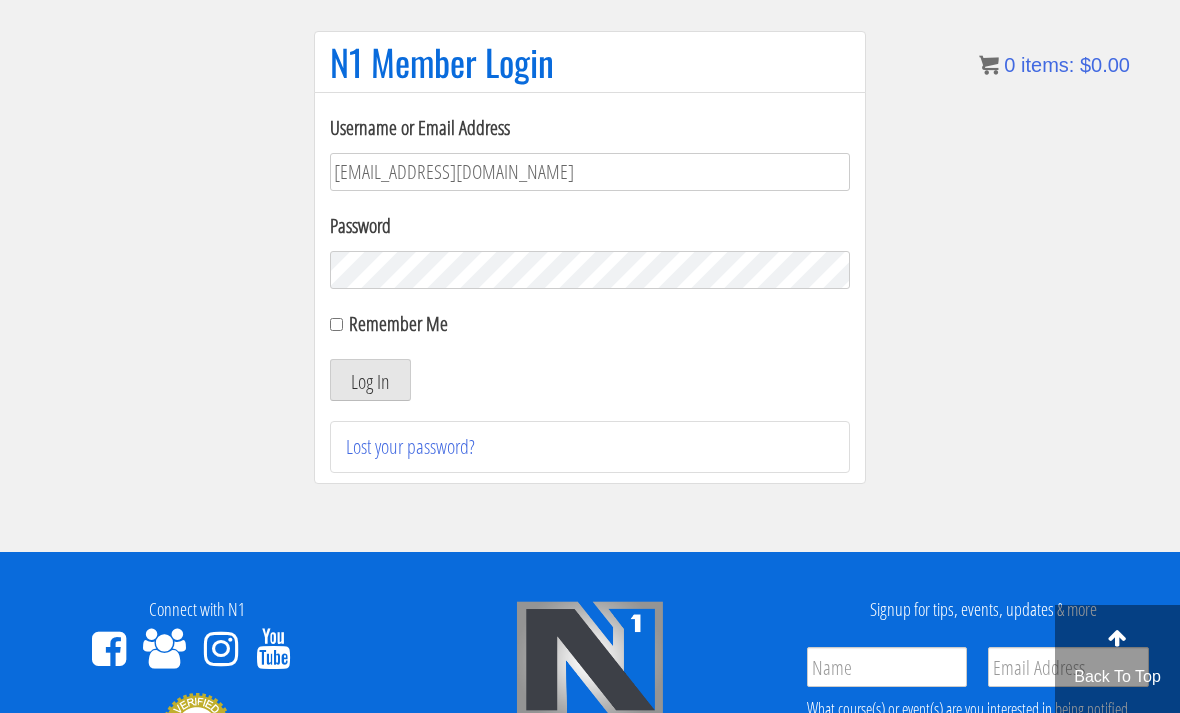 click on "Log In" at bounding box center [370, 380] 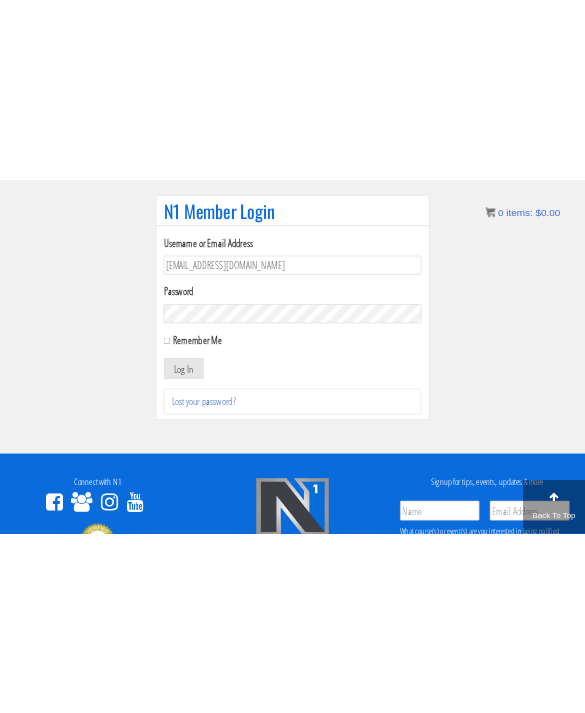 scroll, scrollTop: 0, scrollLeft: 0, axis: both 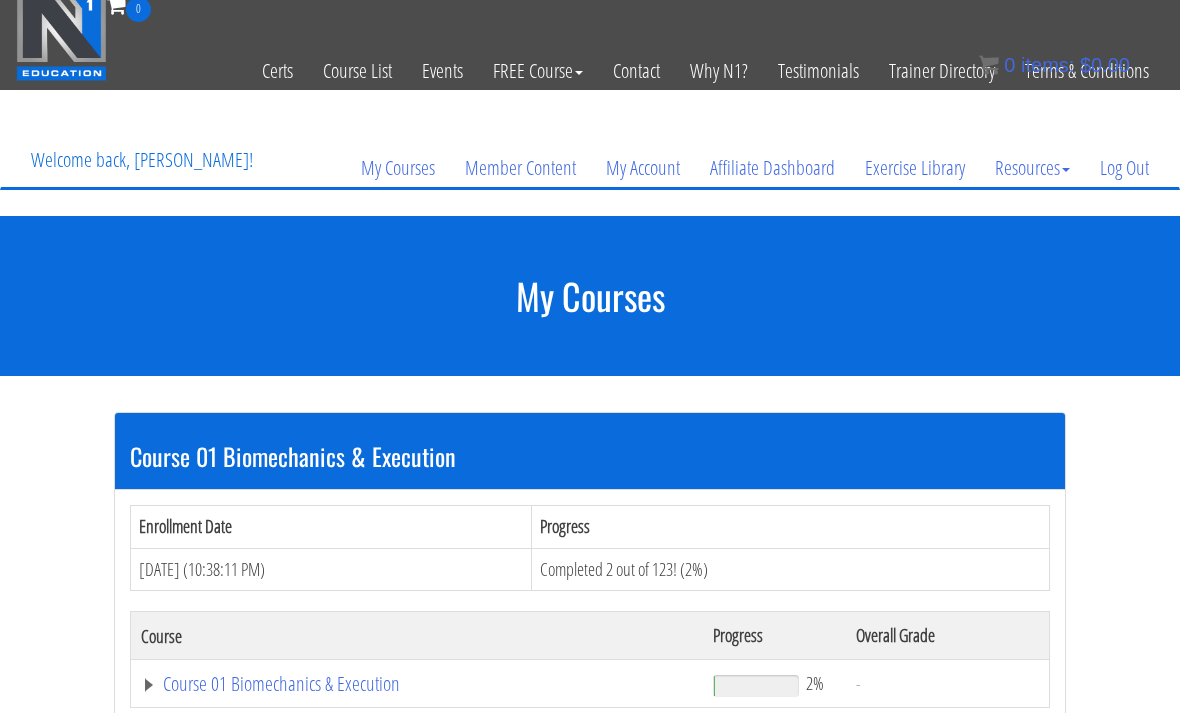 click on "Course 01 Biomechanics & Execution" at bounding box center (417, 684) 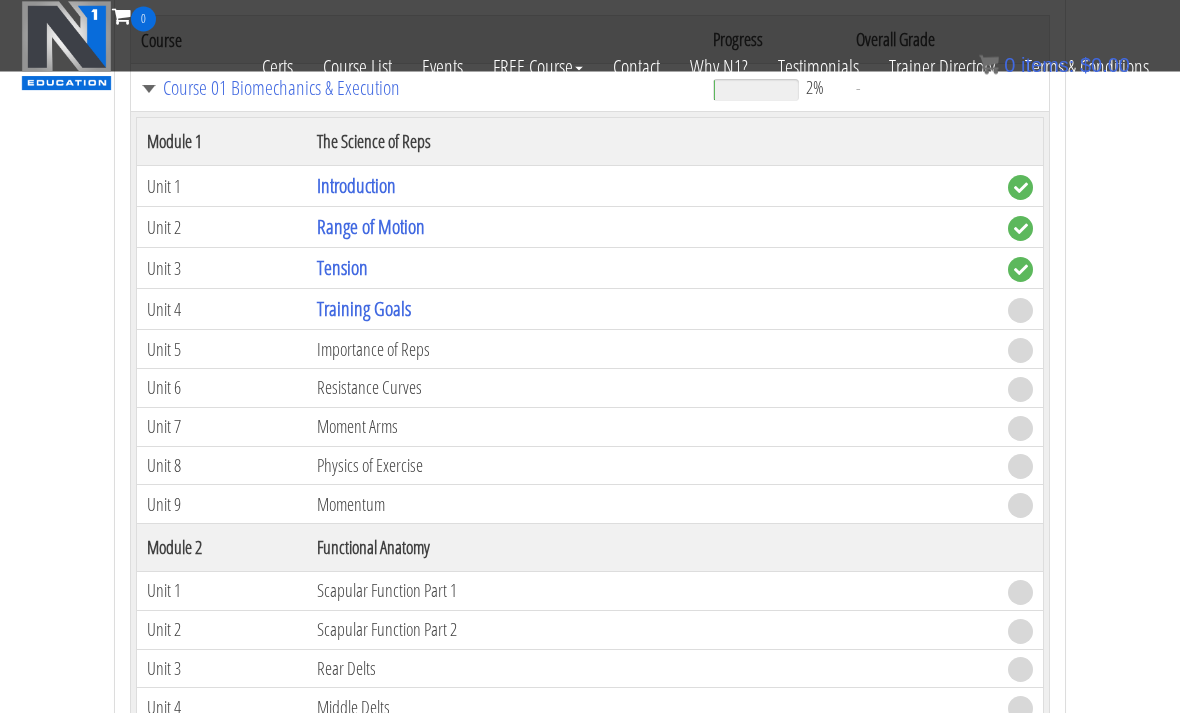 scroll, scrollTop: 481, scrollLeft: 0, axis: vertical 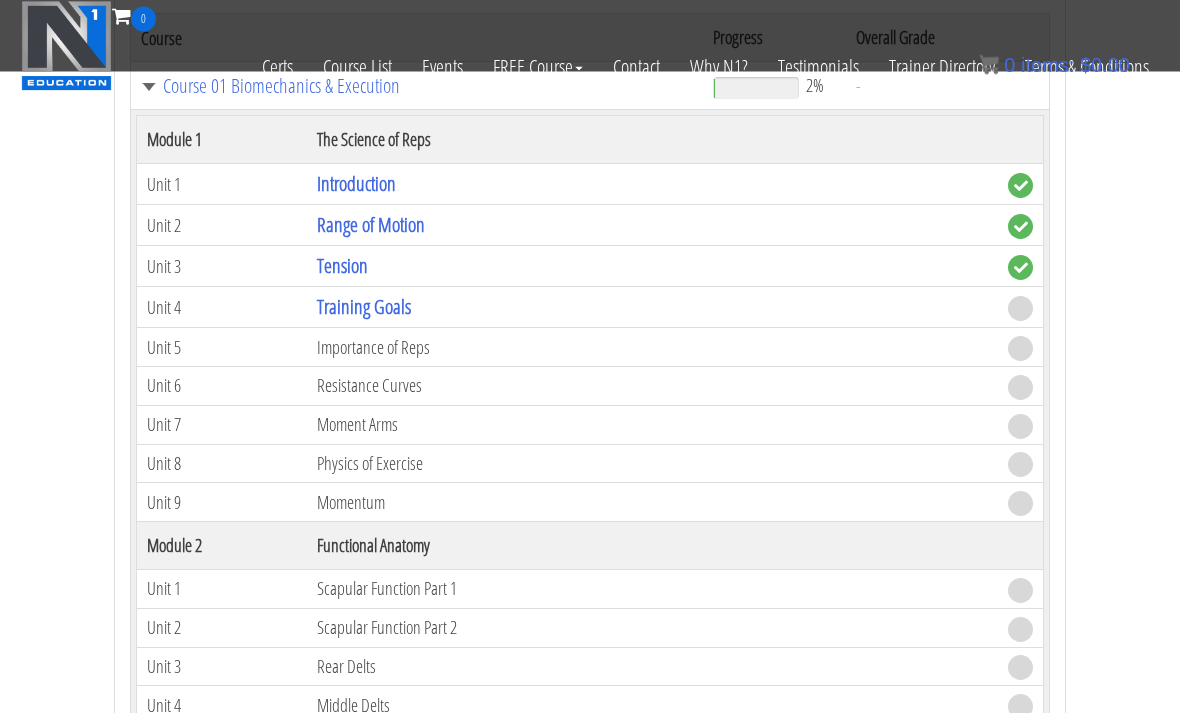 click on "Training Goals" at bounding box center [364, 307] 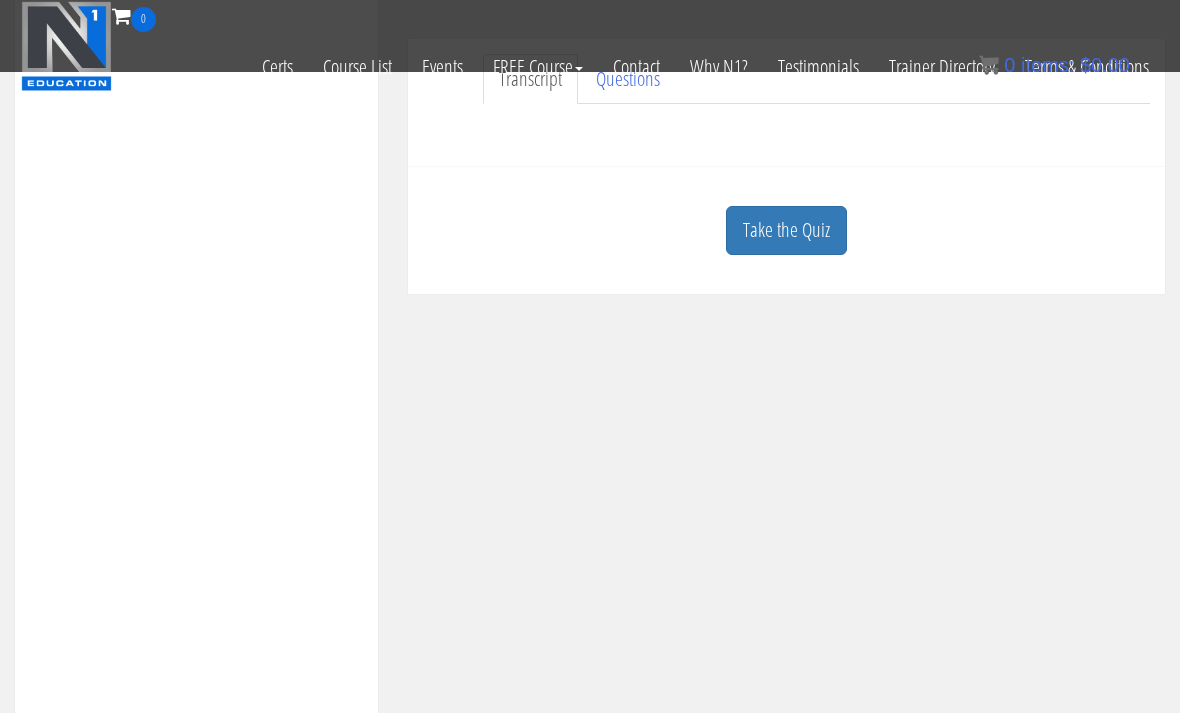 scroll, scrollTop: 533, scrollLeft: 0, axis: vertical 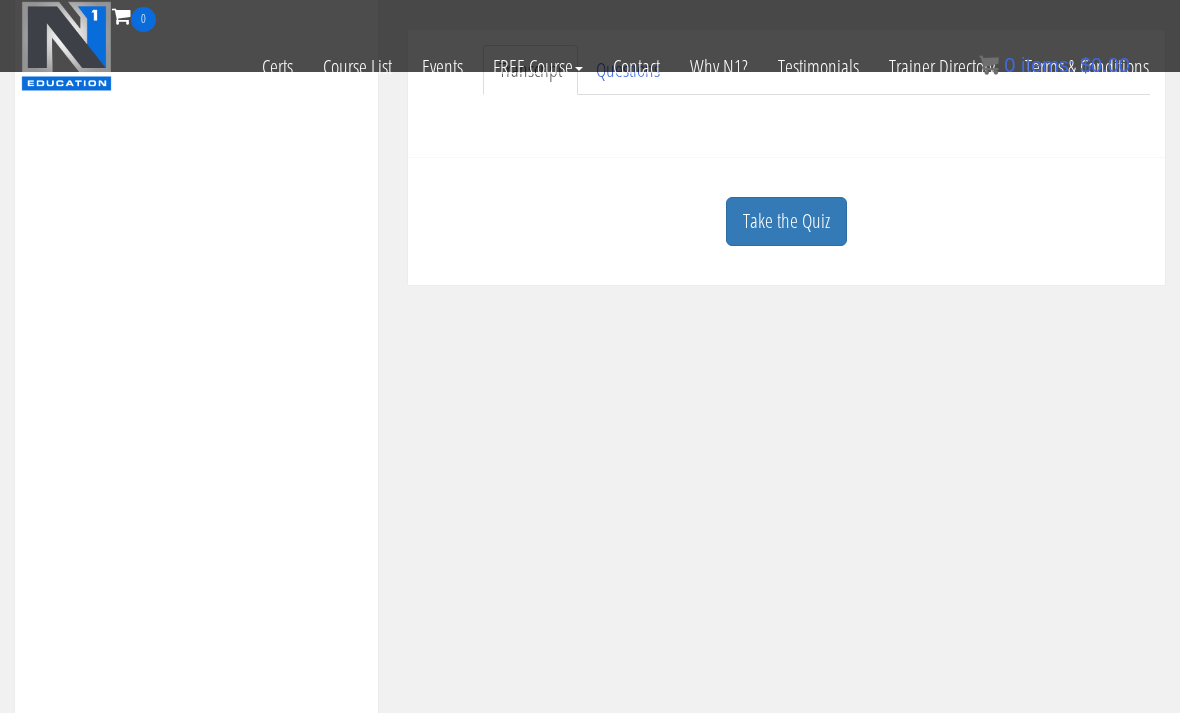 click on "Take the Quiz" at bounding box center [786, 221] 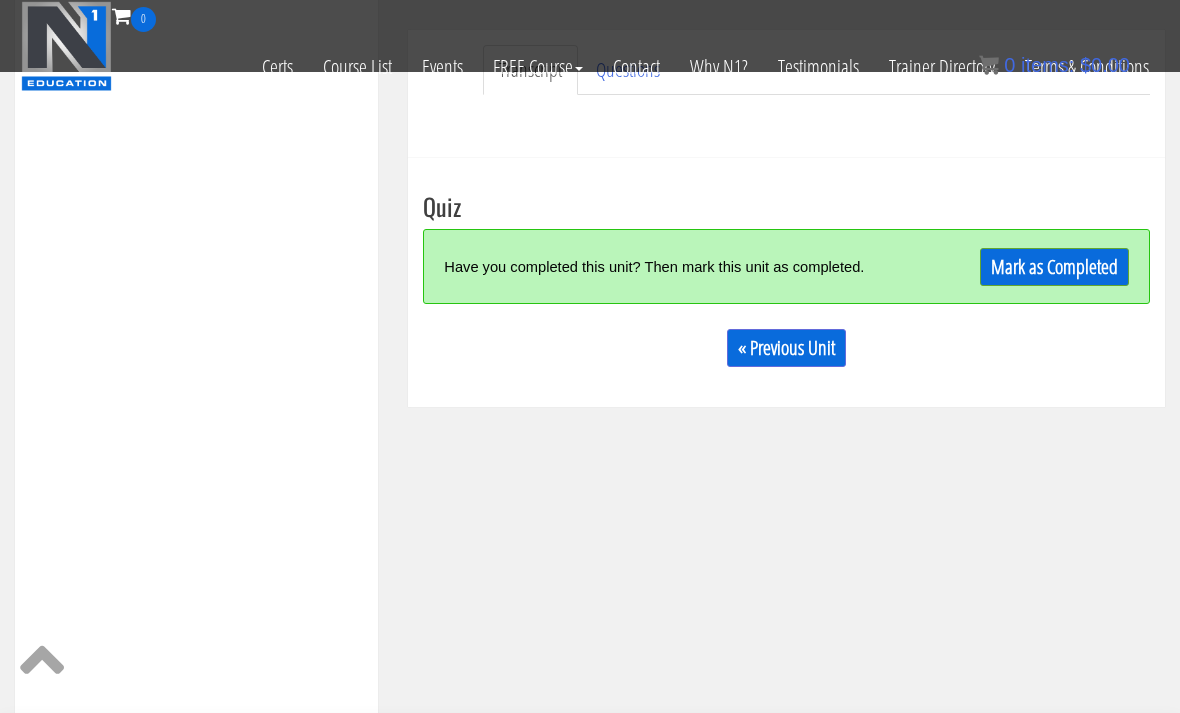 click on "Mark as Completed" at bounding box center [1054, 267] 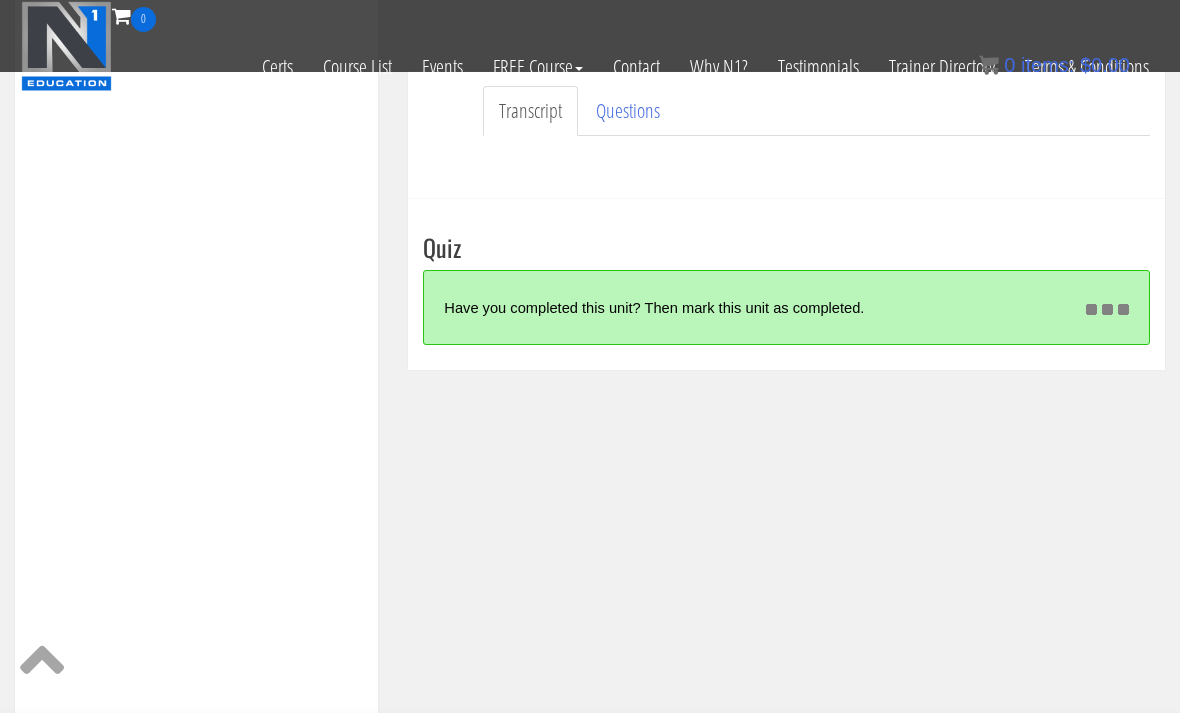 scroll, scrollTop: 316, scrollLeft: 0, axis: vertical 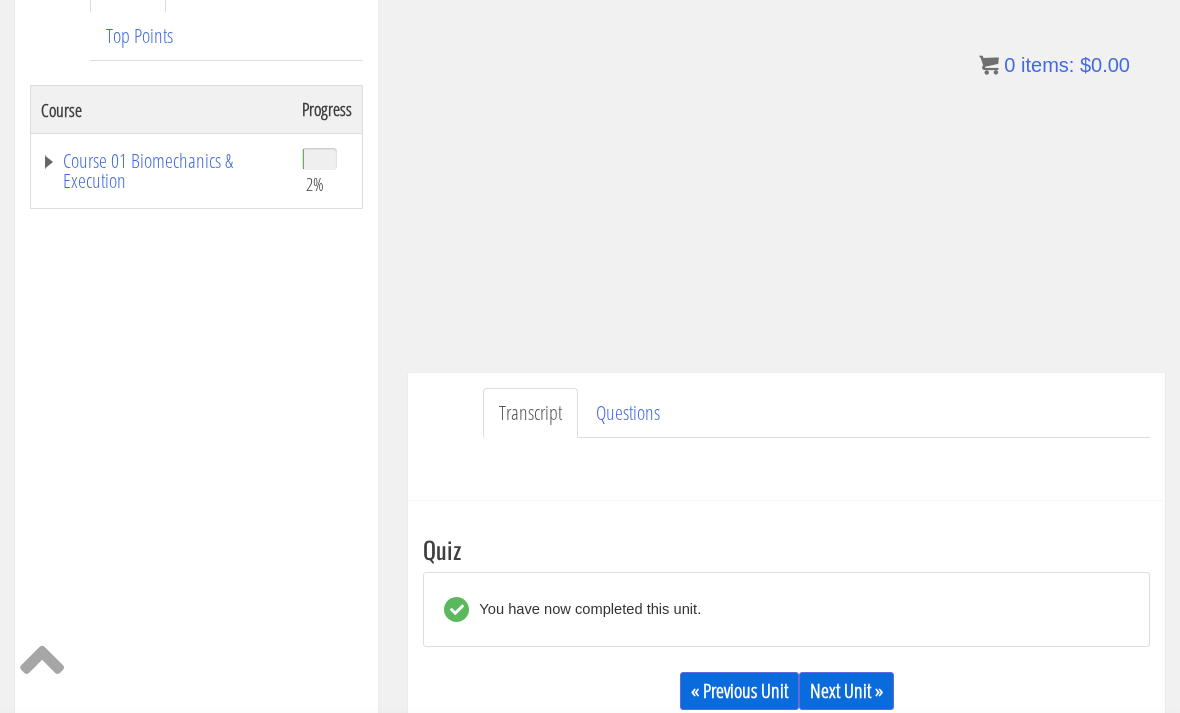 click on "Next Unit »" at bounding box center (846, 691) 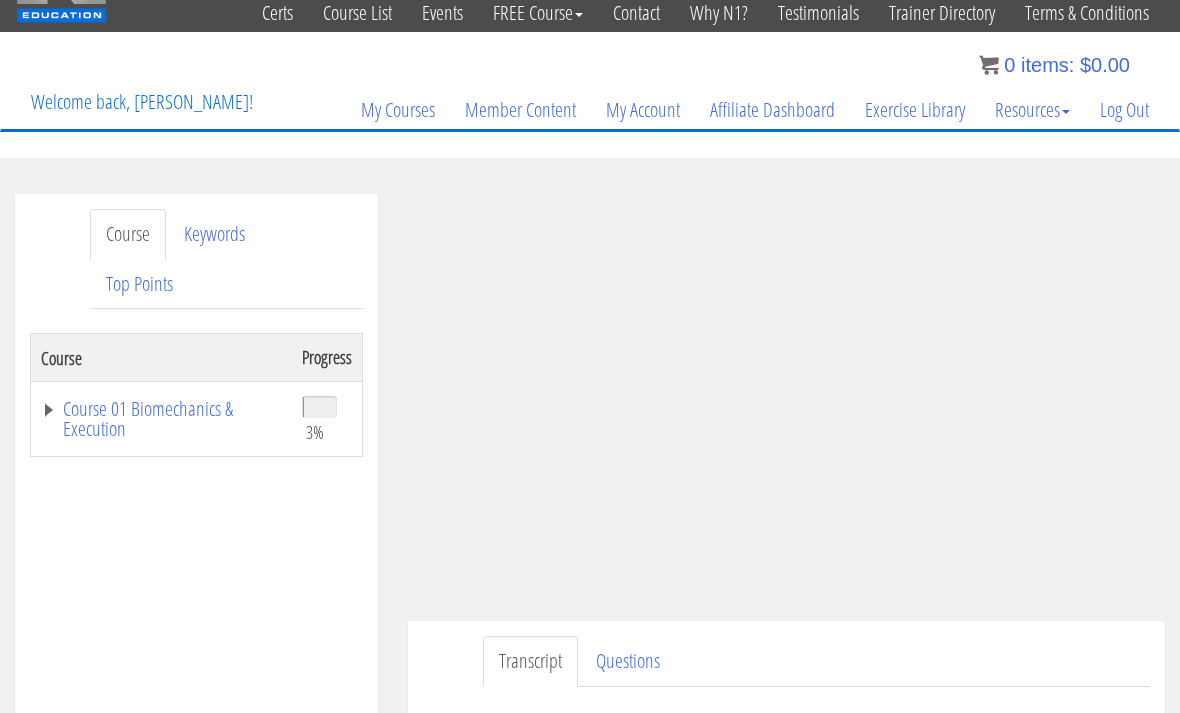 scroll, scrollTop: 57, scrollLeft: 0, axis: vertical 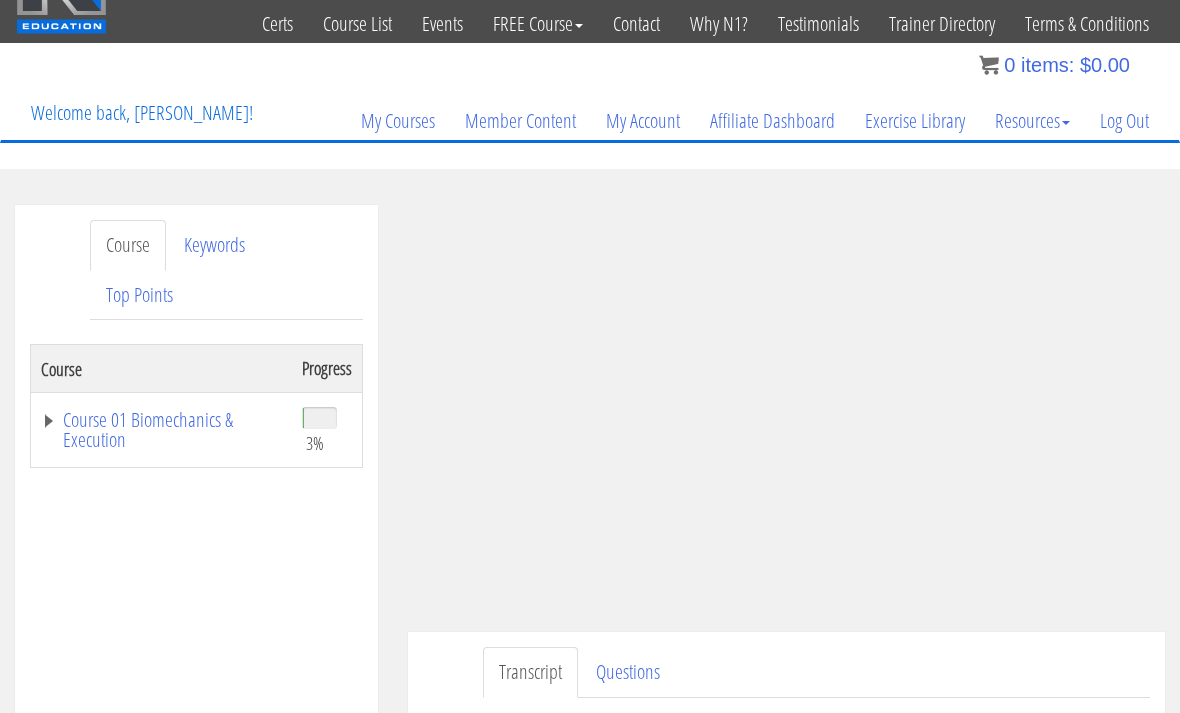 click on "Exercise Library" at bounding box center [915, 121] 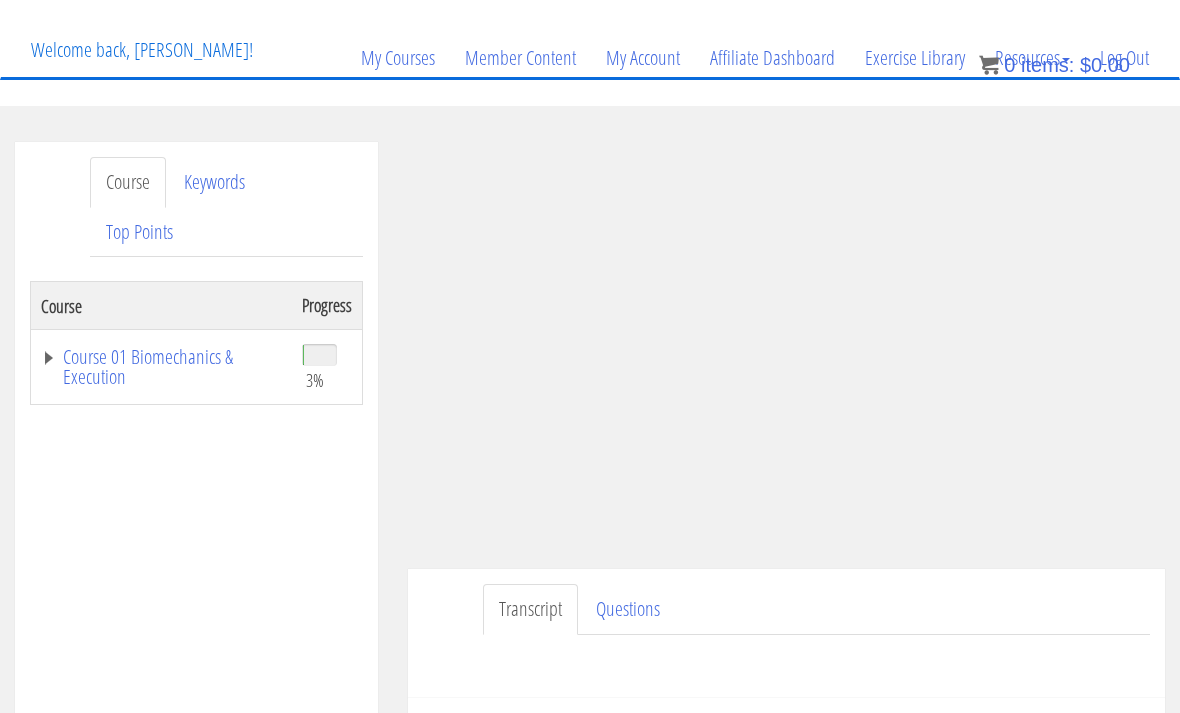 scroll, scrollTop: 121, scrollLeft: 0, axis: vertical 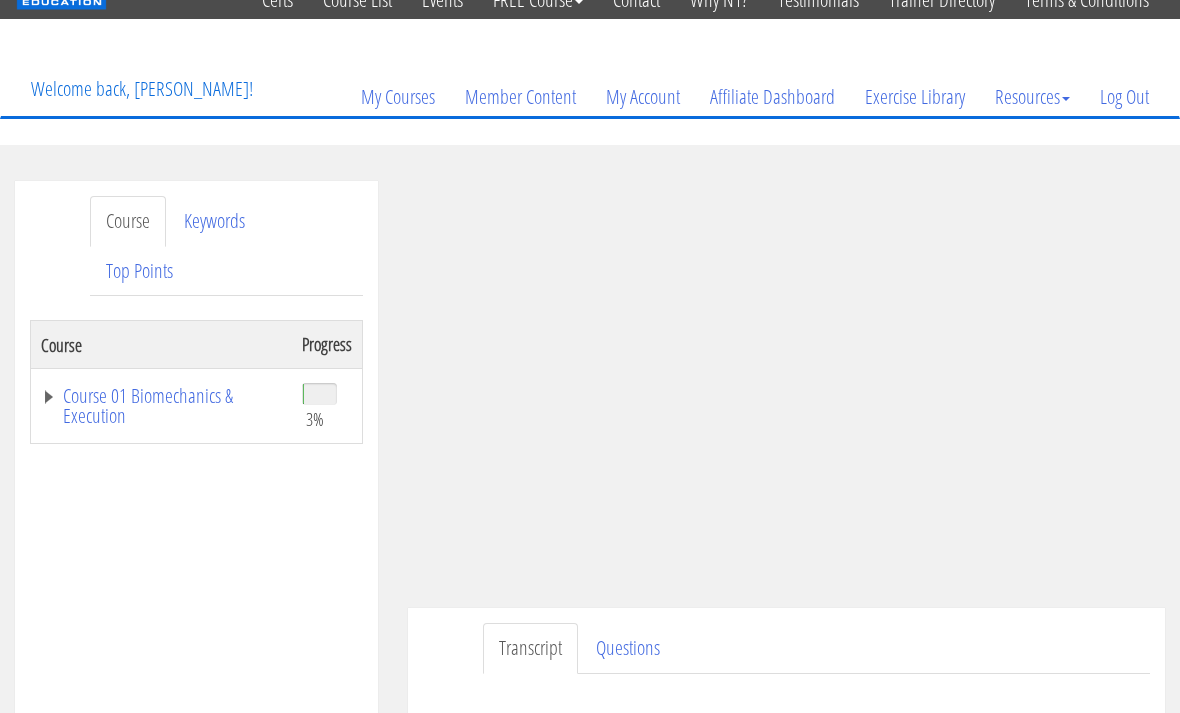 click on "Member Content" at bounding box center [520, 97] 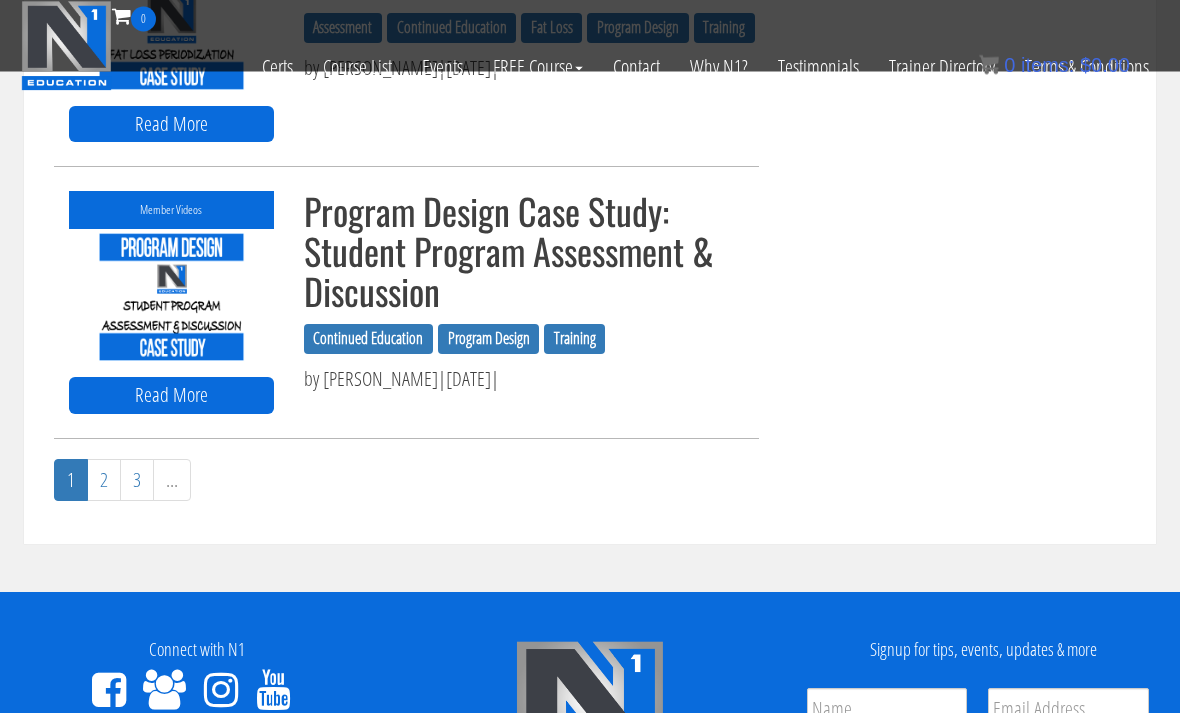 scroll, scrollTop: 2132, scrollLeft: 0, axis: vertical 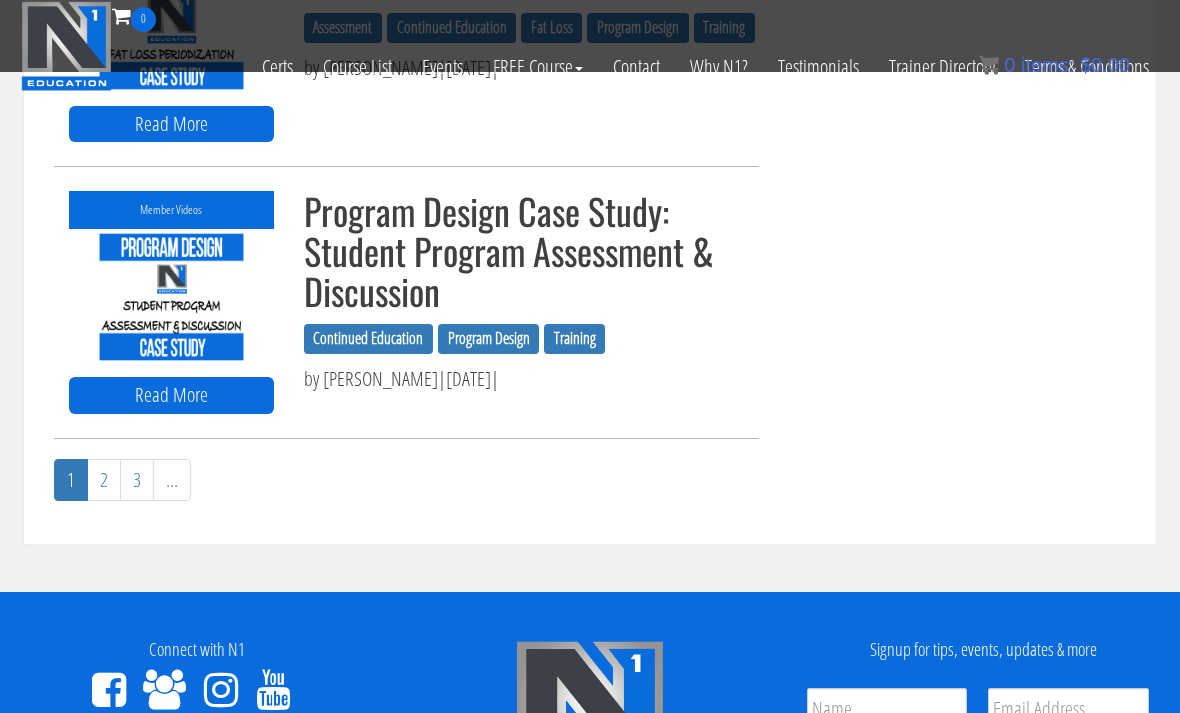 click on "..." at bounding box center [172, 480] 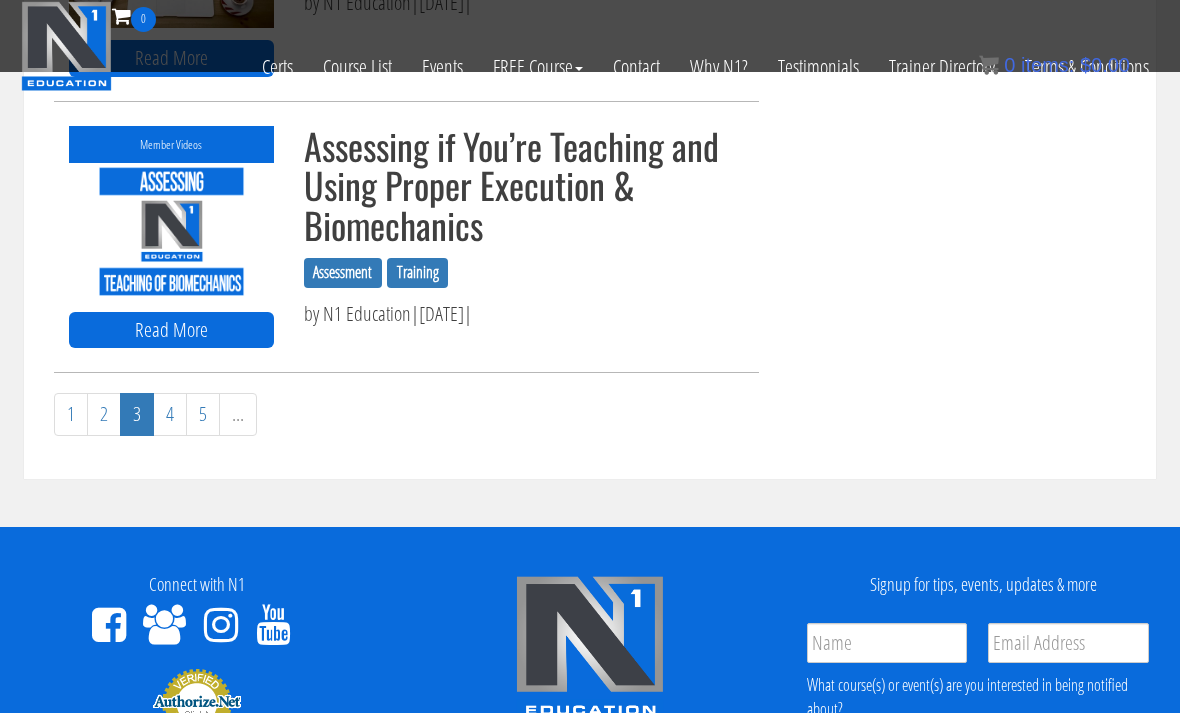 click on "5" at bounding box center [203, 414] 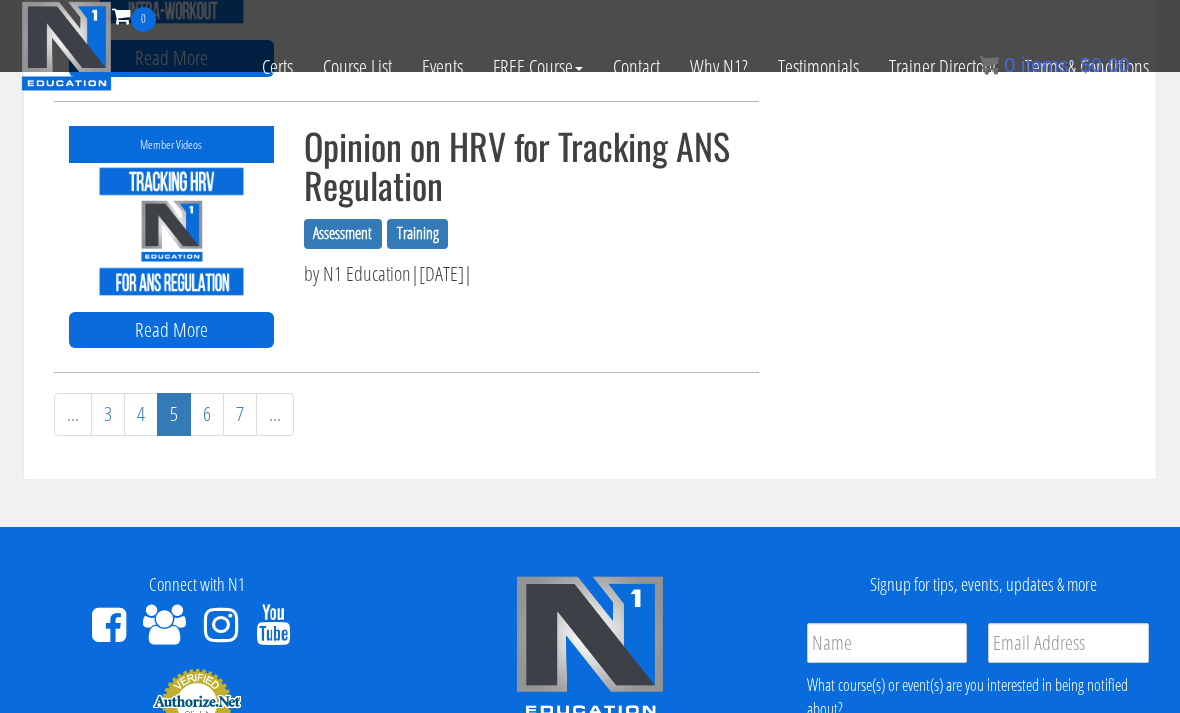 click on "7" at bounding box center [240, 414] 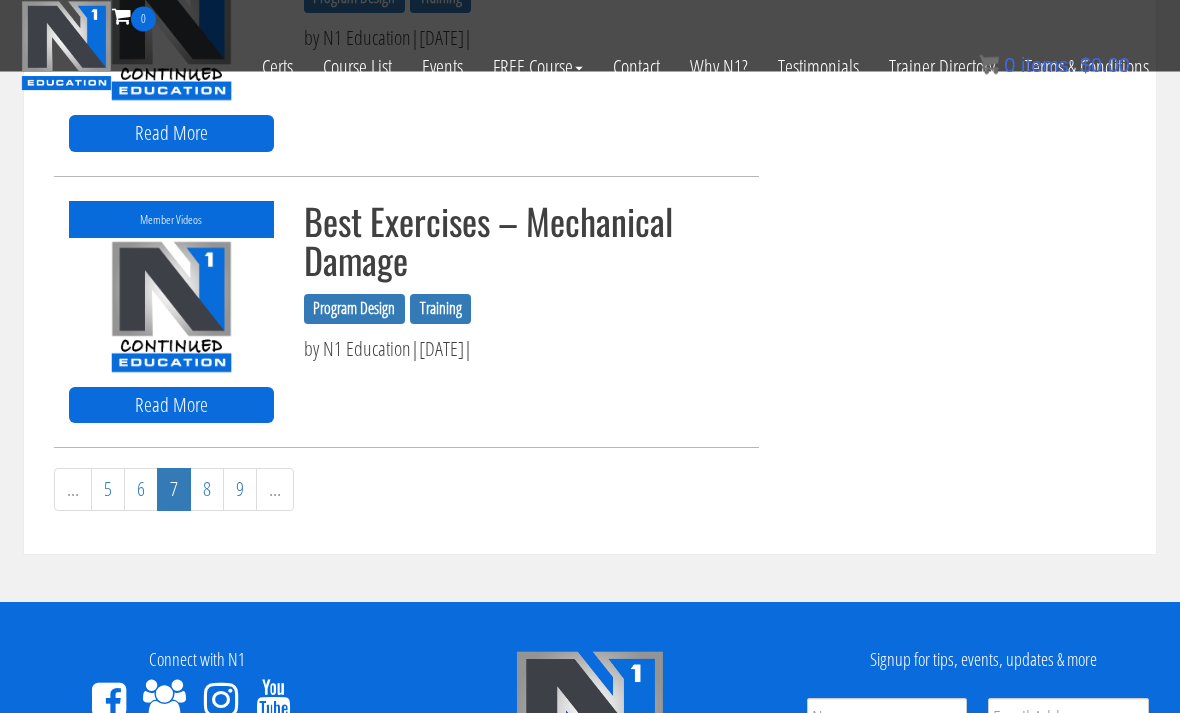 scroll, scrollTop: 2057, scrollLeft: 0, axis: vertical 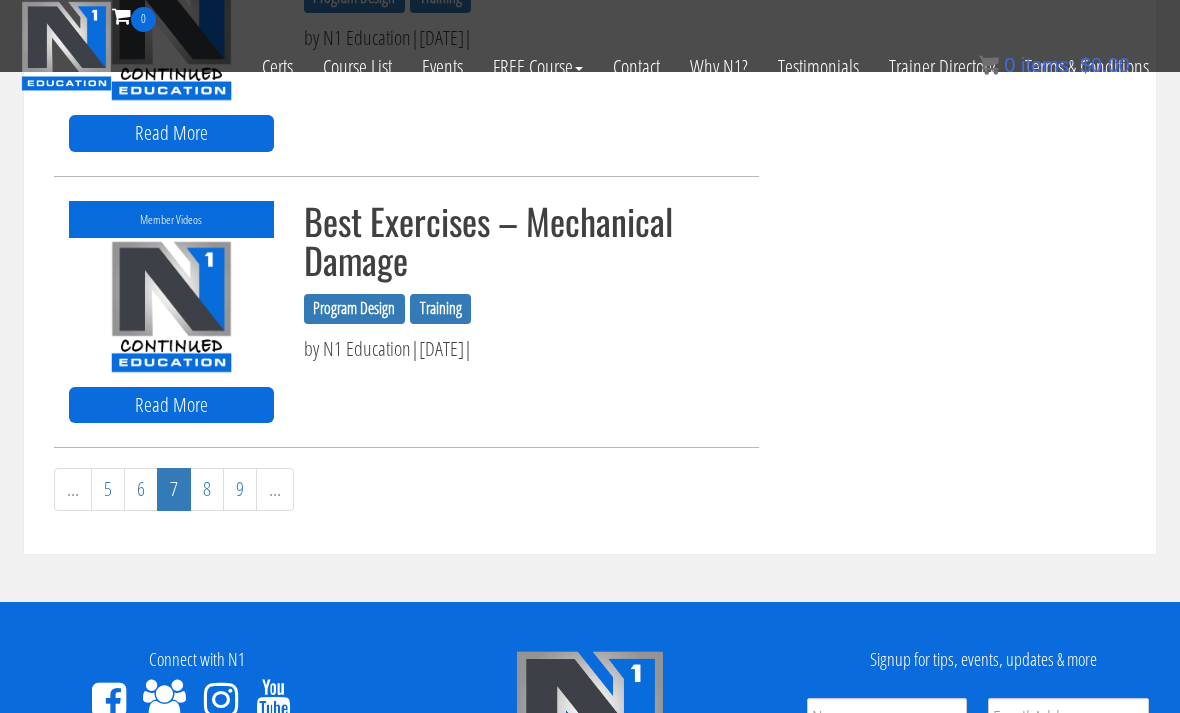 click on "9" at bounding box center [240, 489] 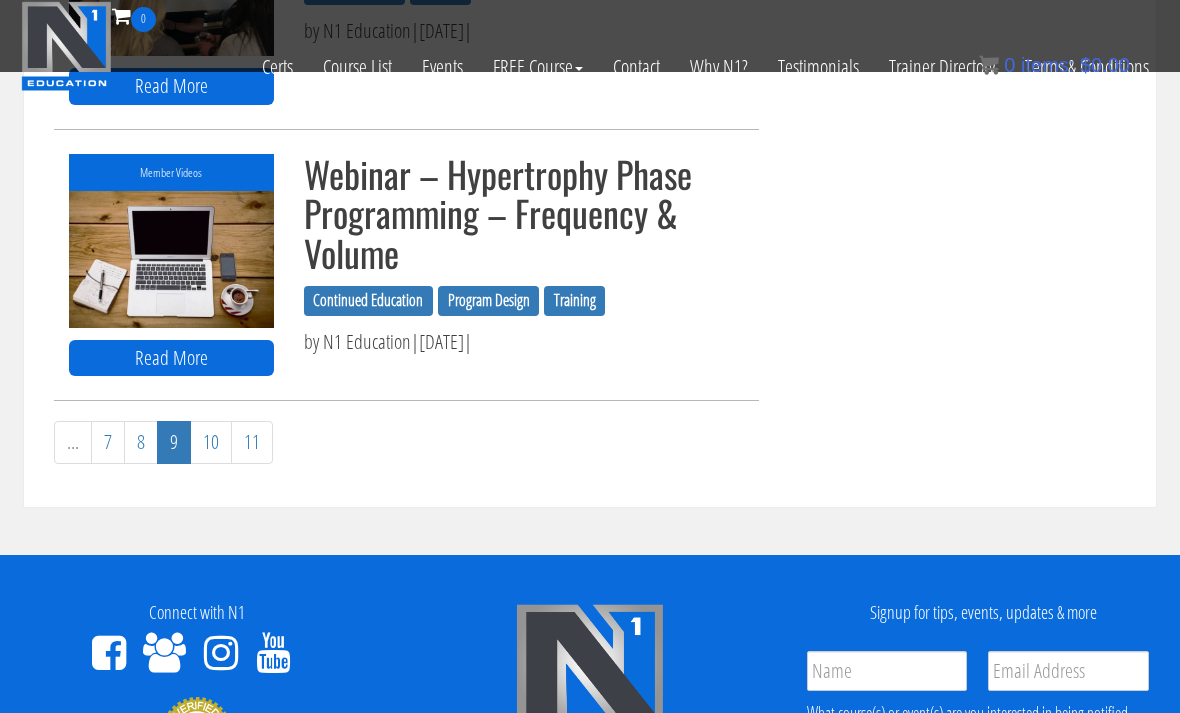 click on "11" at bounding box center (252, 442) 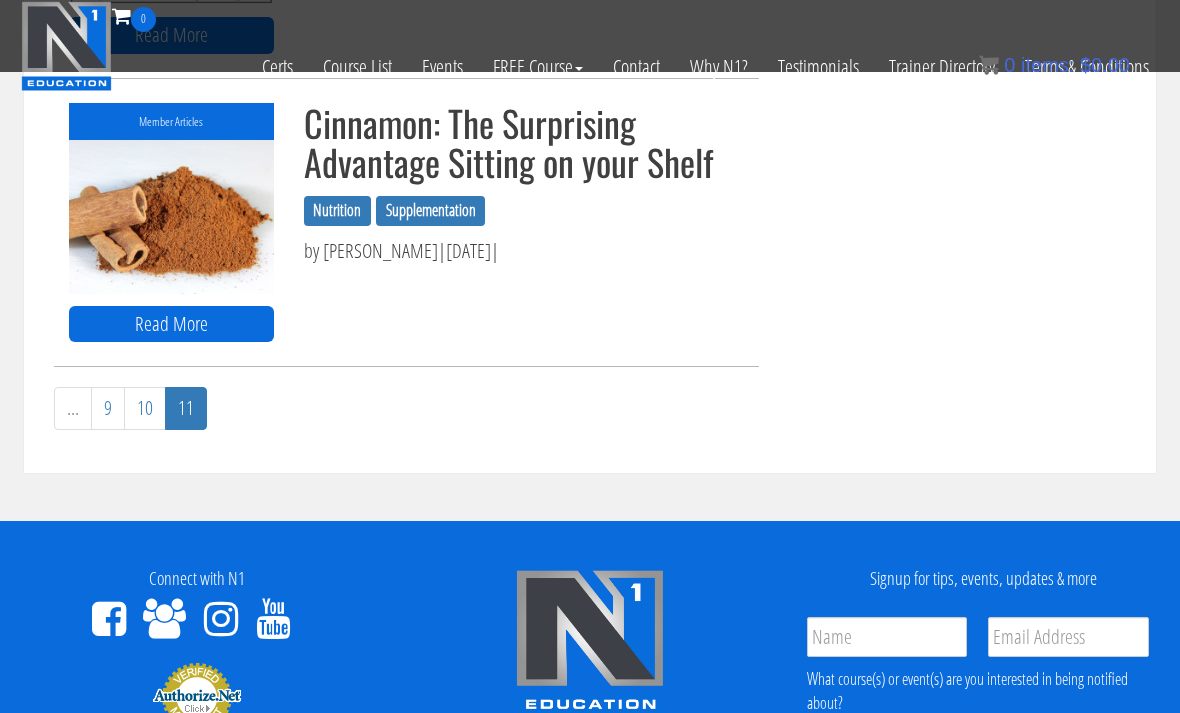 scroll, scrollTop: 1808, scrollLeft: 0, axis: vertical 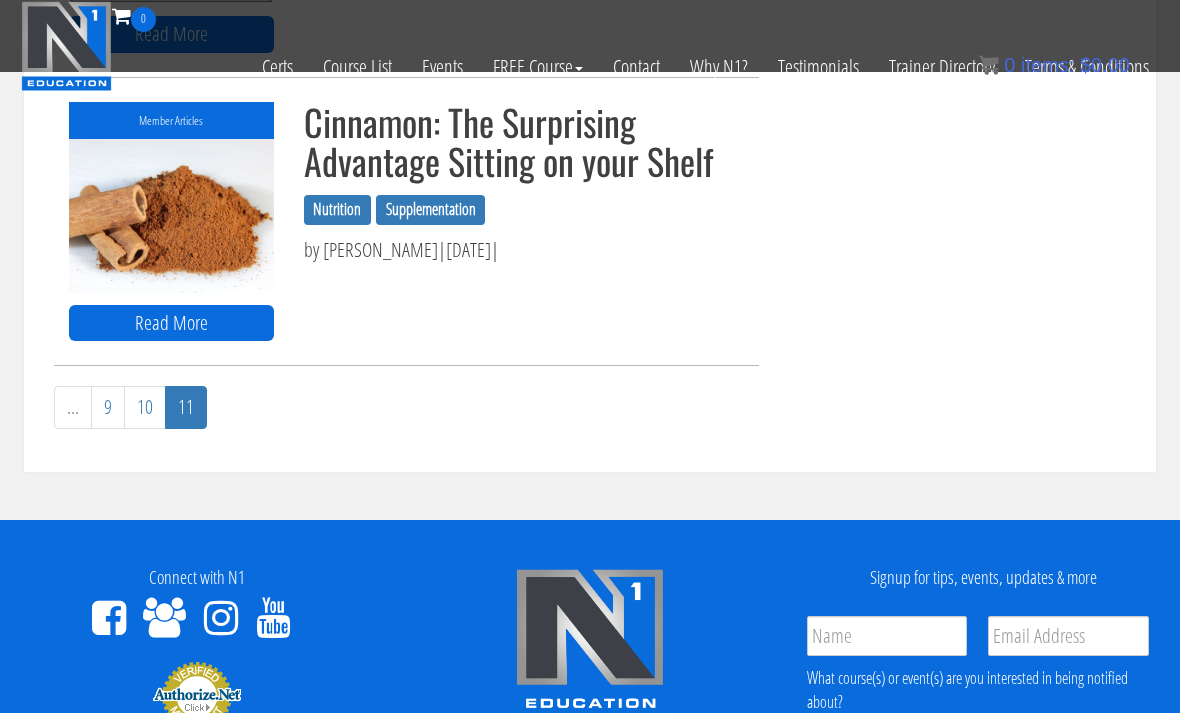 click on "9" at bounding box center [108, 407] 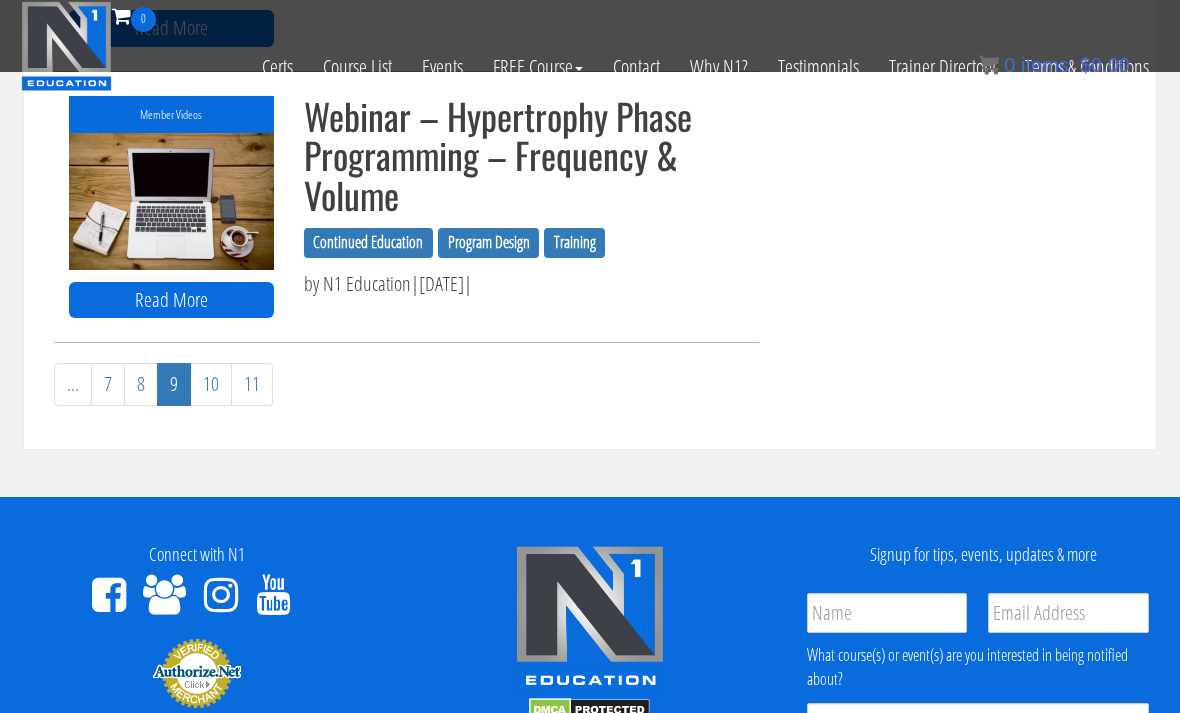 click on "8" at bounding box center [141, 384] 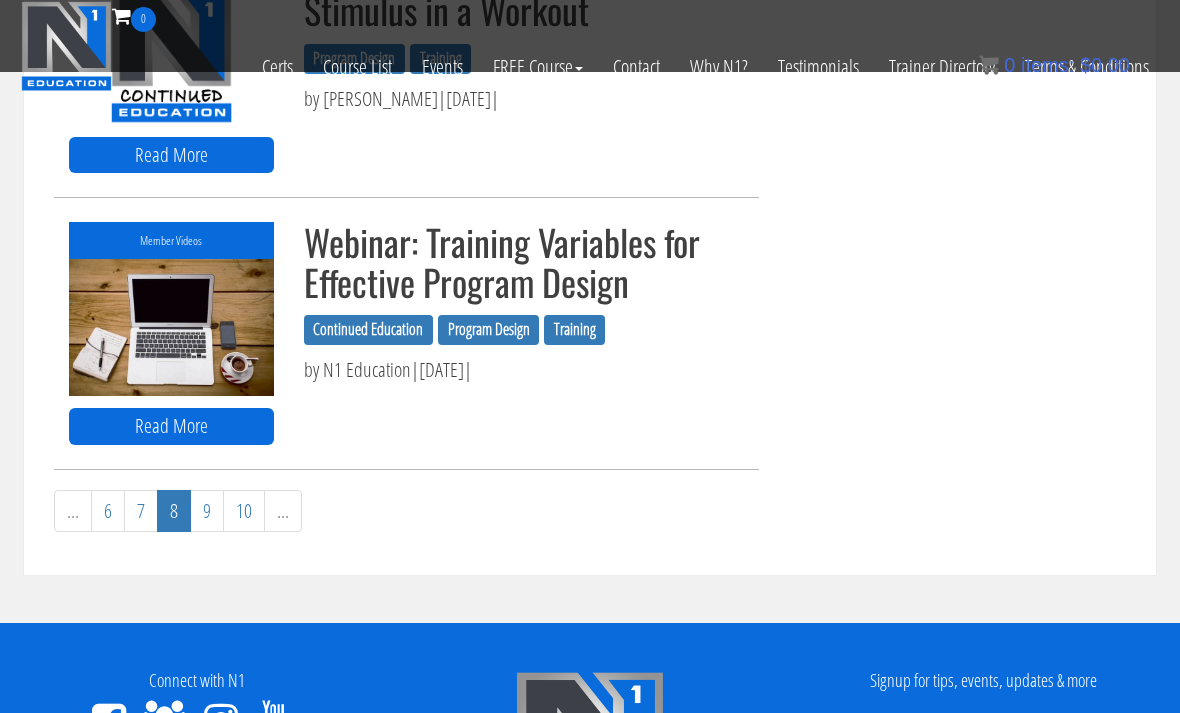 scroll, scrollTop: 2013, scrollLeft: 0, axis: vertical 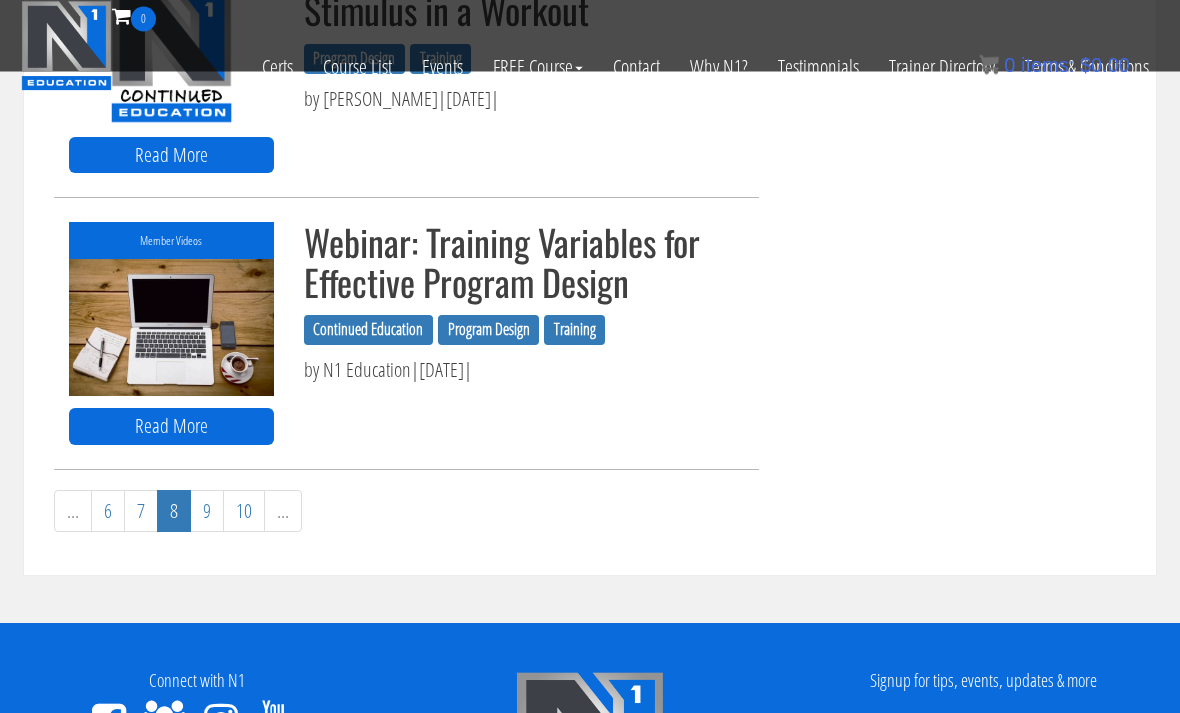 click on "Webinar: Training Variables for Effective Program Design" at bounding box center (524, 262) 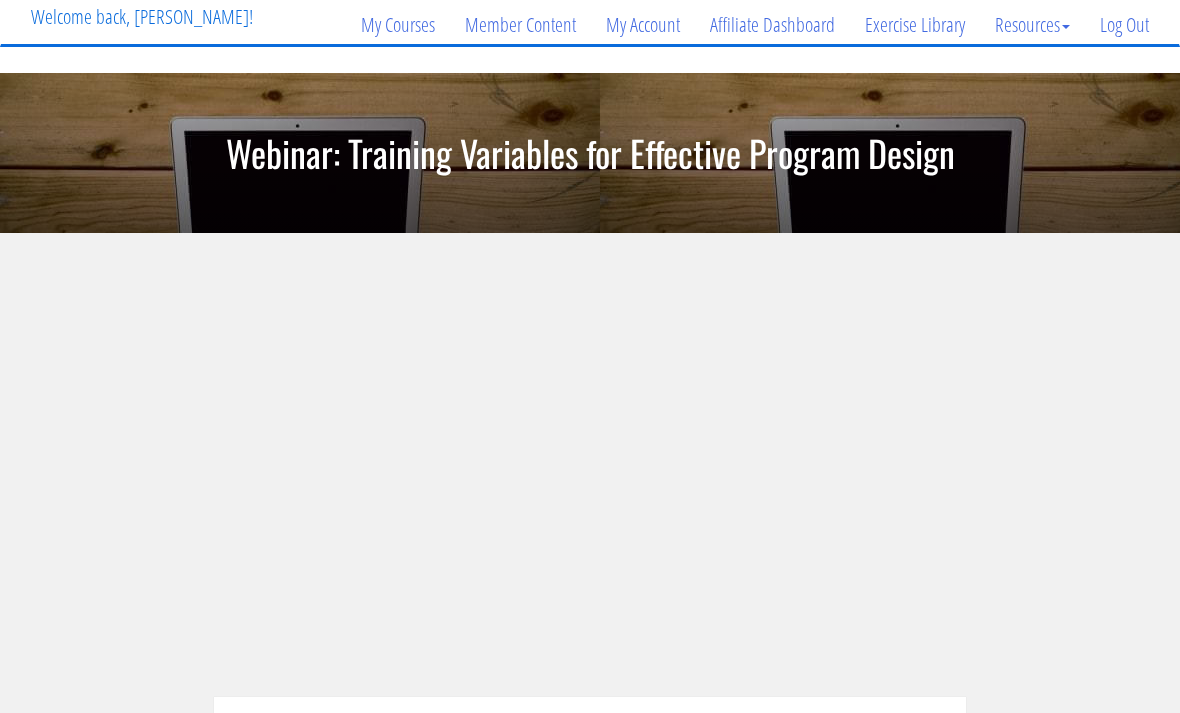 scroll, scrollTop: 308, scrollLeft: 0, axis: vertical 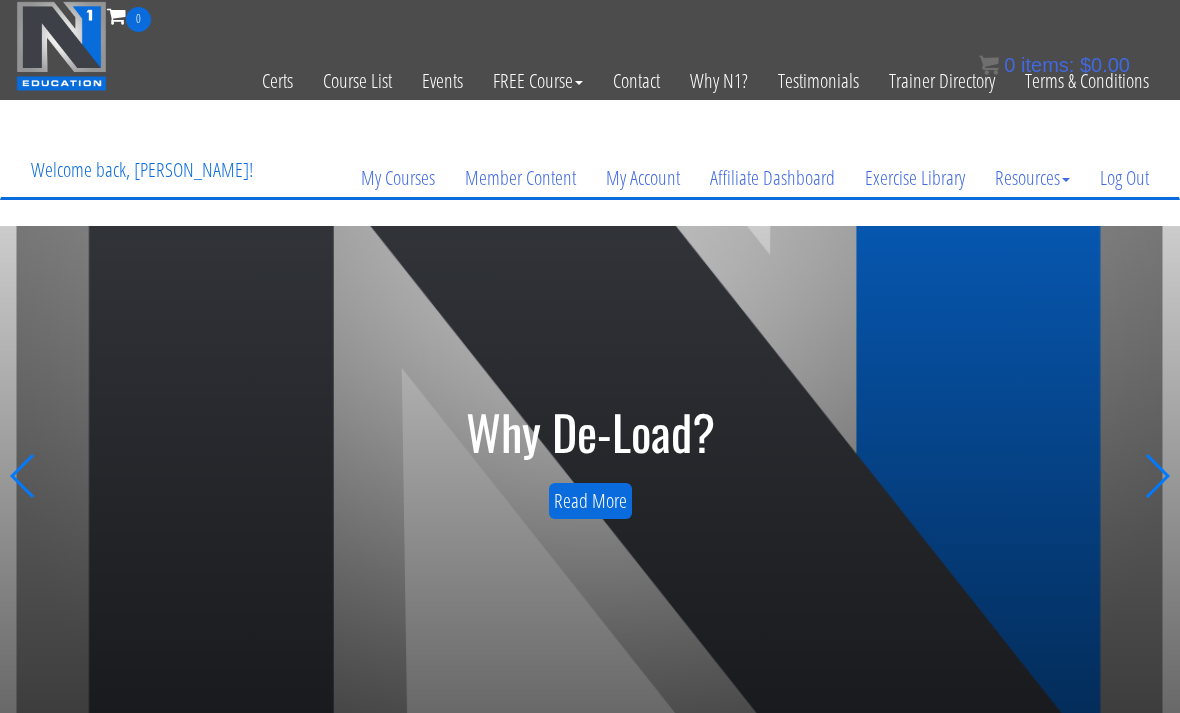 click on "Course List" at bounding box center (357, 81) 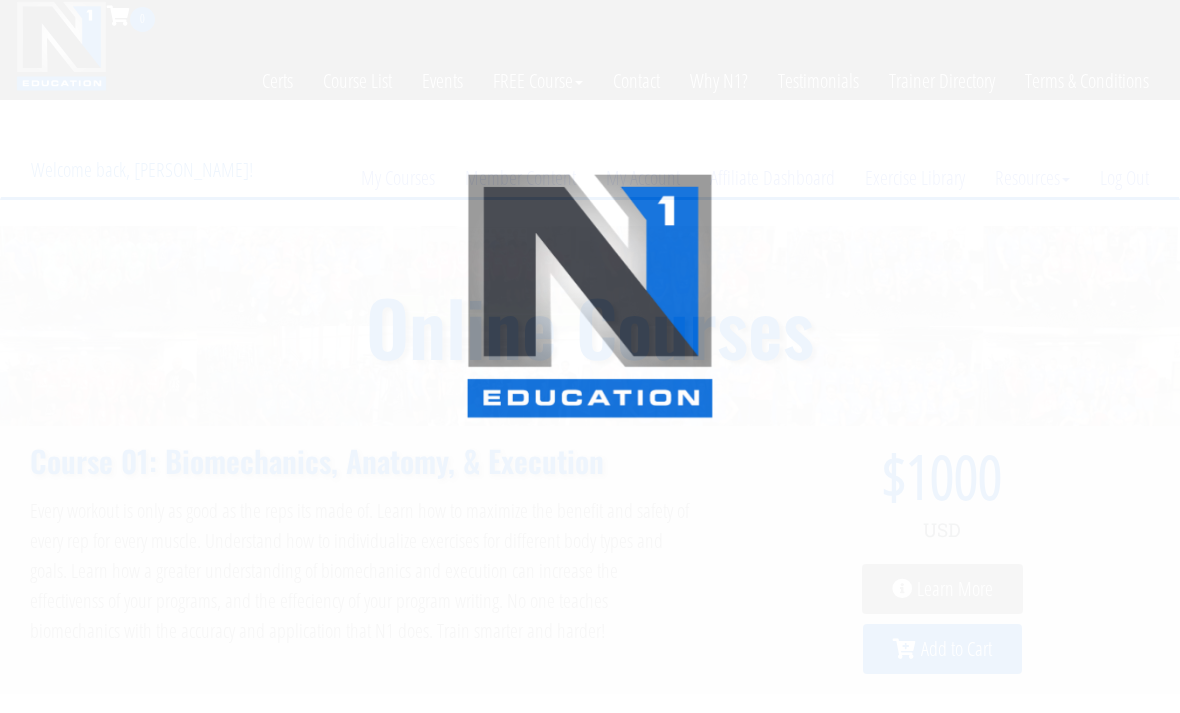 scroll, scrollTop: 0, scrollLeft: 0, axis: both 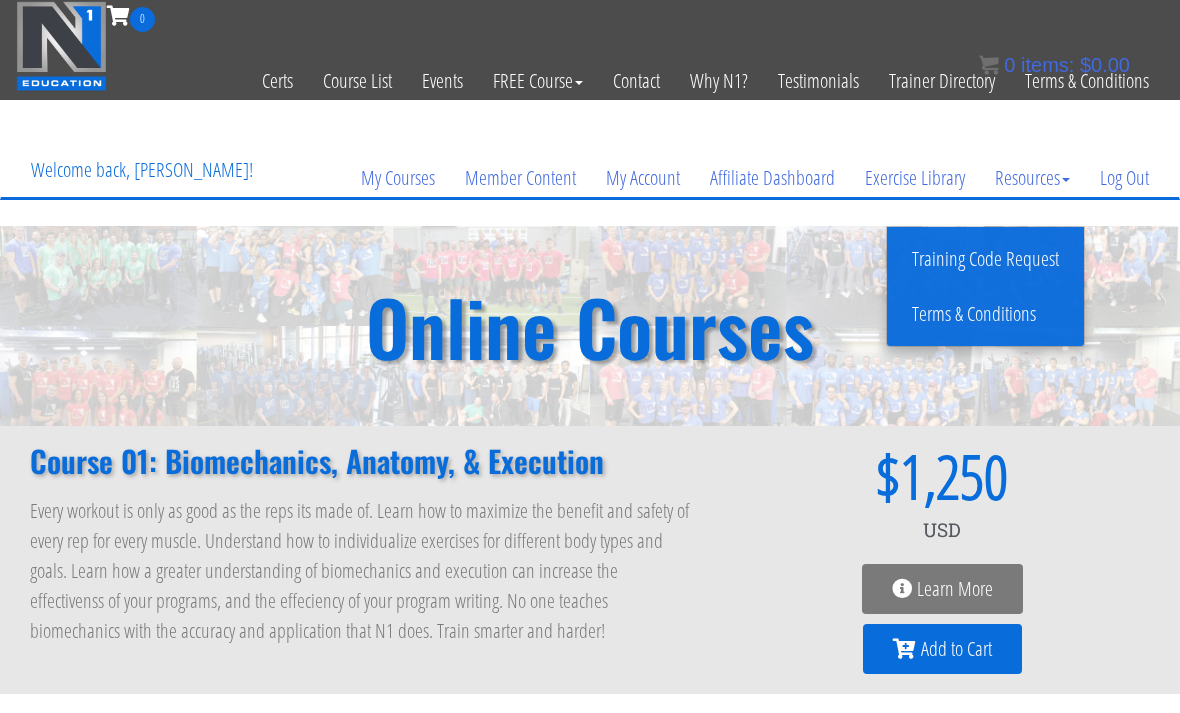 click on "Affiliate Dashboard" at bounding box center (772, 178) 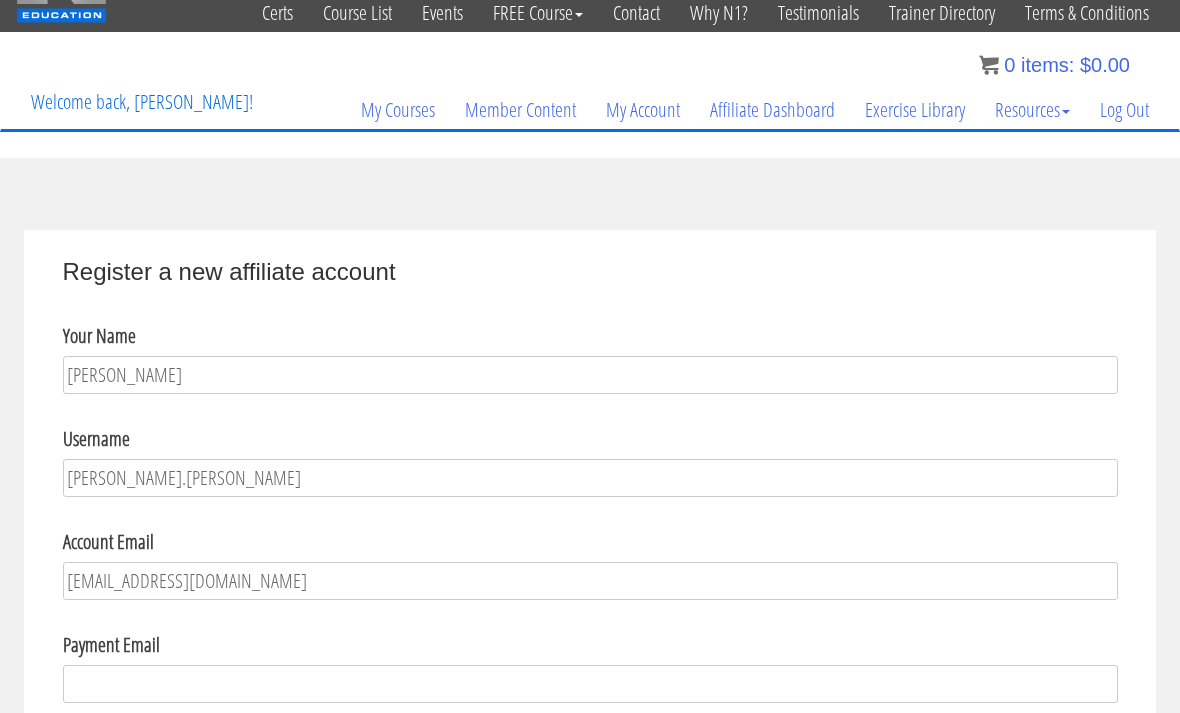 scroll, scrollTop: 0, scrollLeft: 0, axis: both 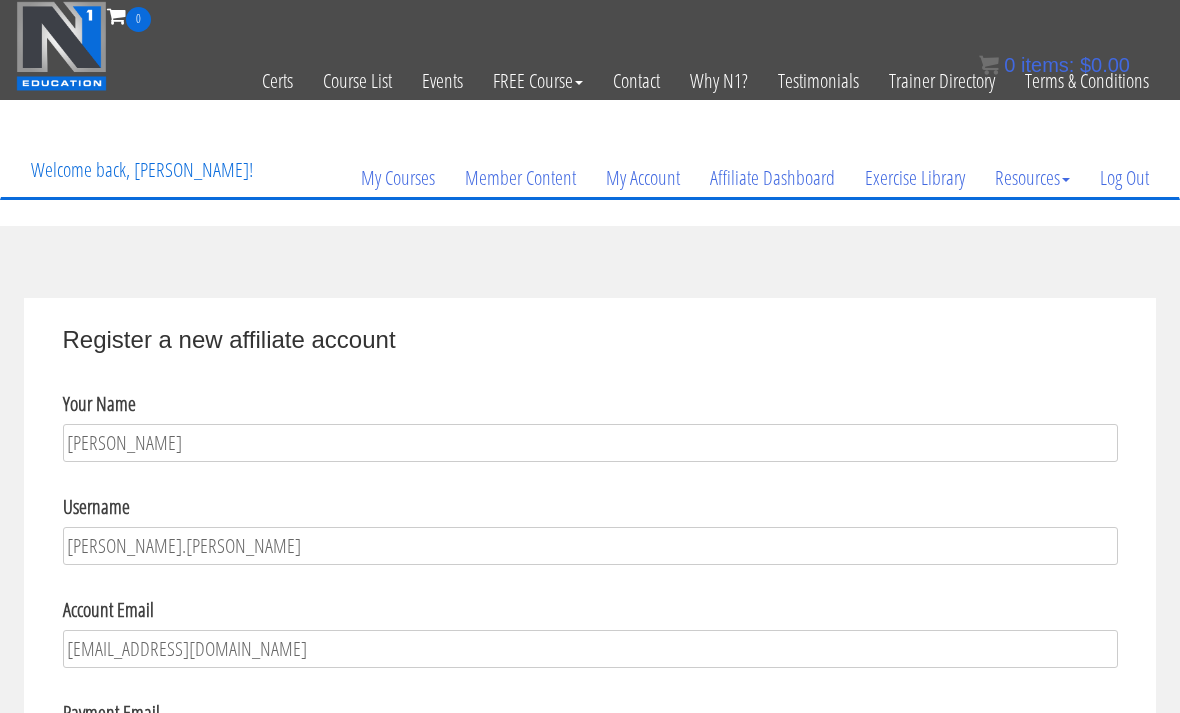 click on "My Courses" at bounding box center [398, 178] 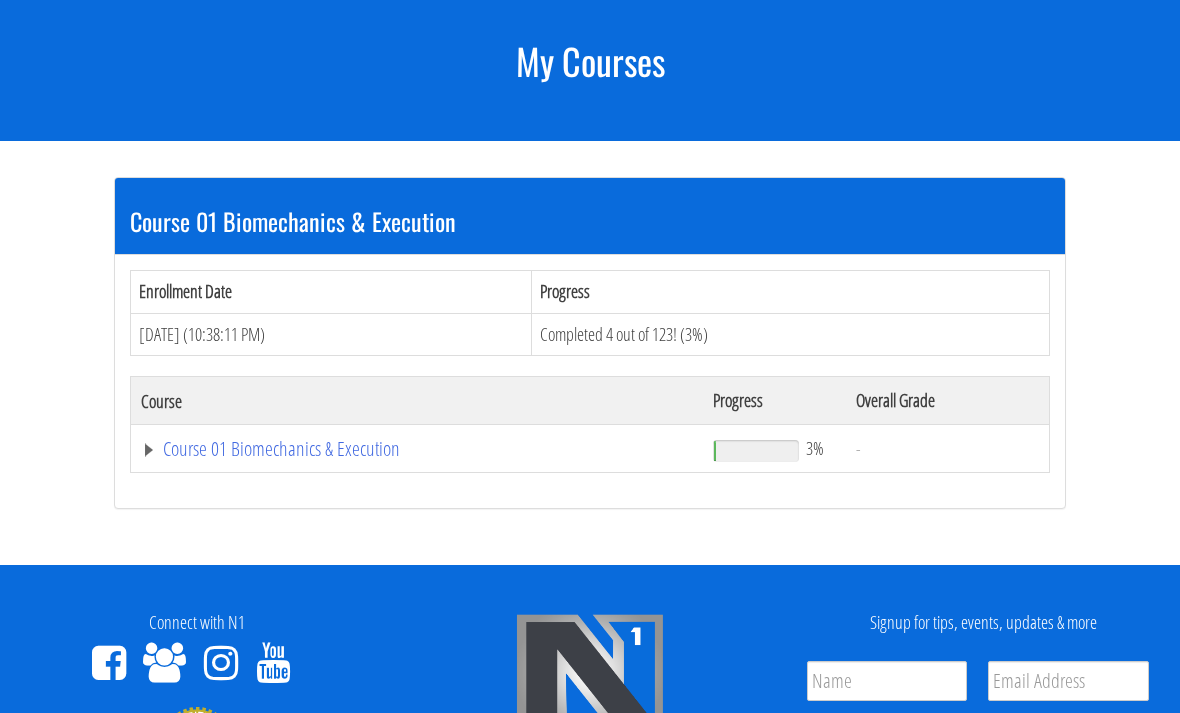 scroll, scrollTop: 261, scrollLeft: 0, axis: vertical 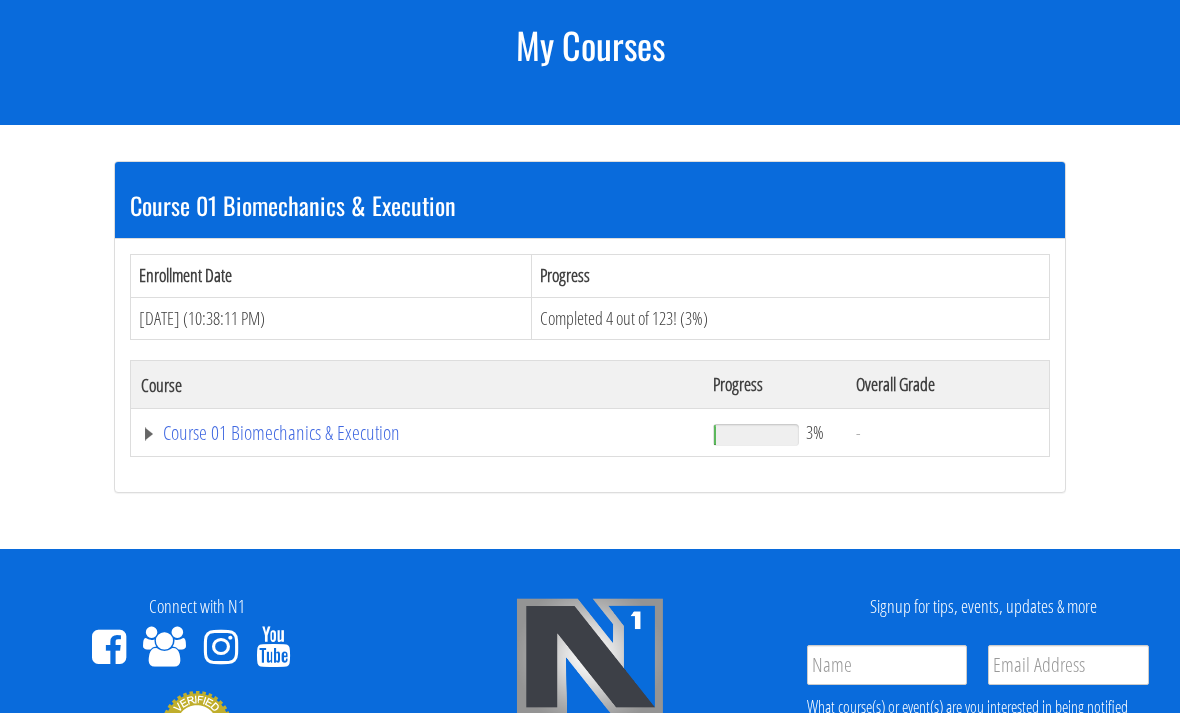 click on "Course 01 Biomechanics & Execution" at bounding box center [417, 433] 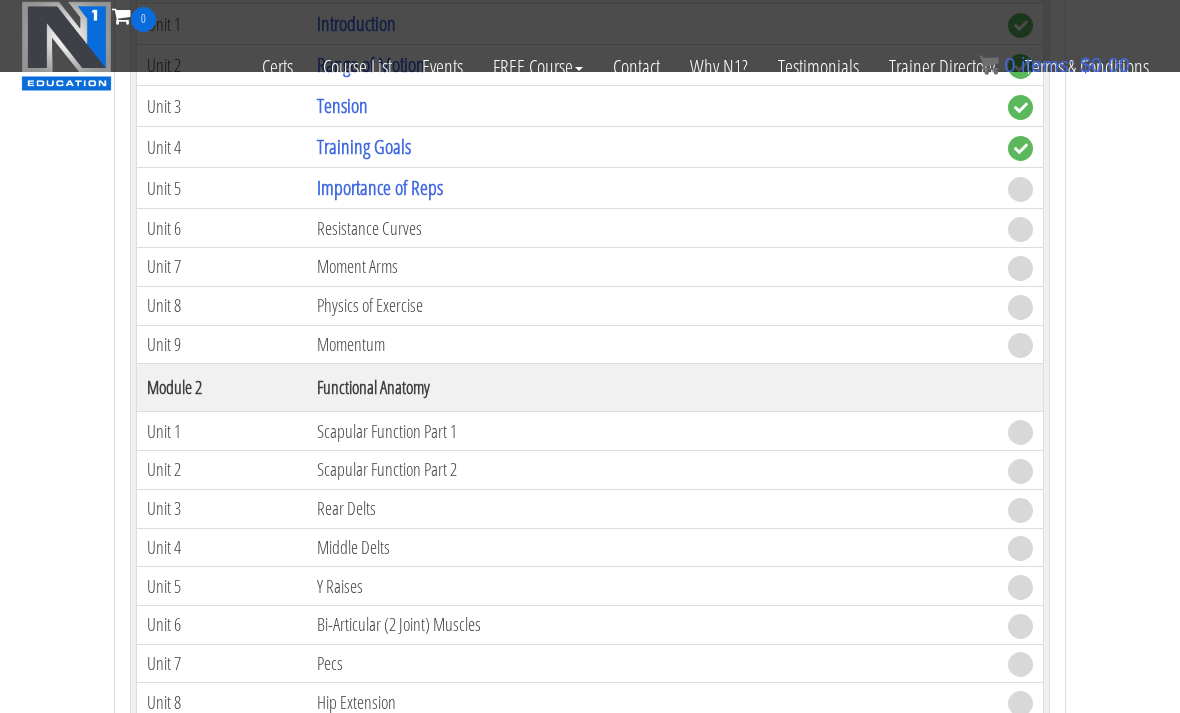 scroll, scrollTop: 639, scrollLeft: 0, axis: vertical 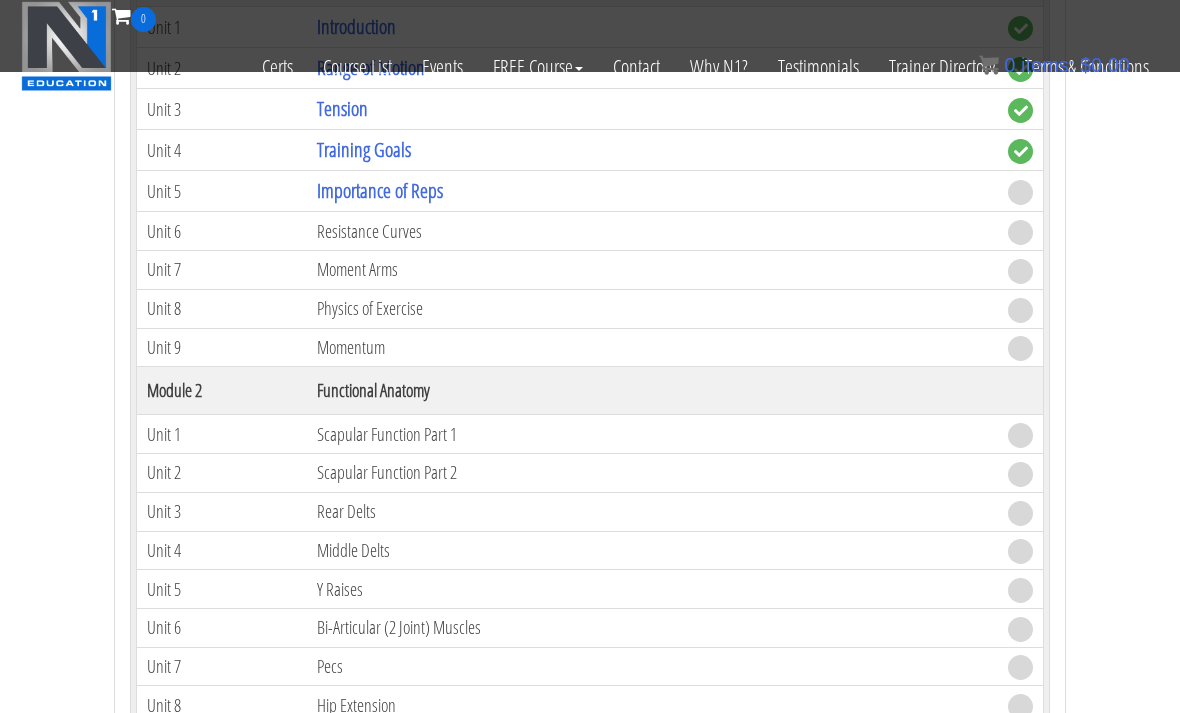 click on "Importance of Reps" at bounding box center [380, 190] 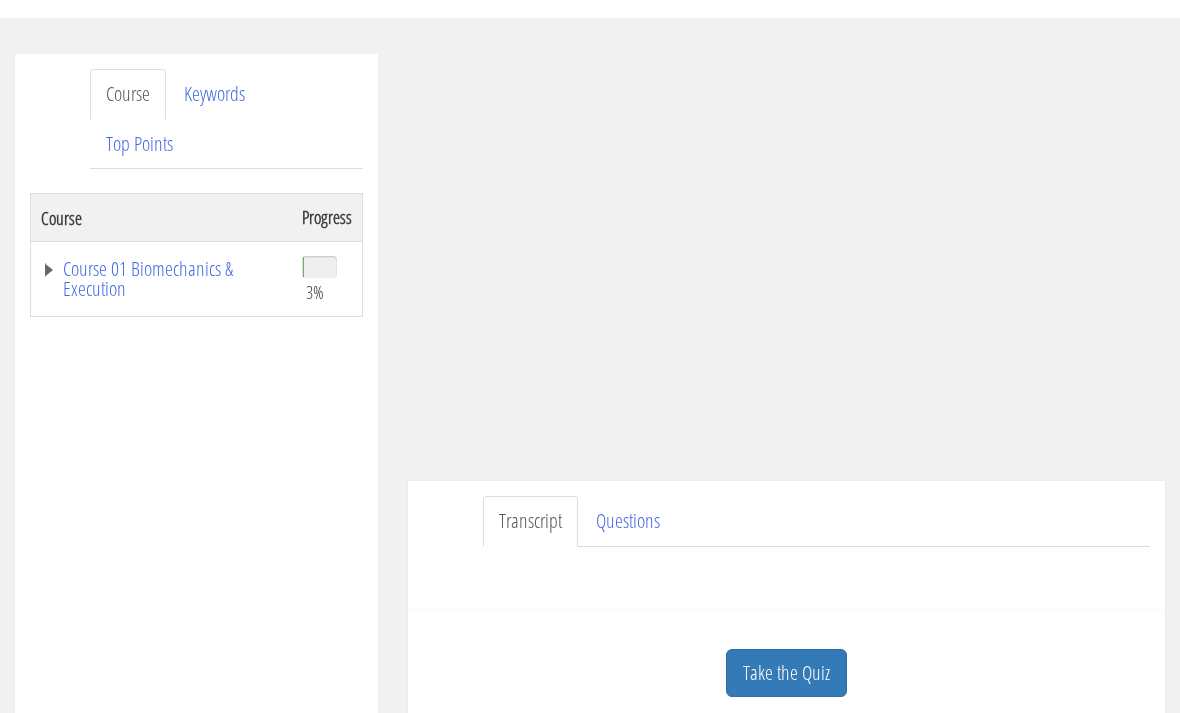 scroll, scrollTop: 210, scrollLeft: 0, axis: vertical 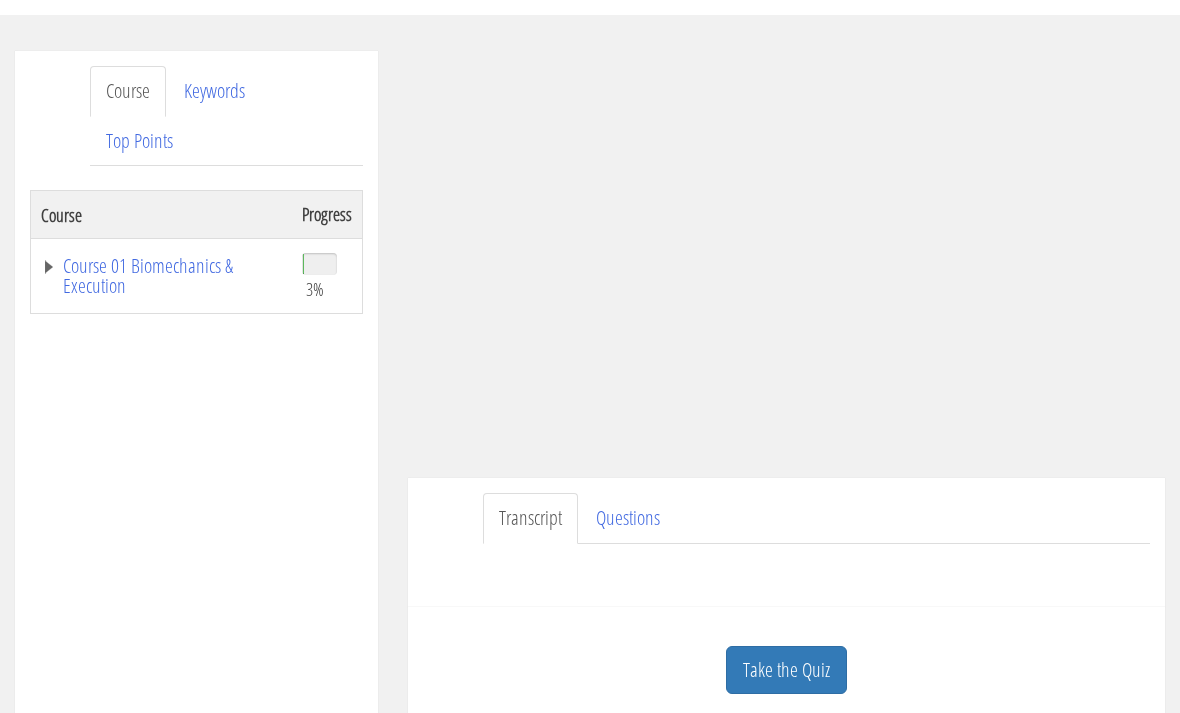 click on "Transcript" at bounding box center [530, 519] 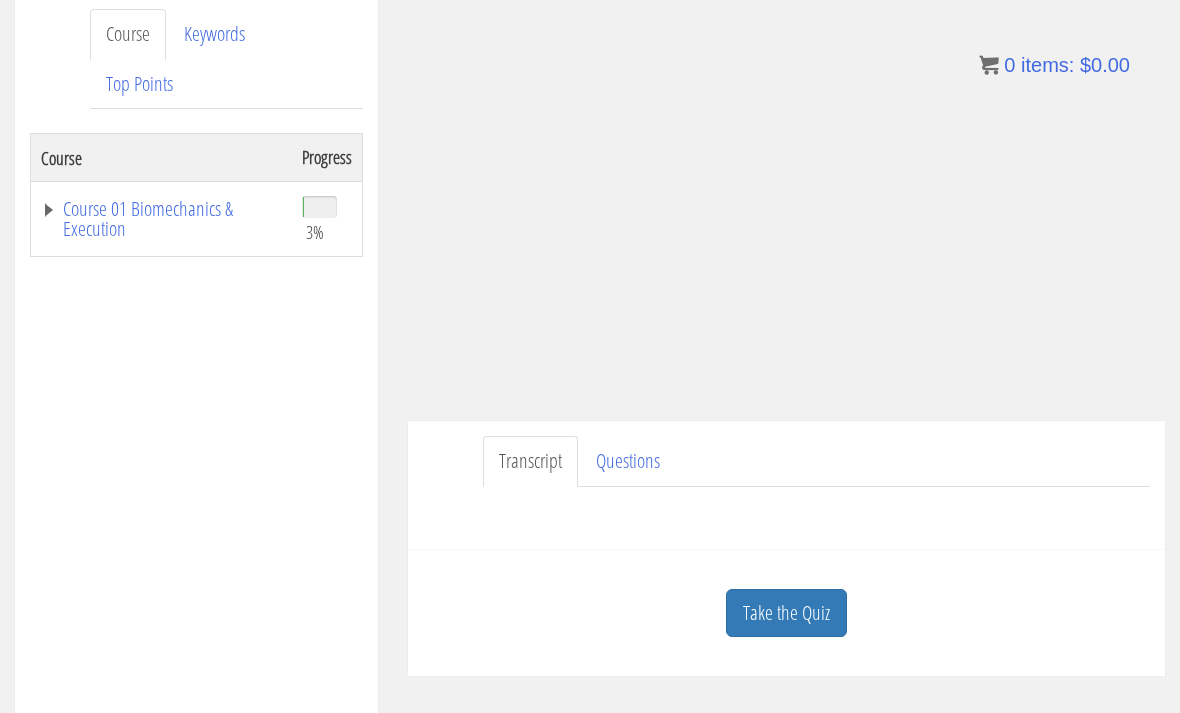 scroll, scrollTop: 217, scrollLeft: 0, axis: vertical 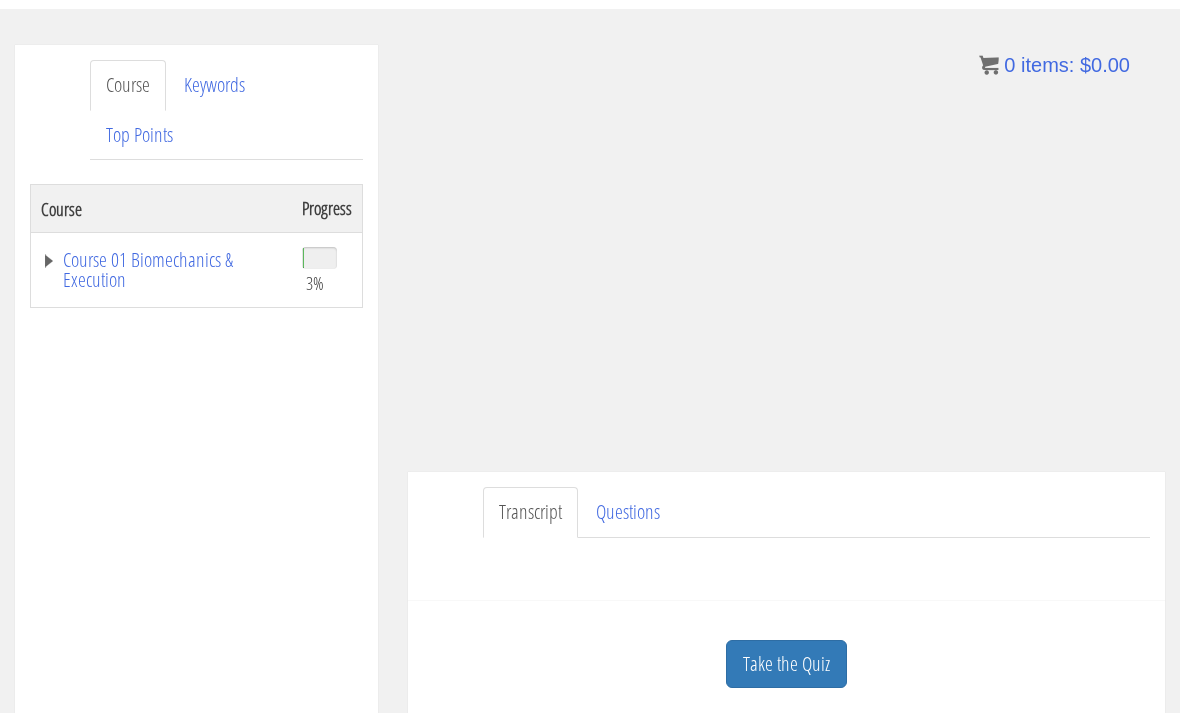 click on "Questions" at bounding box center (628, 512) 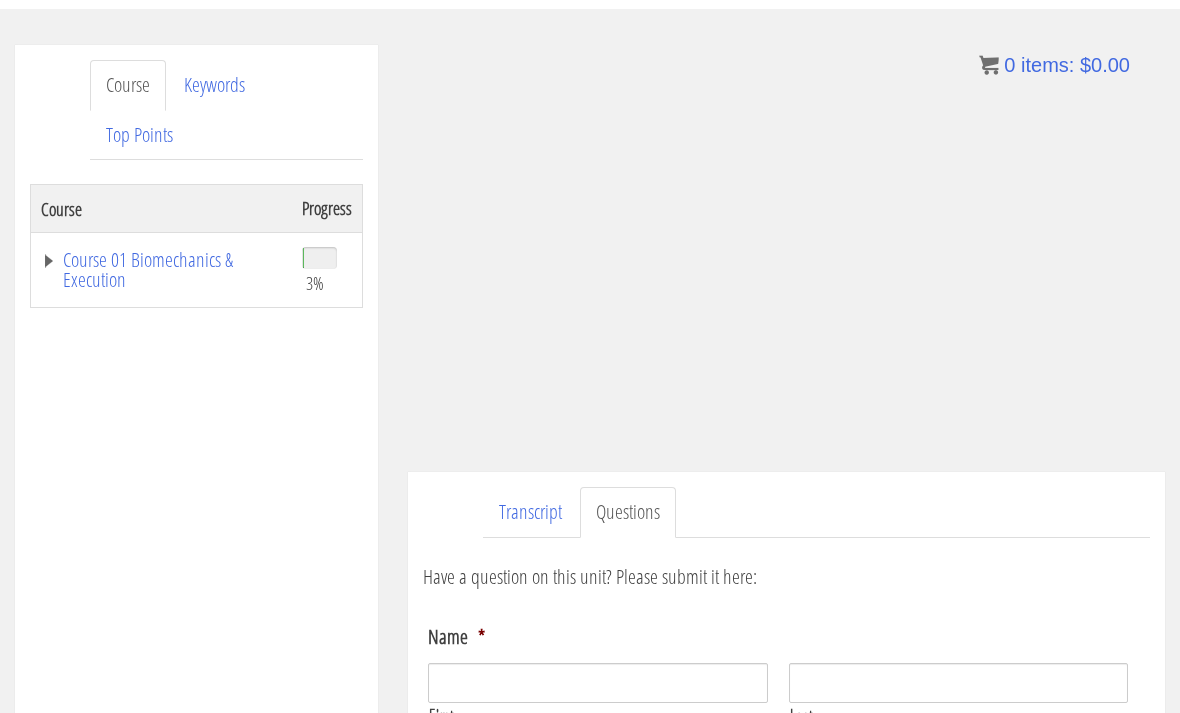 click on "Transcript" at bounding box center (530, 512) 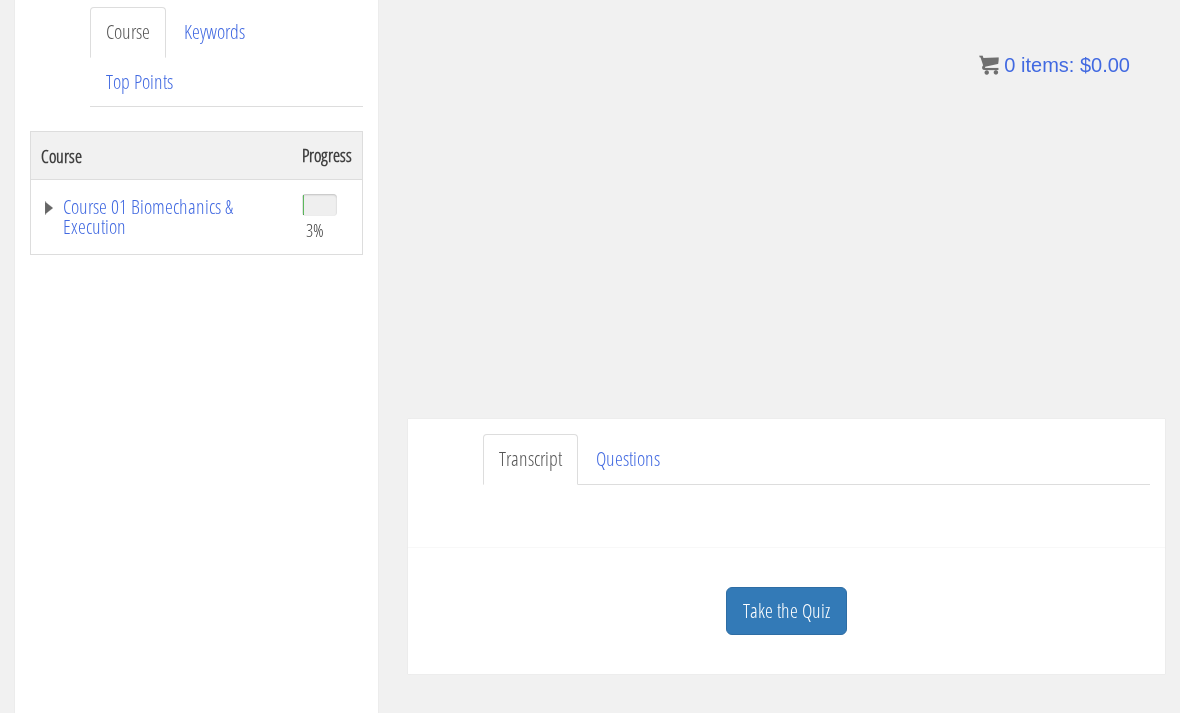 click on "Have a question on this unit? Please submit it here:
Name *
First
Last
Email *
*" at bounding box center (786, 509) 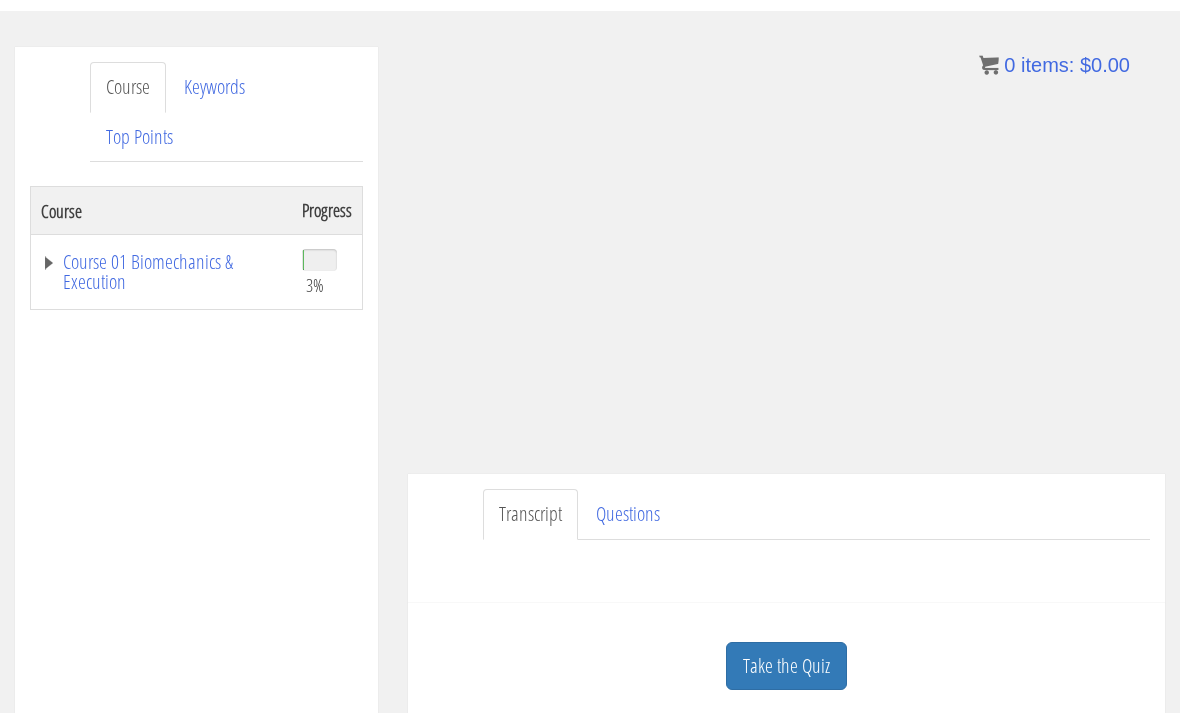 scroll, scrollTop: 216, scrollLeft: 0, axis: vertical 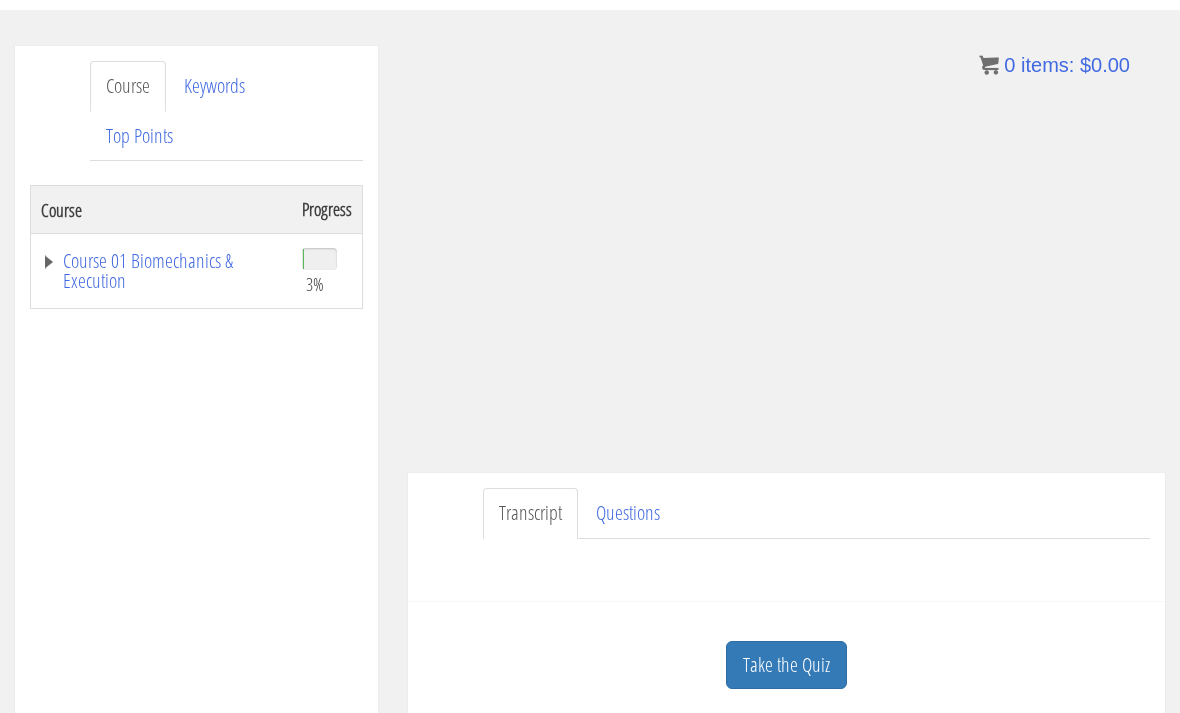 click on "Keywords" at bounding box center [214, 86] 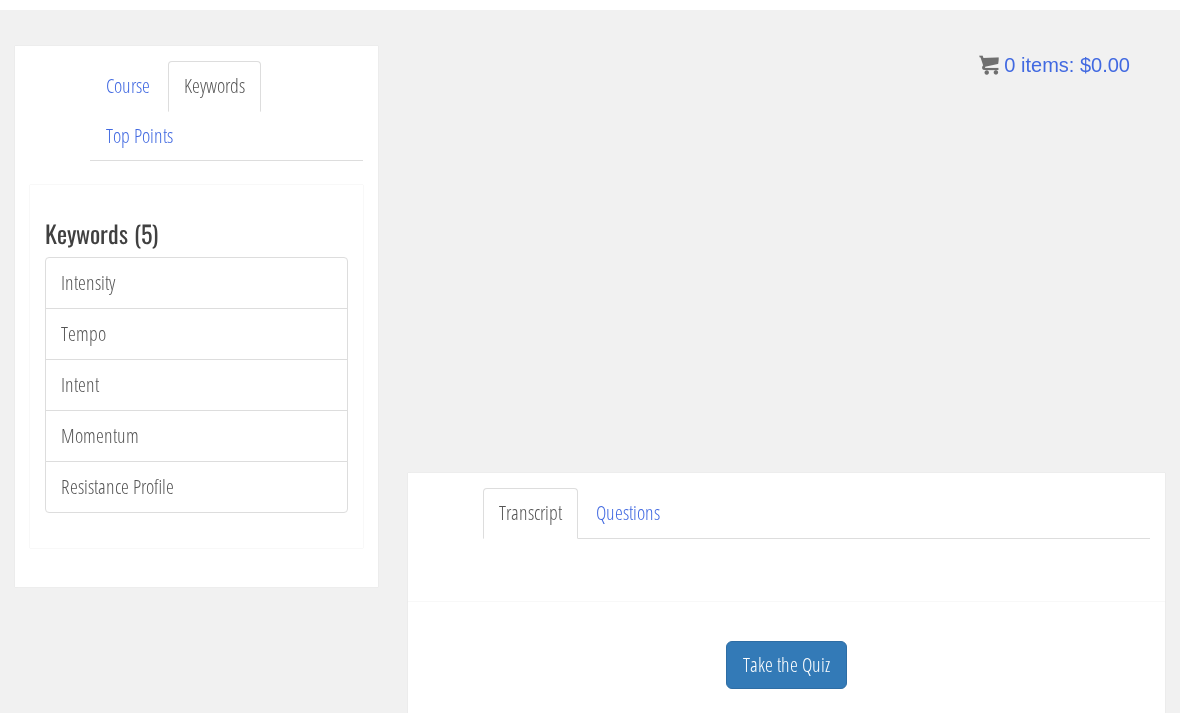 click on "Top Points" at bounding box center (139, 136) 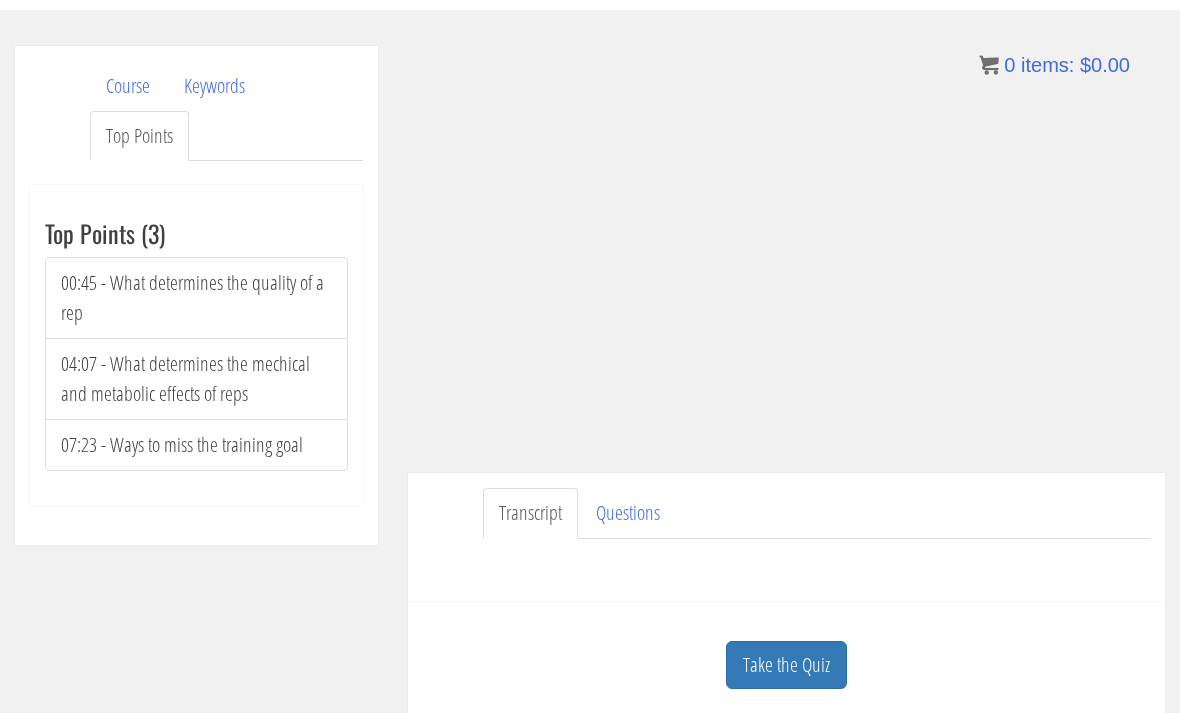 click on "00:45 - What determines the quality of a rep" at bounding box center (196, 298) 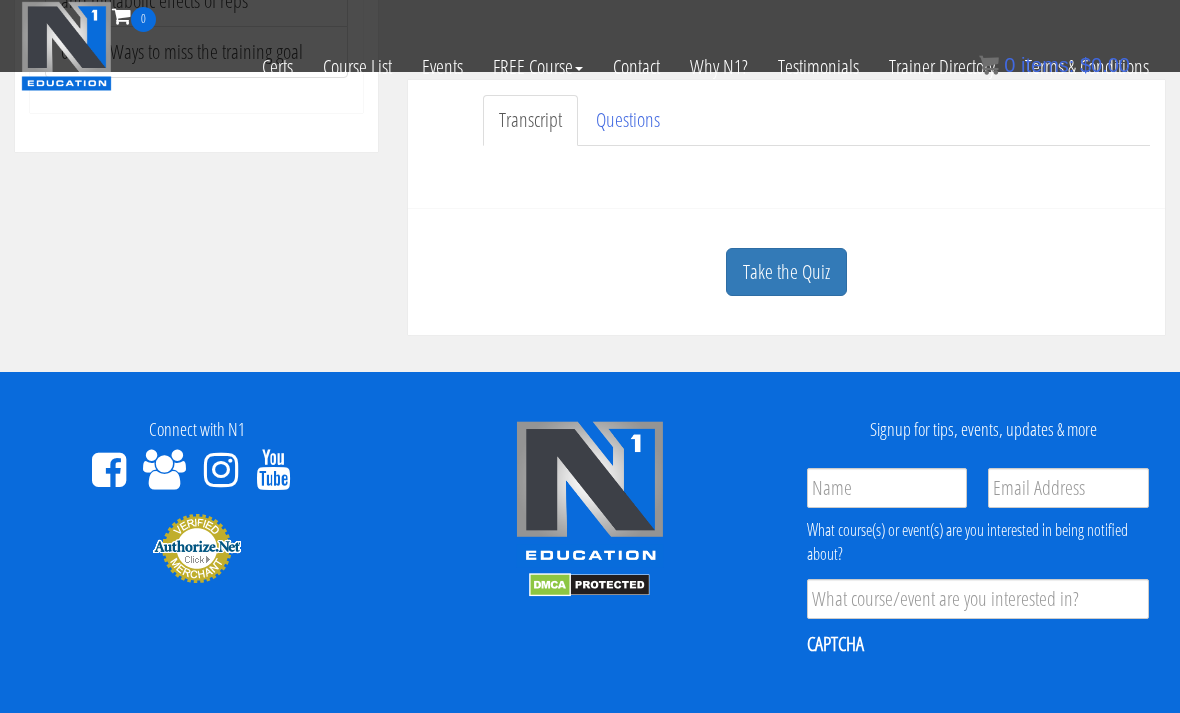 scroll, scrollTop: 512, scrollLeft: 0, axis: vertical 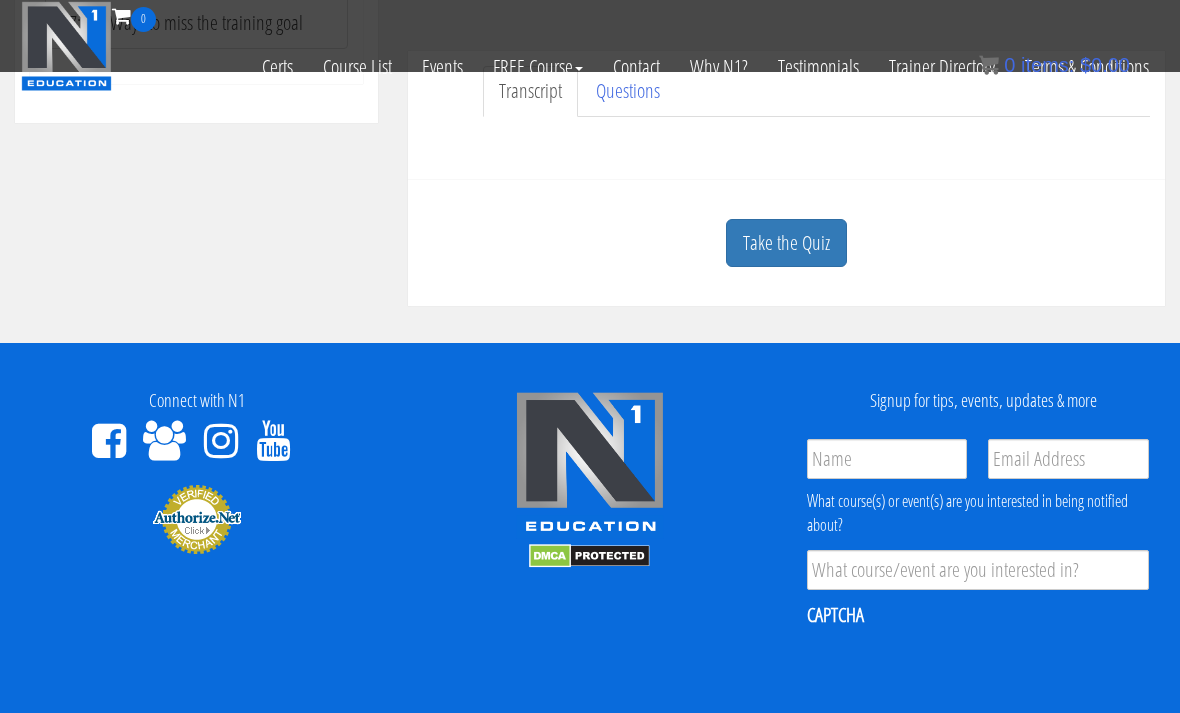 click on "Take the Quiz" at bounding box center (786, 243) 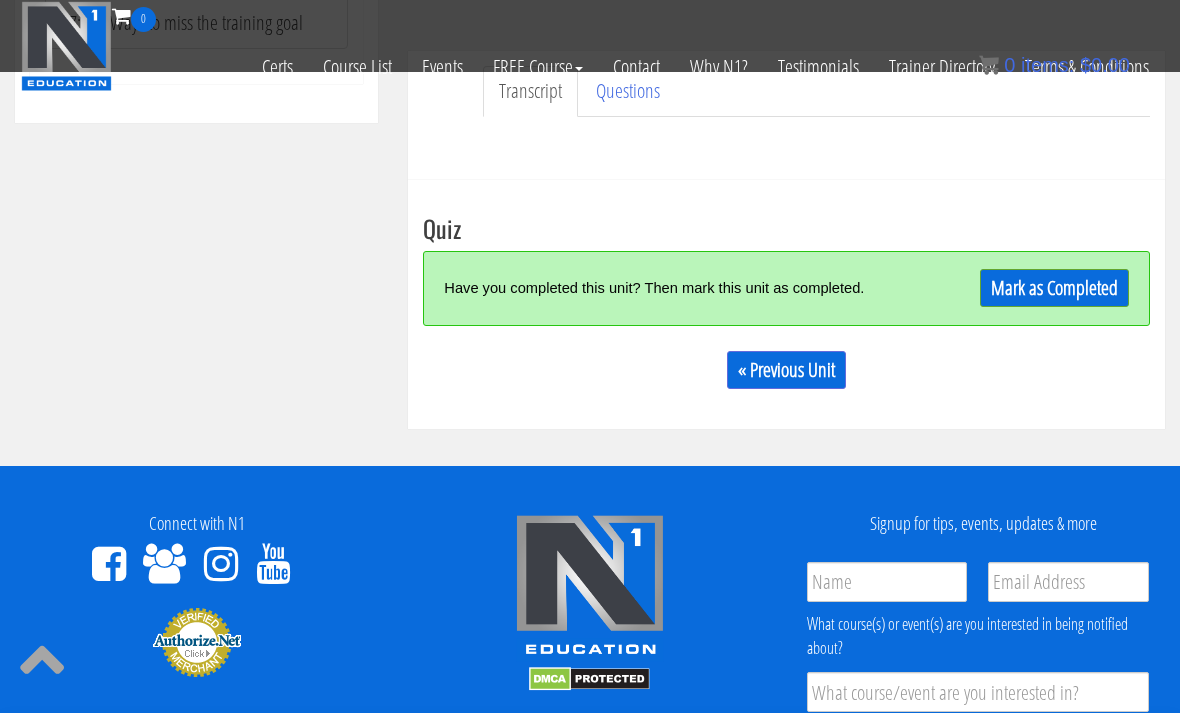click on "Mark as Completed" at bounding box center (1054, 288) 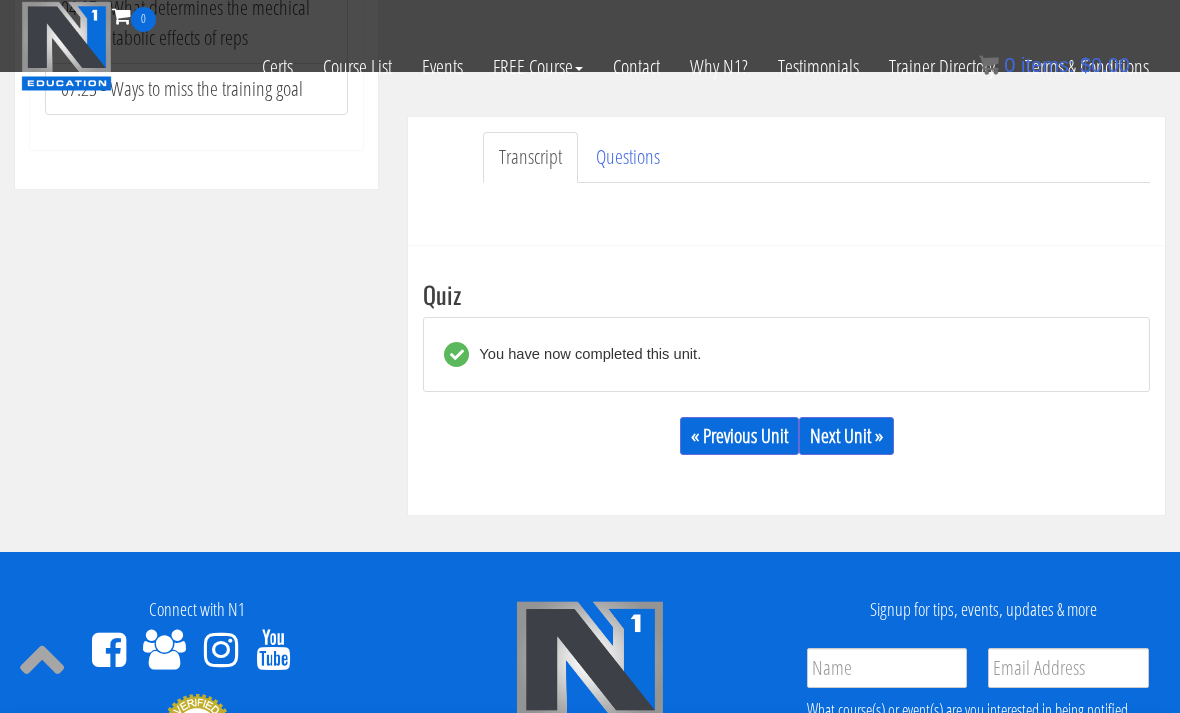 scroll, scrollTop: 477, scrollLeft: 0, axis: vertical 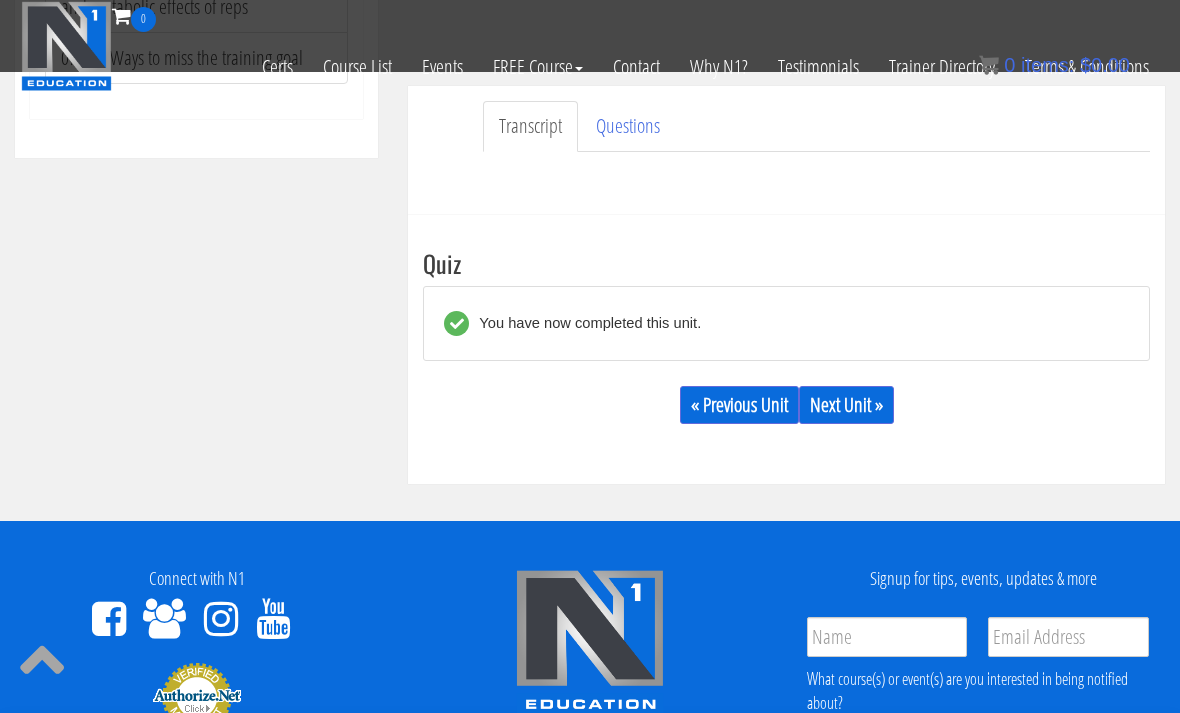 click on "Next Unit »" at bounding box center [846, 405] 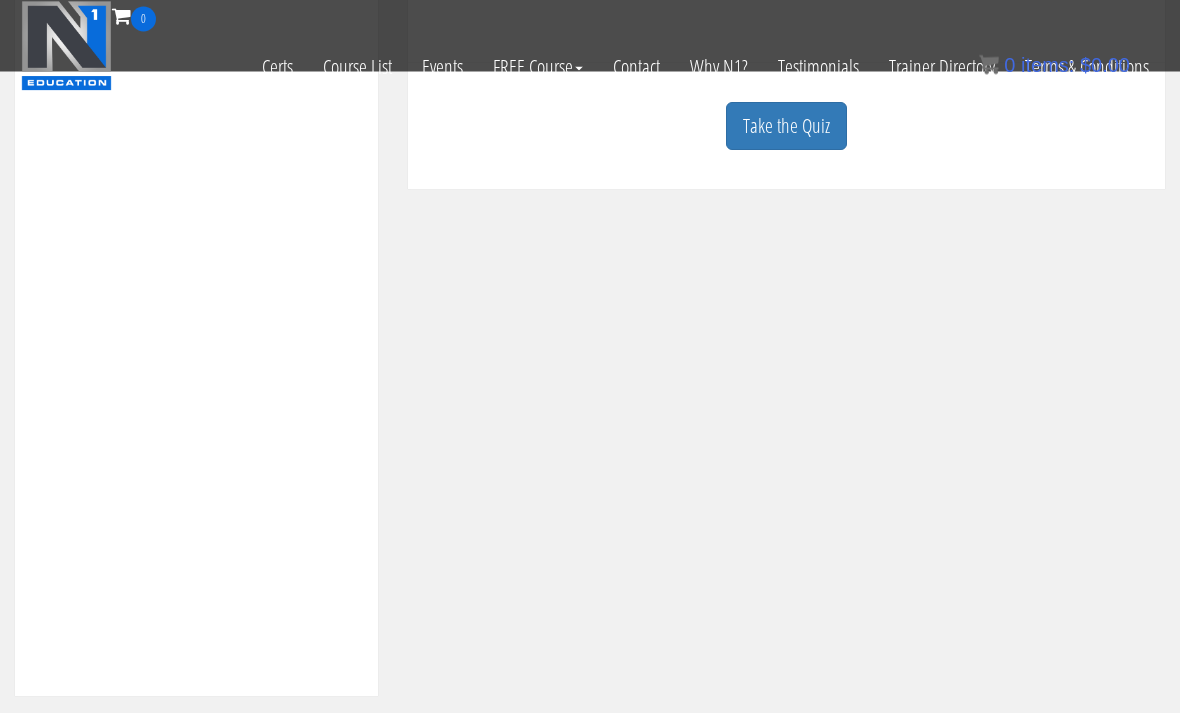 scroll, scrollTop: 534, scrollLeft: 0, axis: vertical 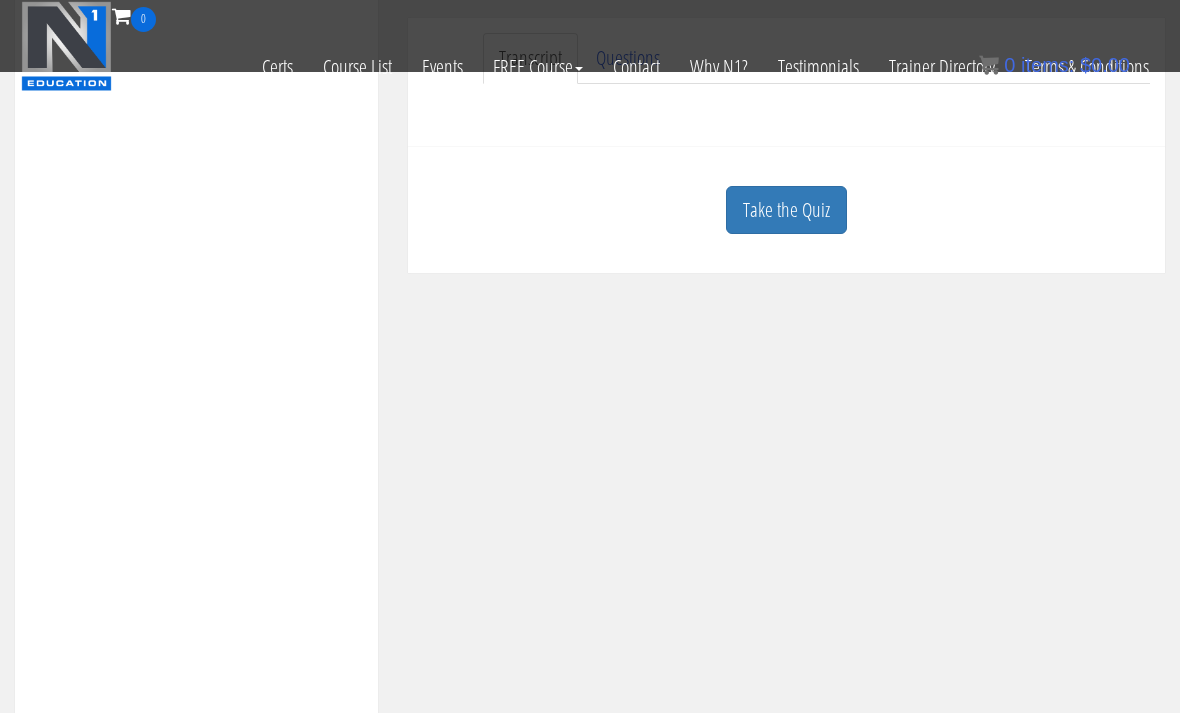 click on "Take the Quiz" at bounding box center [786, 210] 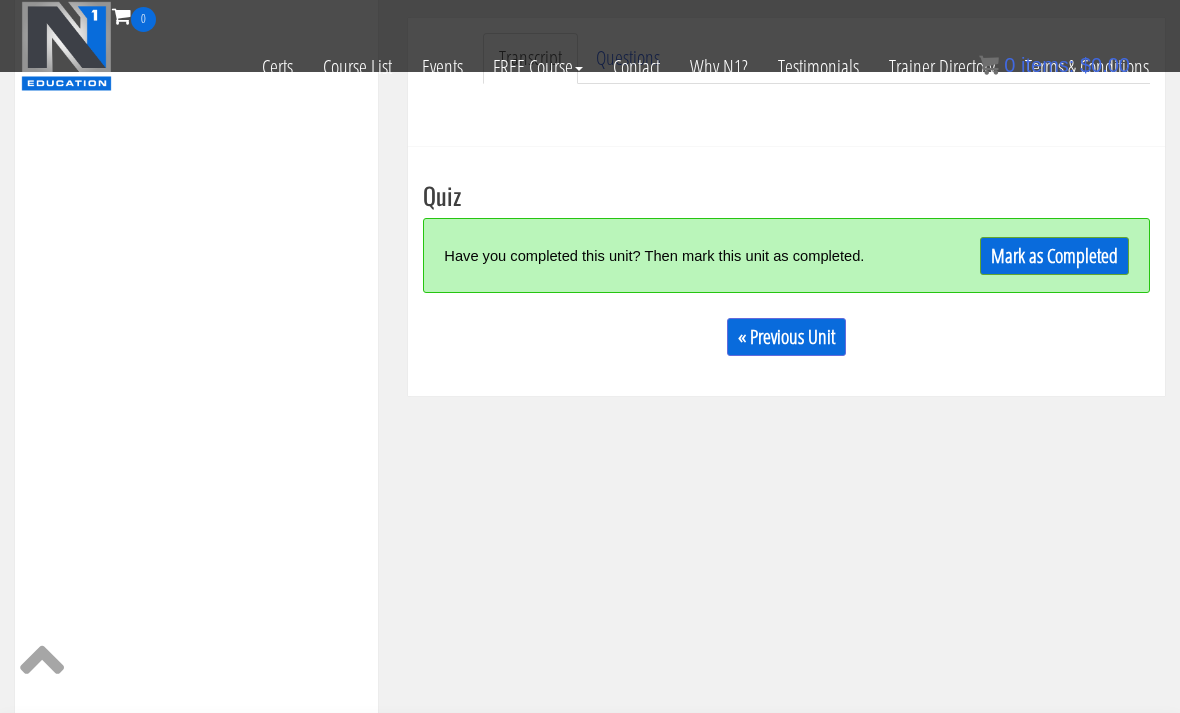 click on "Mark as Completed" at bounding box center [1054, 256] 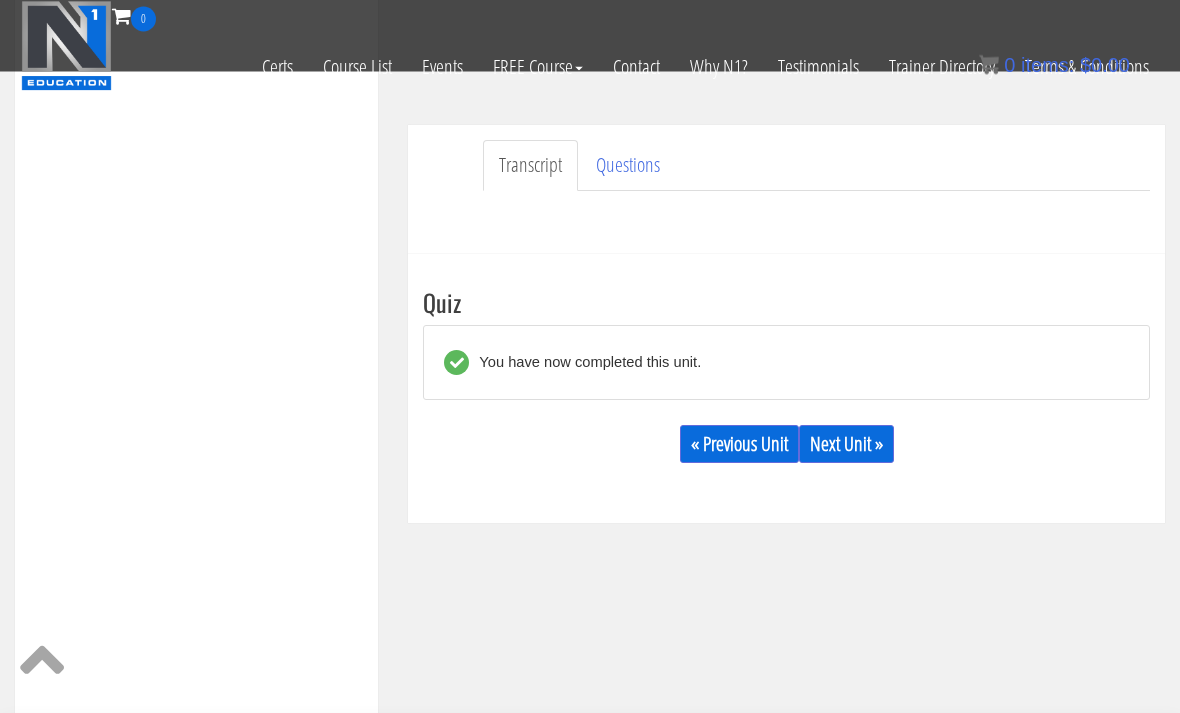 scroll, scrollTop: 427, scrollLeft: 0, axis: vertical 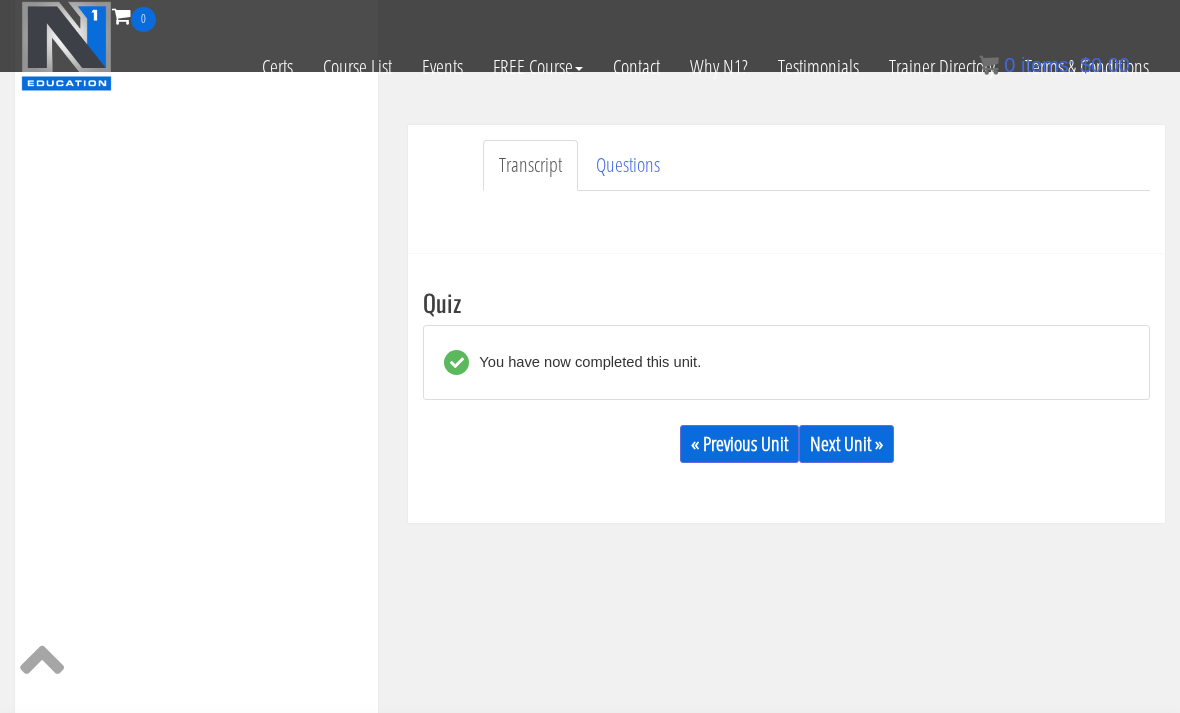 click on "Next Unit »" at bounding box center (846, 444) 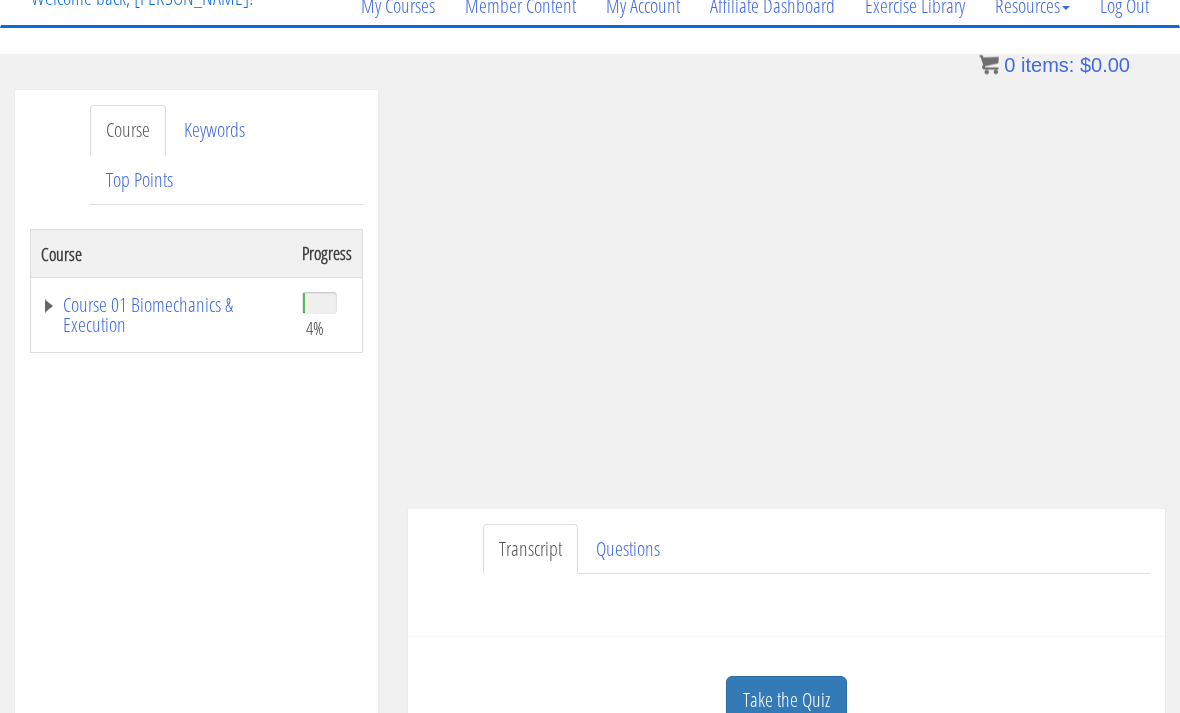 scroll, scrollTop: 172, scrollLeft: 0, axis: vertical 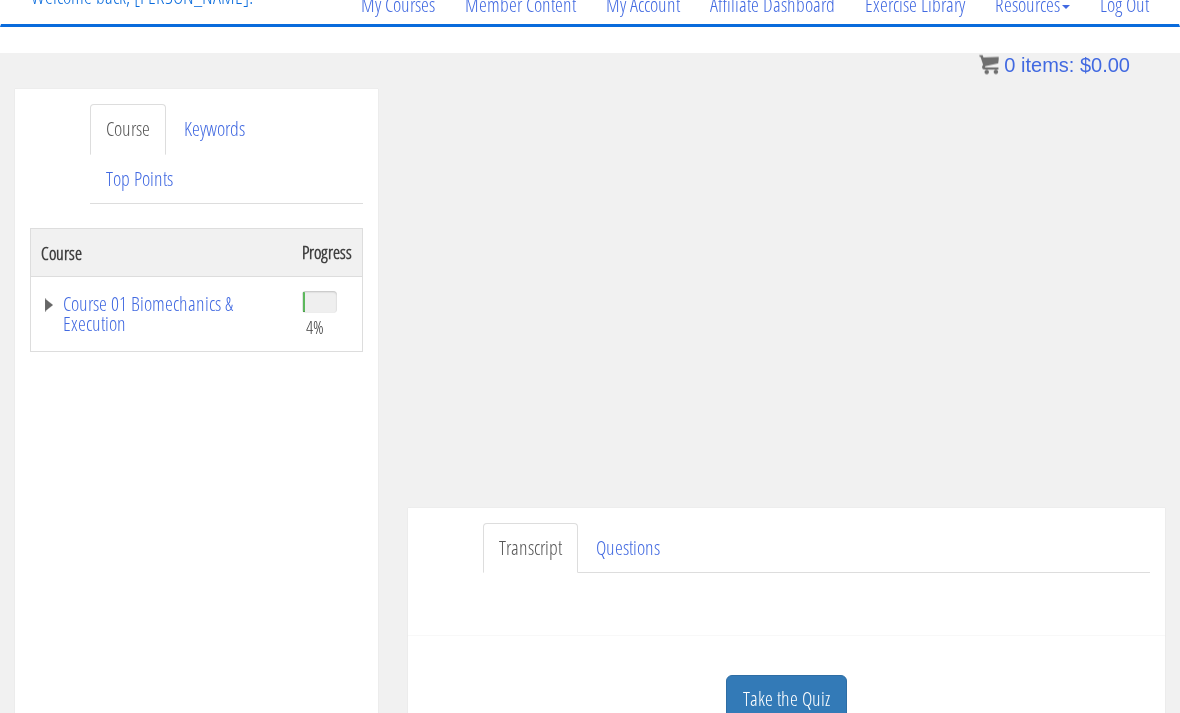click on "Questions" at bounding box center [628, 549] 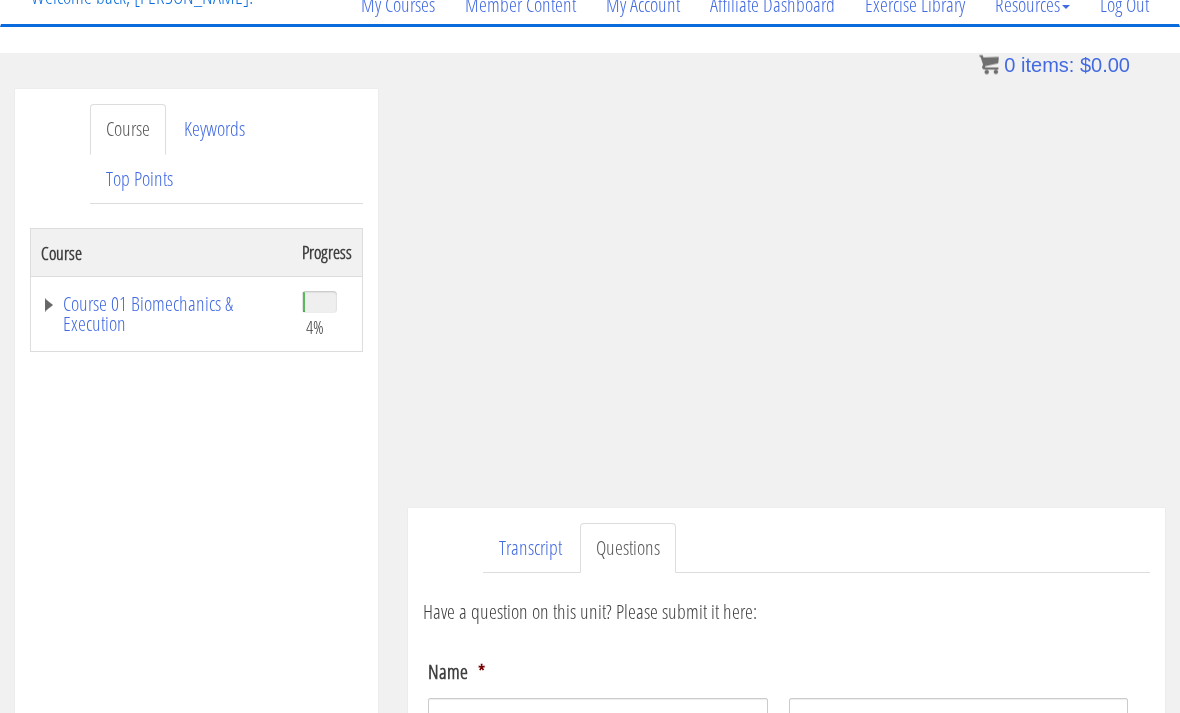 scroll, scrollTop: 173, scrollLeft: 0, axis: vertical 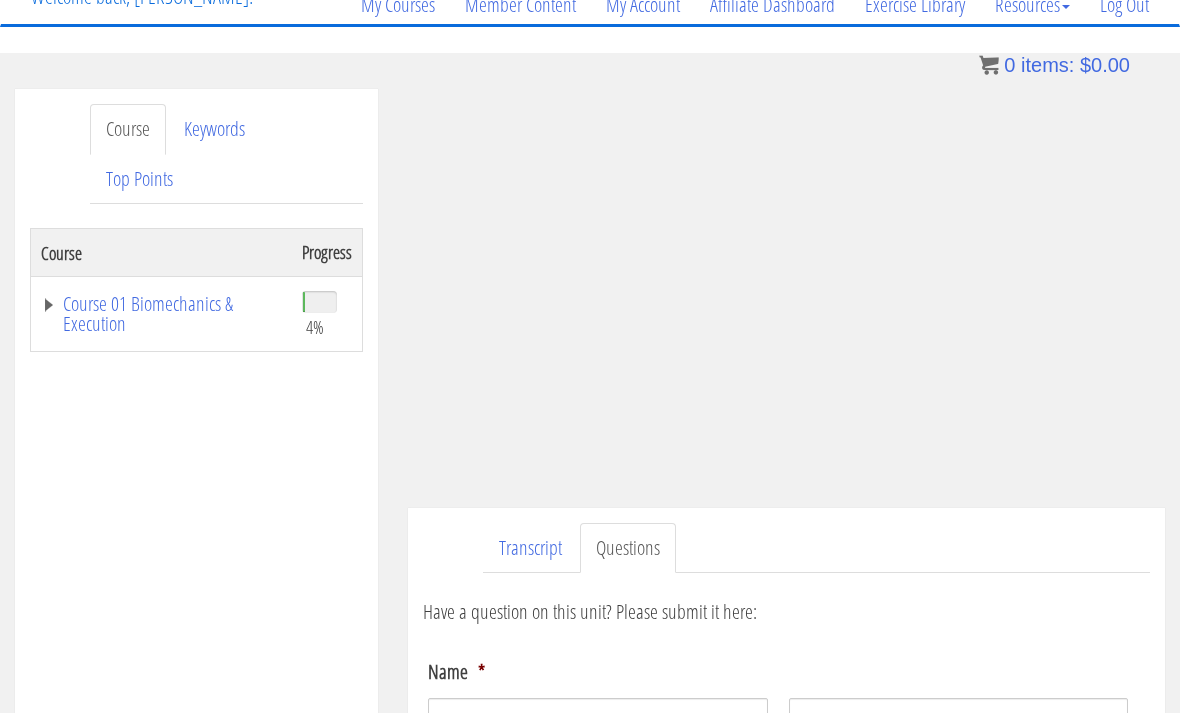 click on "Keywords" at bounding box center [214, 129] 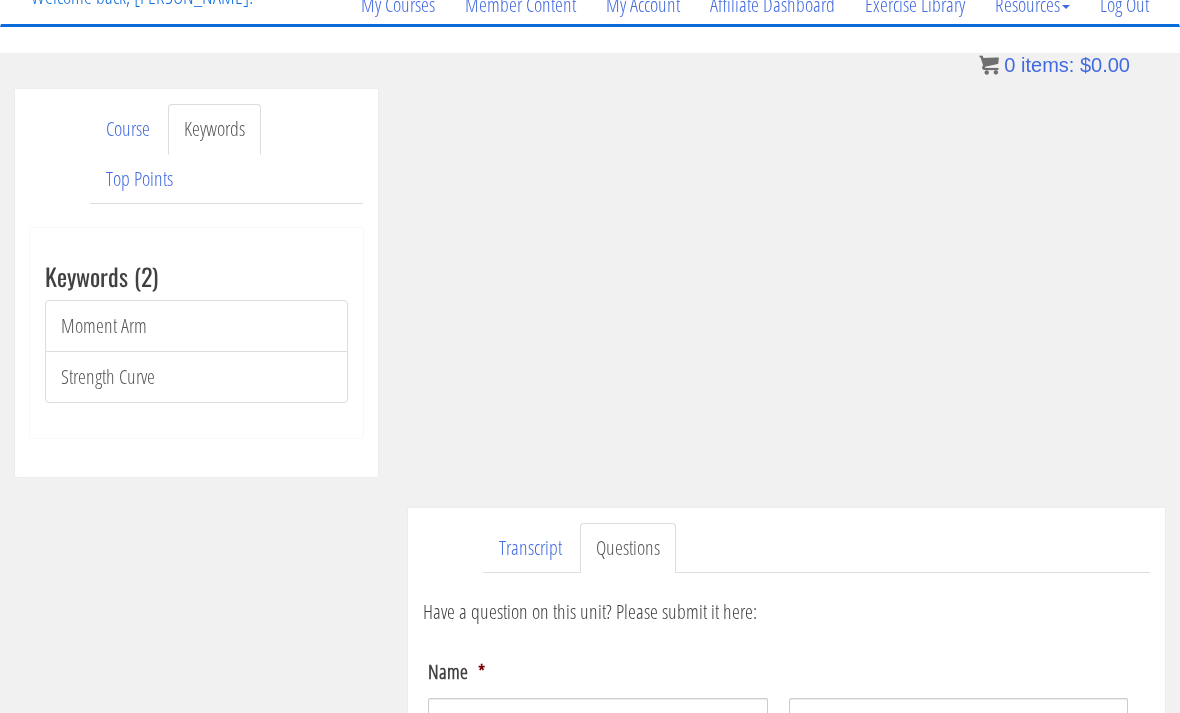 click on "Top Points" at bounding box center (139, 179) 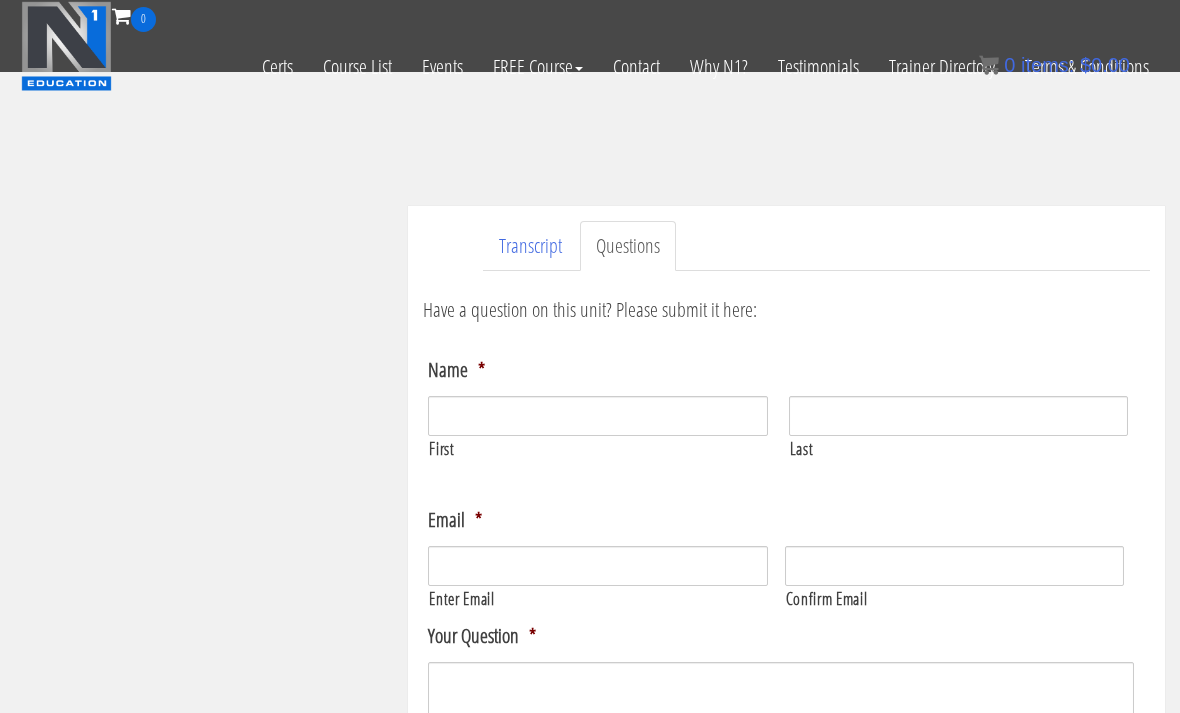 scroll, scrollTop: 345, scrollLeft: 0, axis: vertical 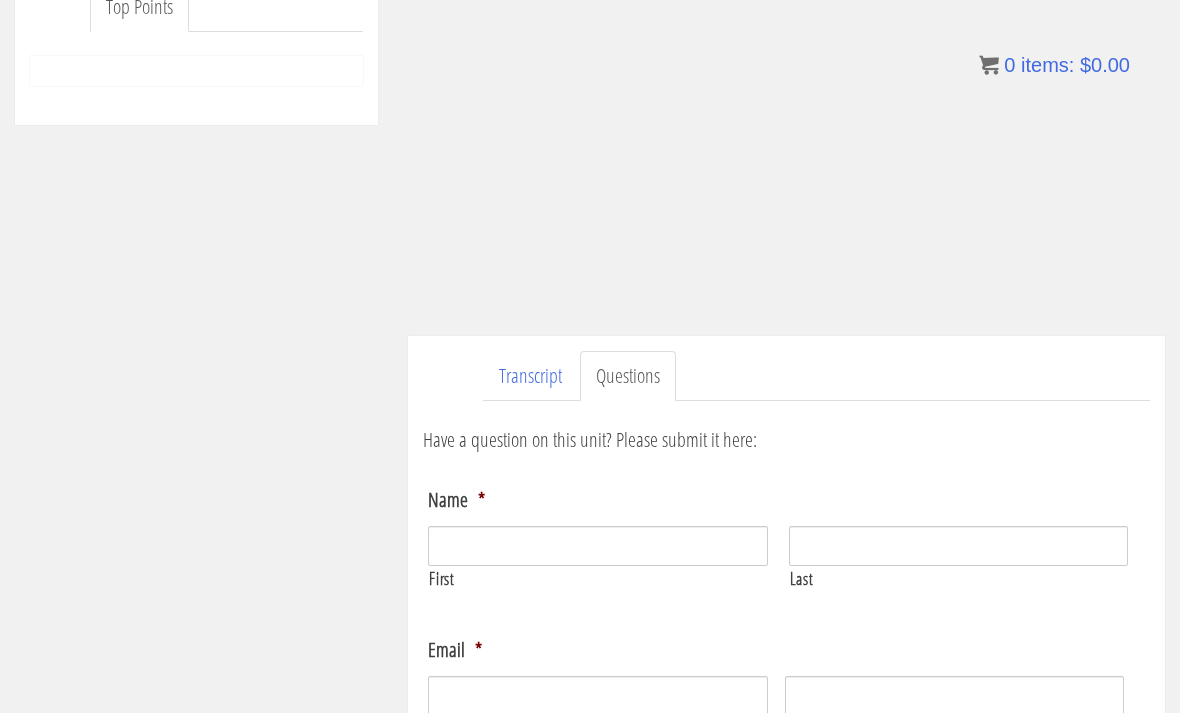 click on "Transcript" at bounding box center (530, 376) 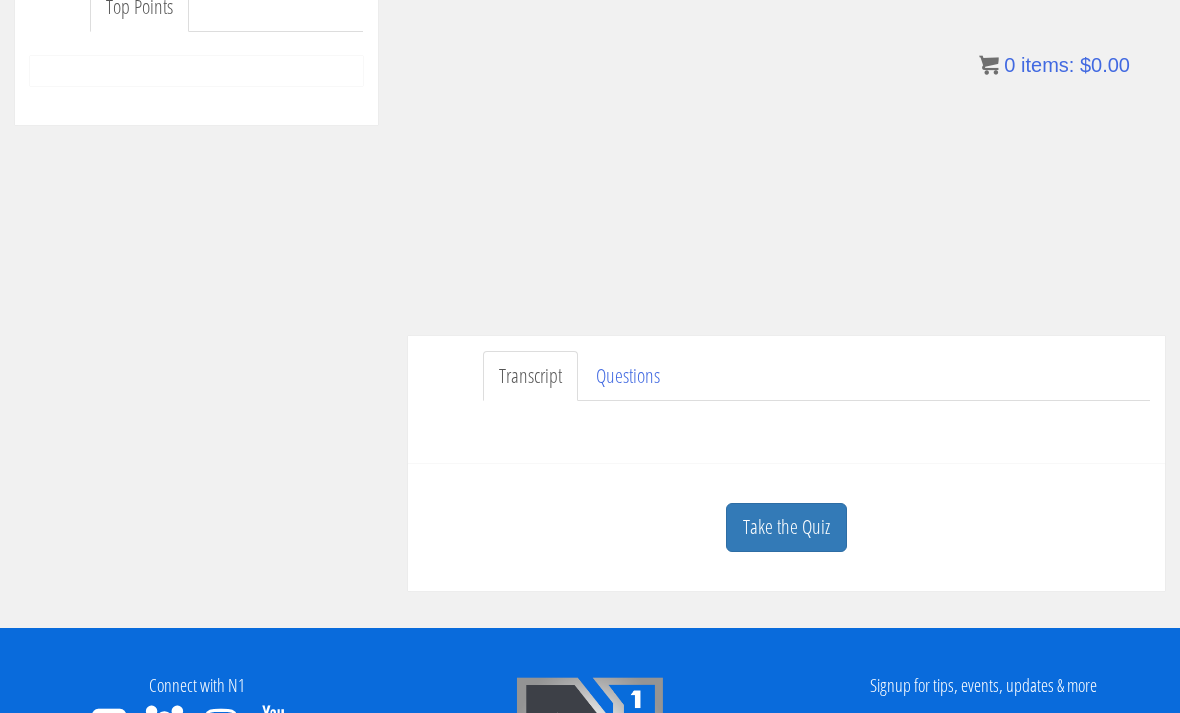 click on "Take the Quiz" at bounding box center (786, 527) 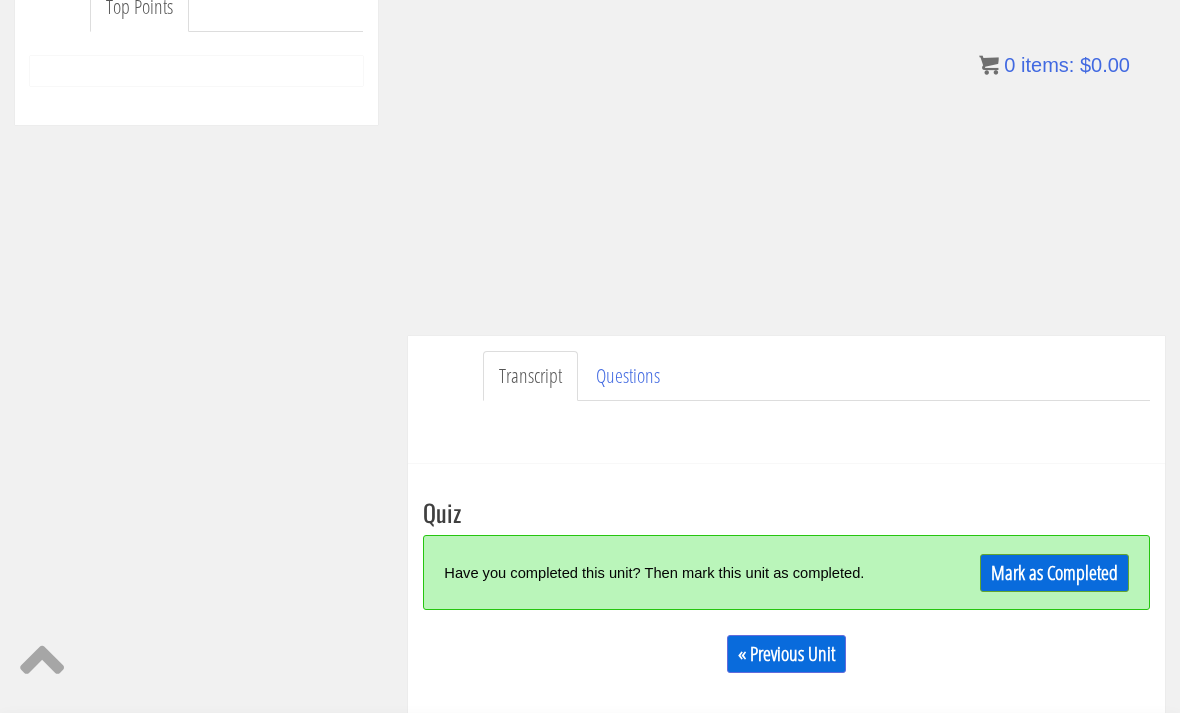 click on "Mark as Completed" at bounding box center (1054, 573) 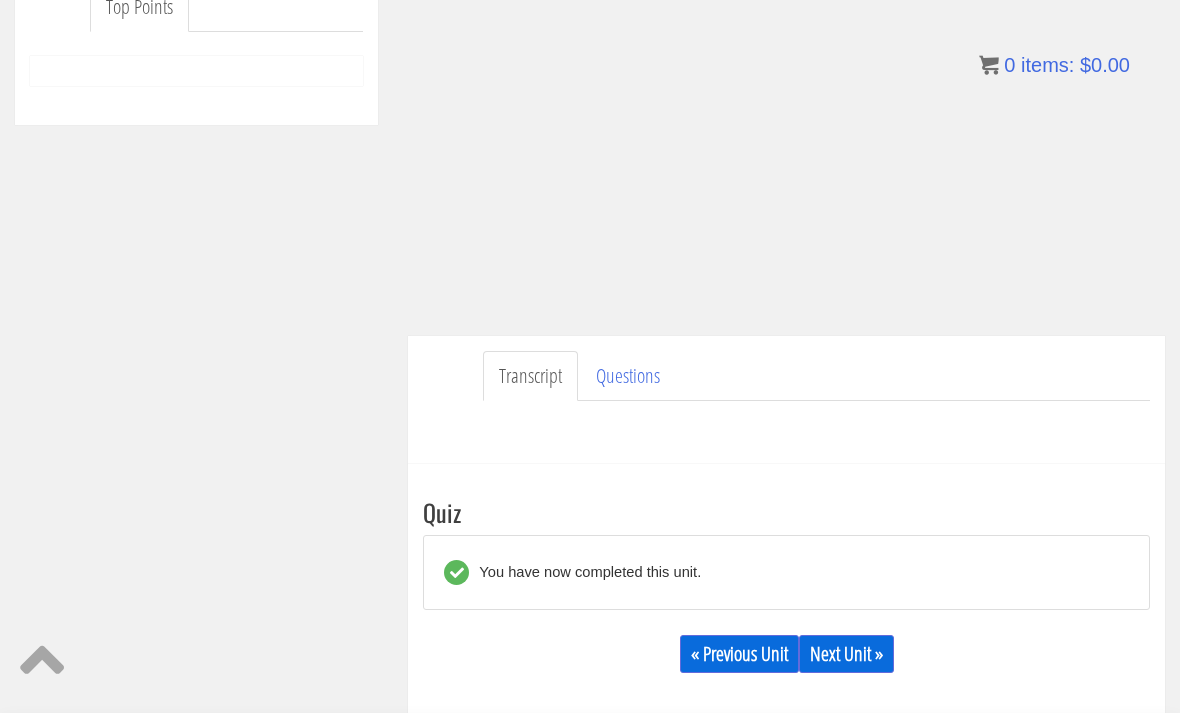 click on "Next Unit »" at bounding box center [846, 654] 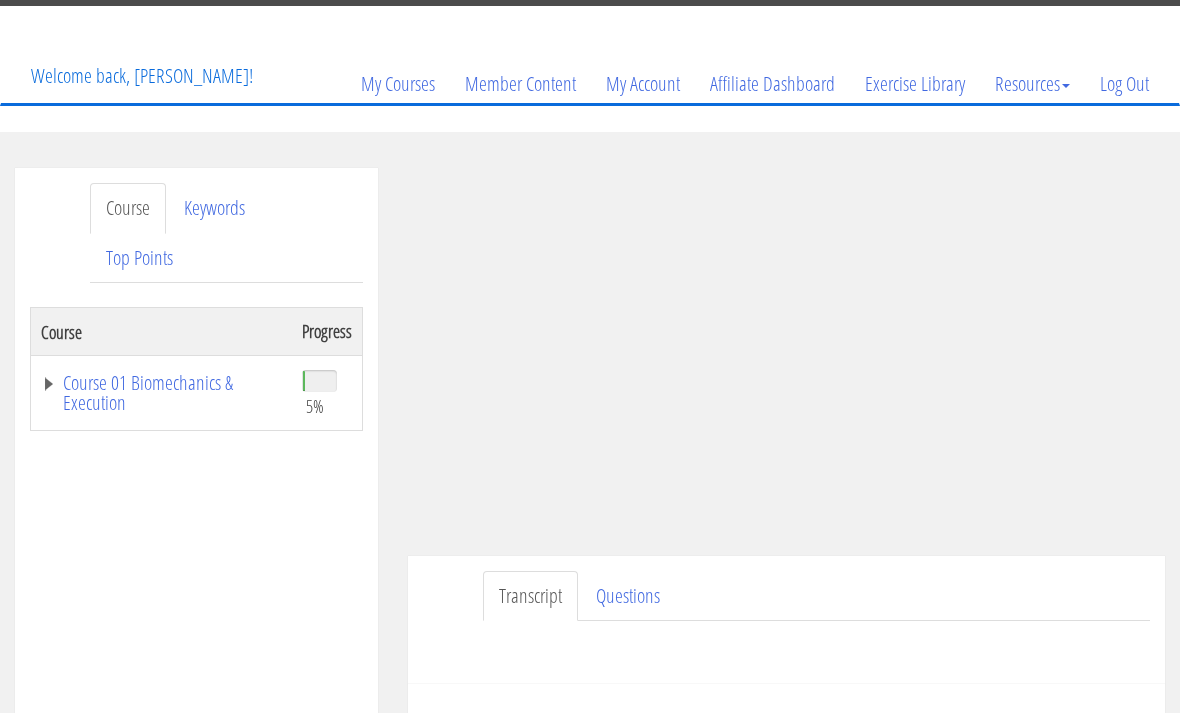 scroll, scrollTop: 98, scrollLeft: 0, axis: vertical 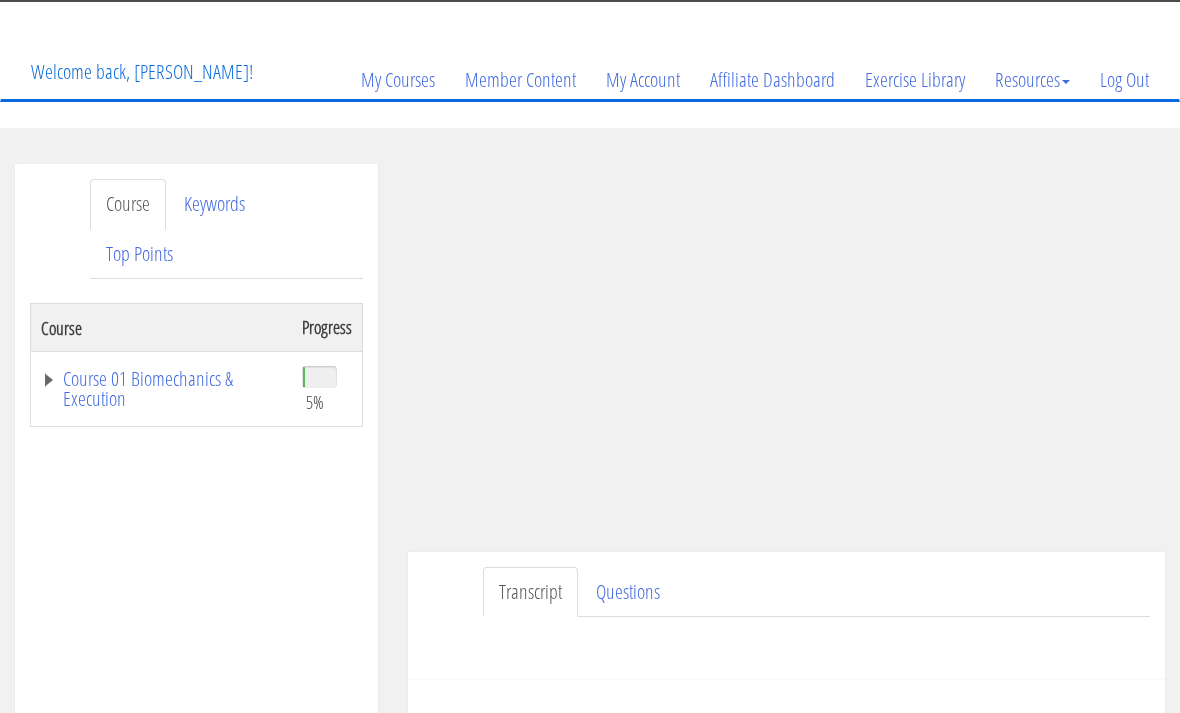 click on "Questions" at bounding box center [628, 592] 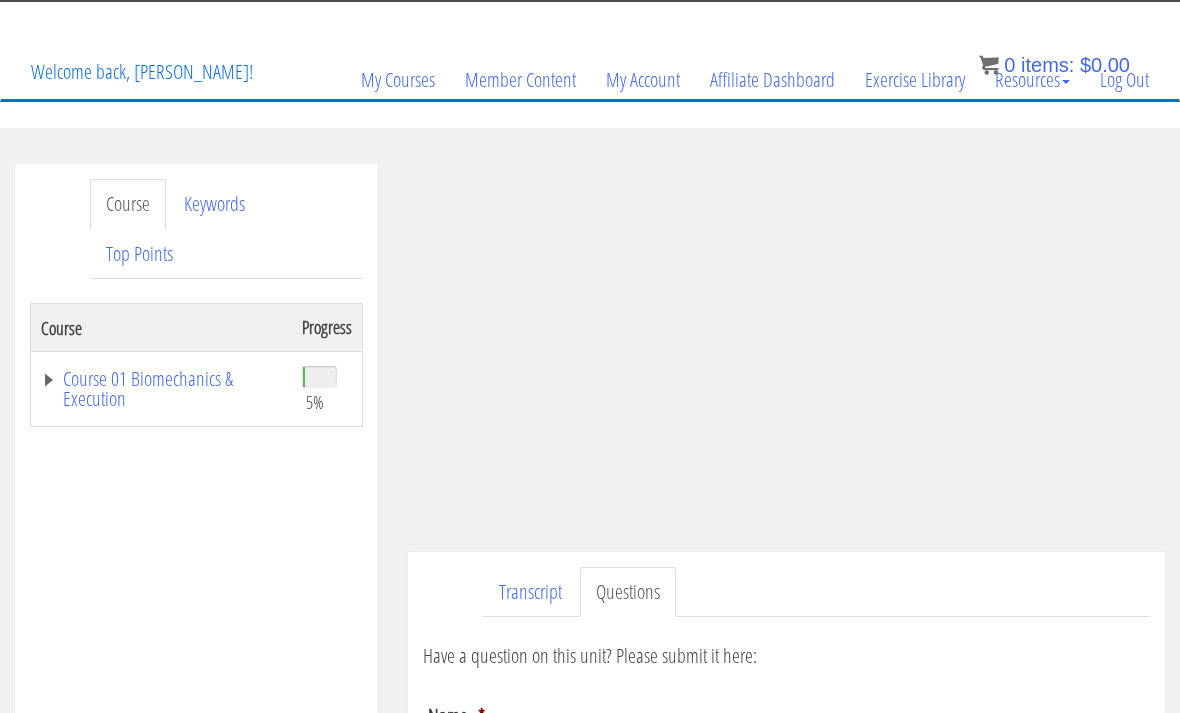 click on "Course
Keywords
Top Points" at bounding box center [226, 229] 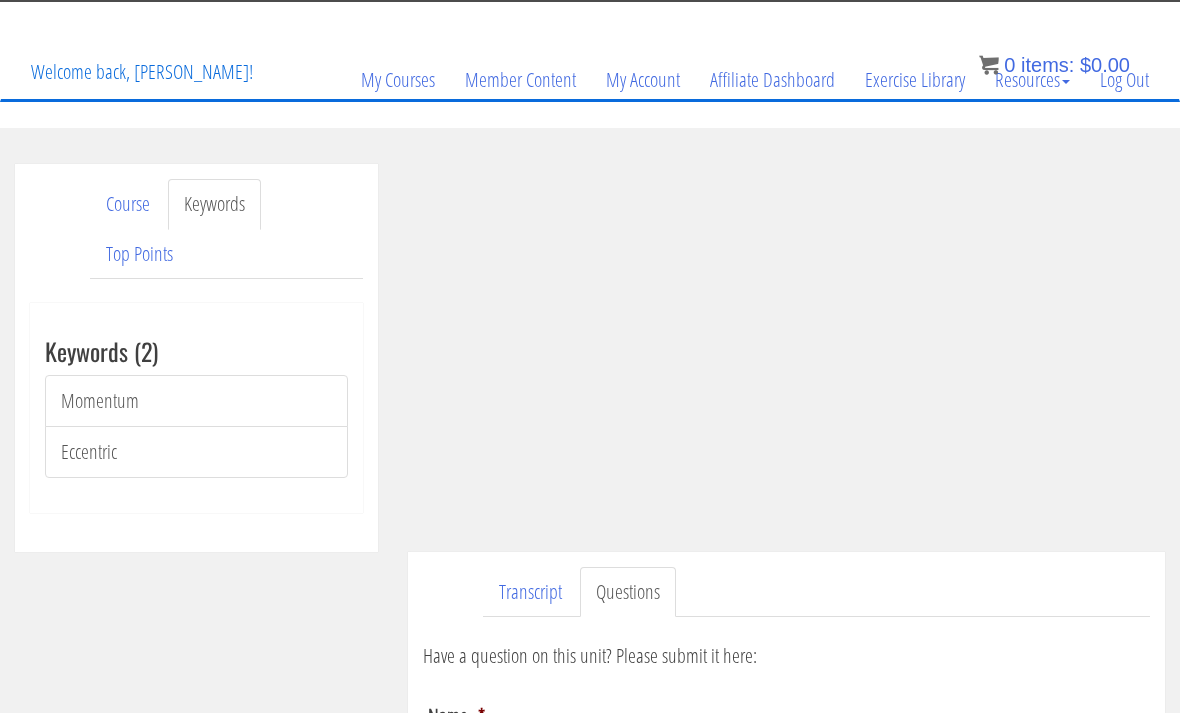 click on "Top Points" at bounding box center [139, 254] 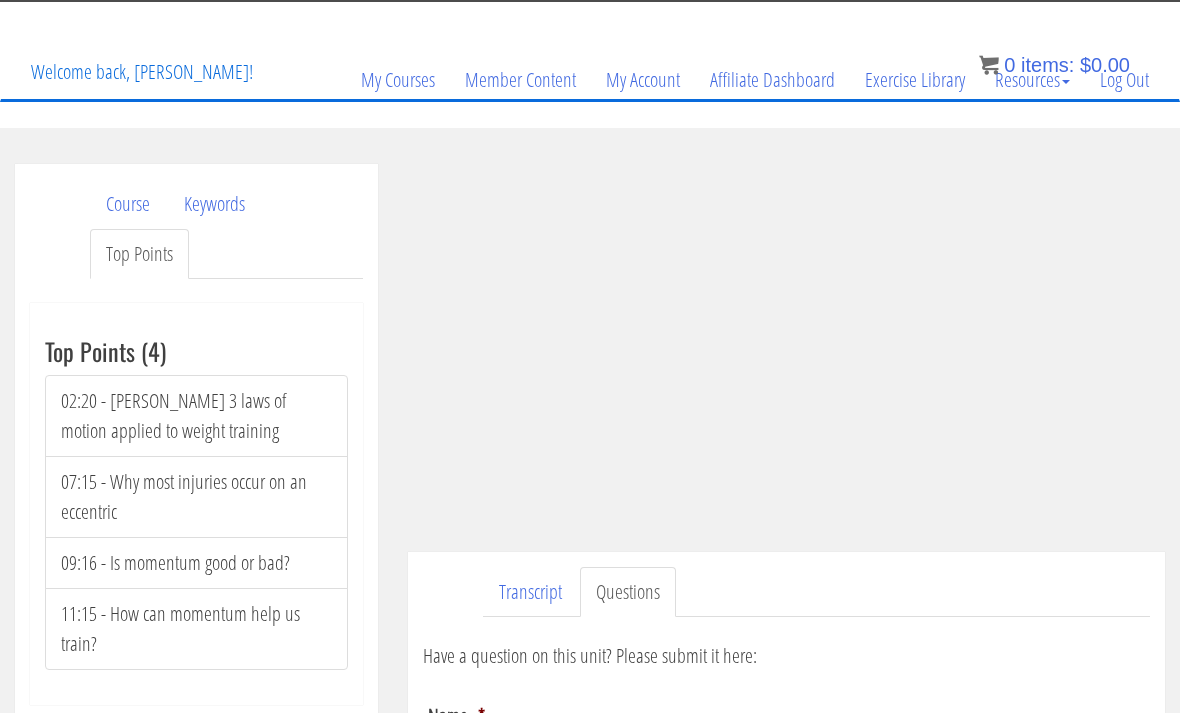 click on "Have a question on this unit? Please submit it here:" at bounding box center [786, 656] 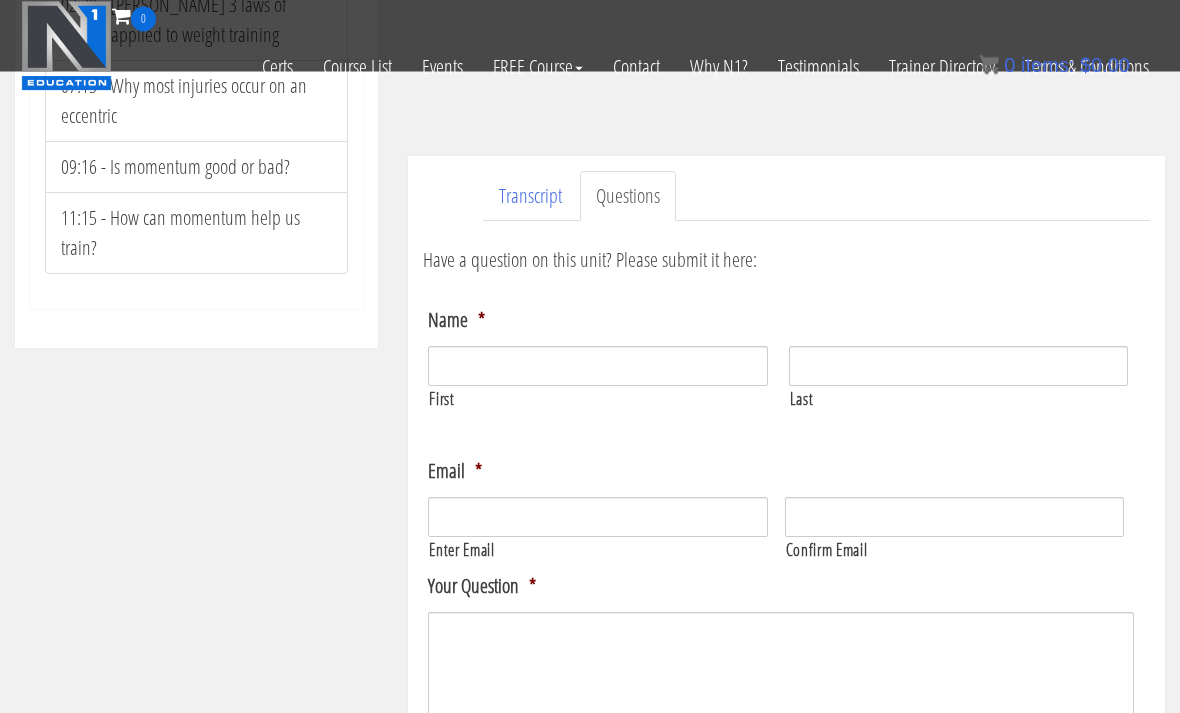 scroll, scrollTop: 369, scrollLeft: 0, axis: vertical 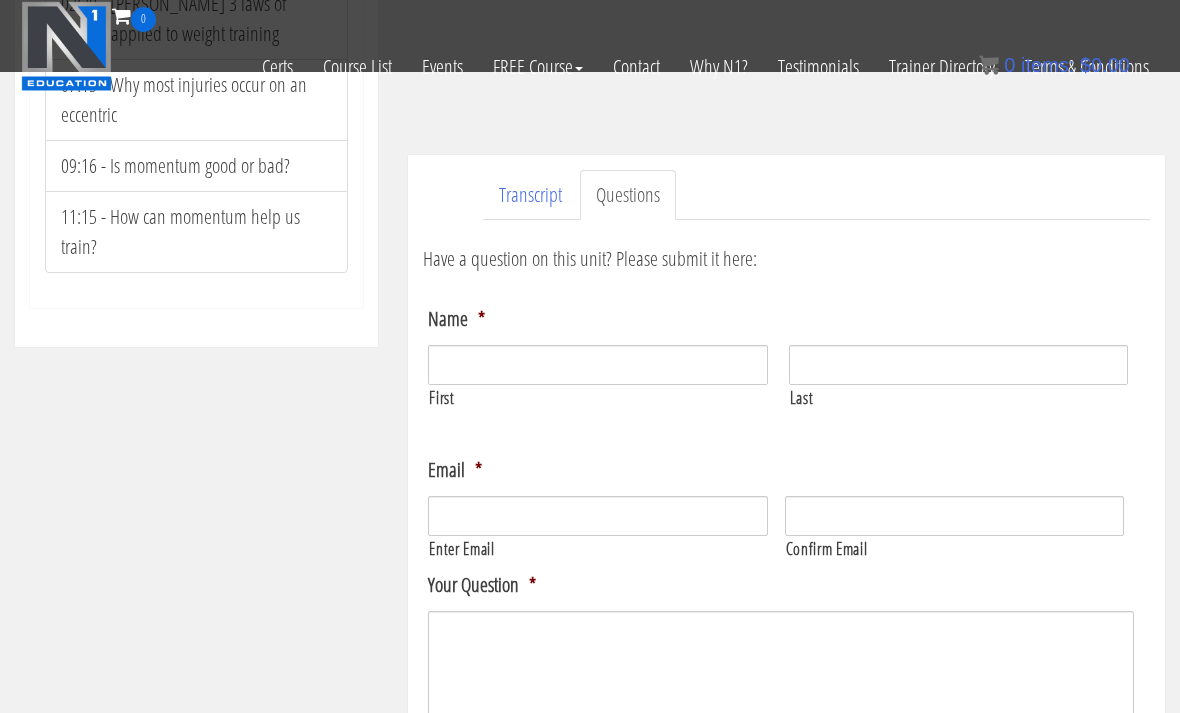 click on "Transcript" at bounding box center (530, 195) 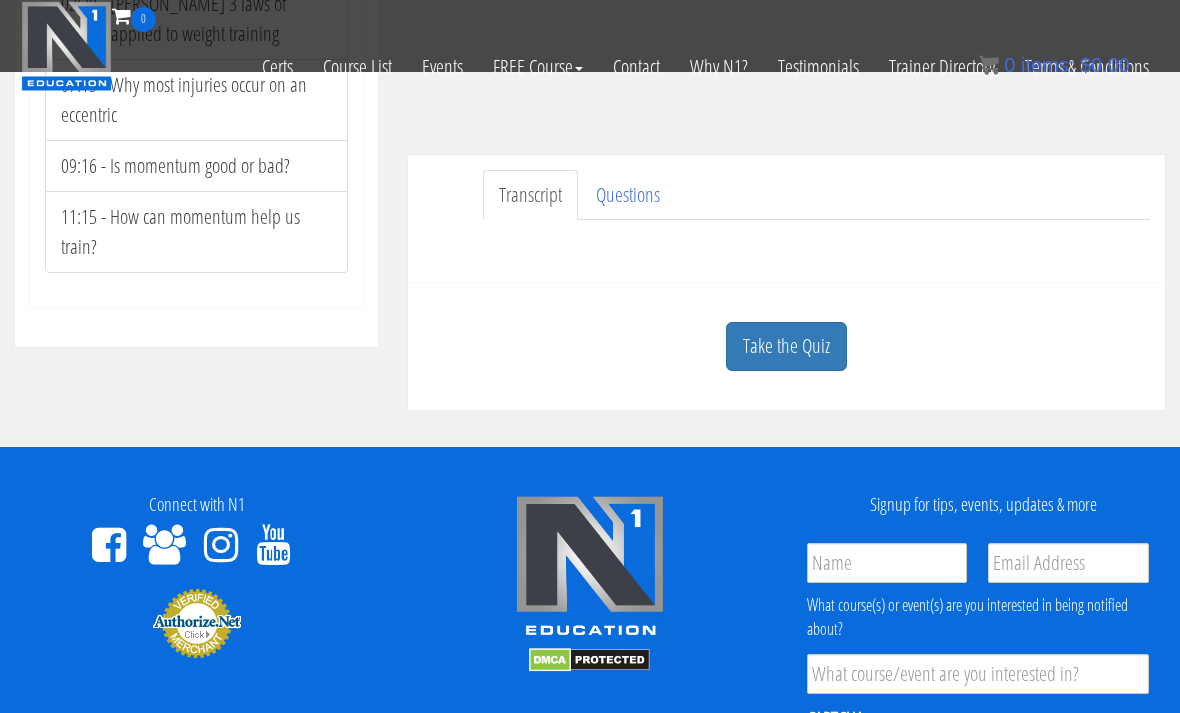 click on "Take the Quiz" at bounding box center (786, 346) 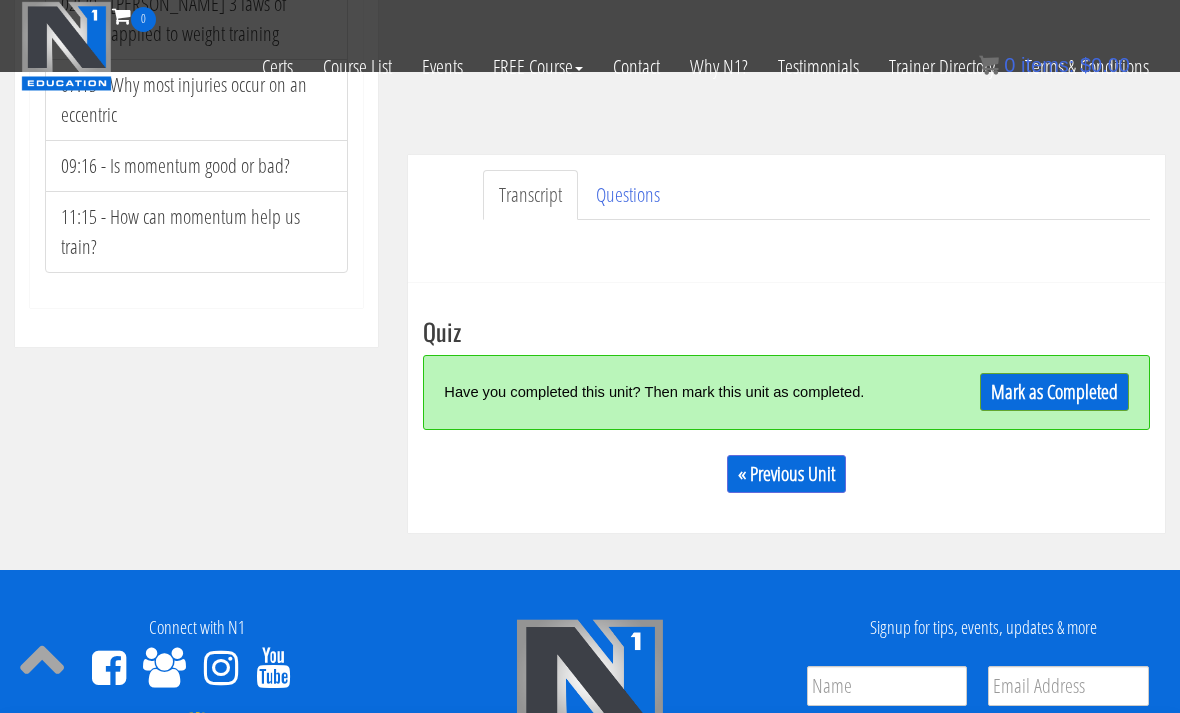 click on "Mark as Completed" at bounding box center (1054, 392) 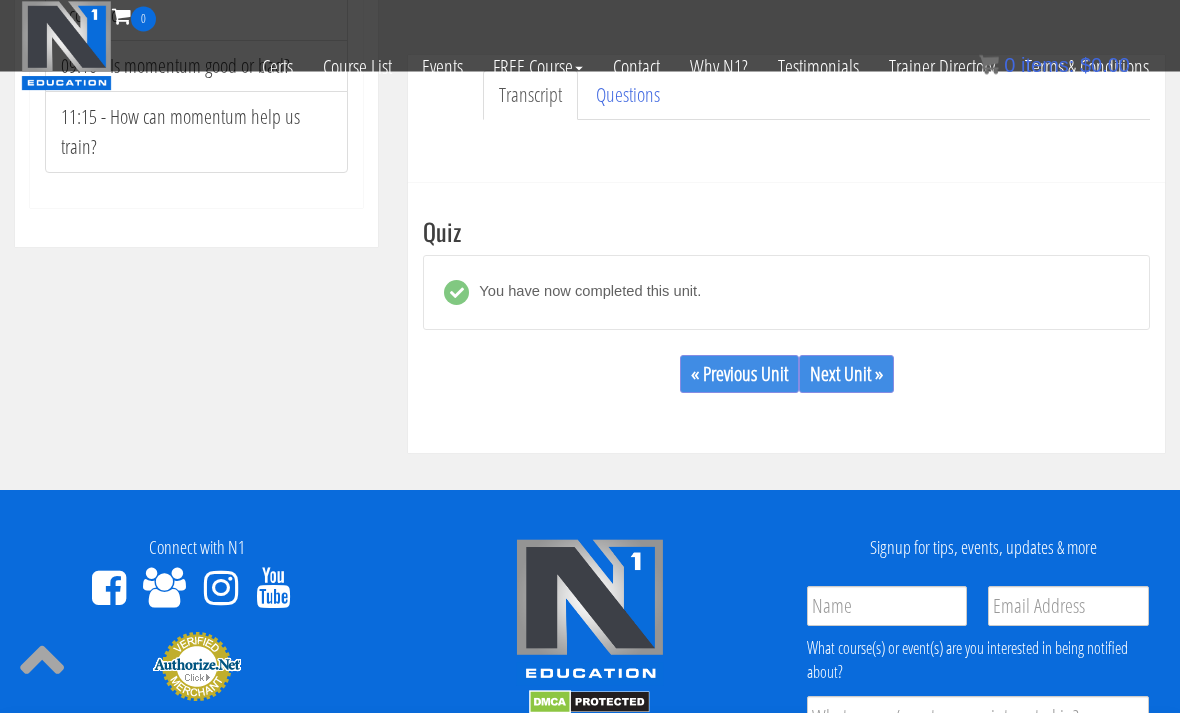 scroll, scrollTop: 469, scrollLeft: 0, axis: vertical 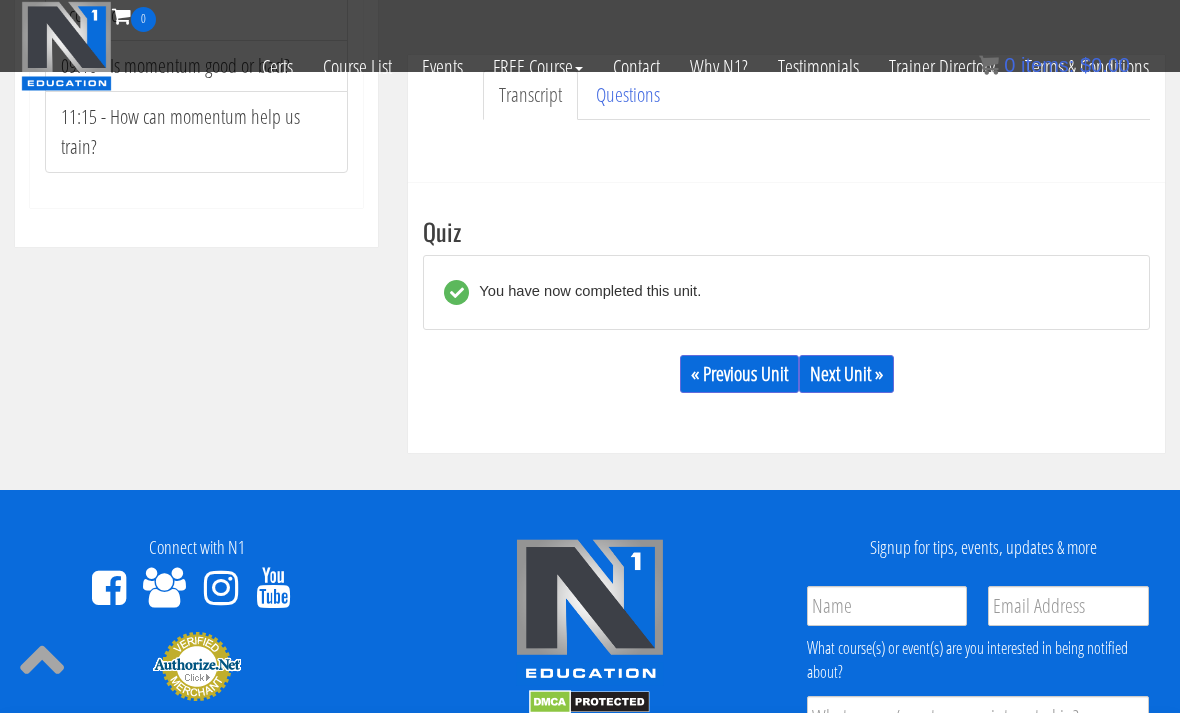 click on "Next Unit »" at bounding box center [846, 374] 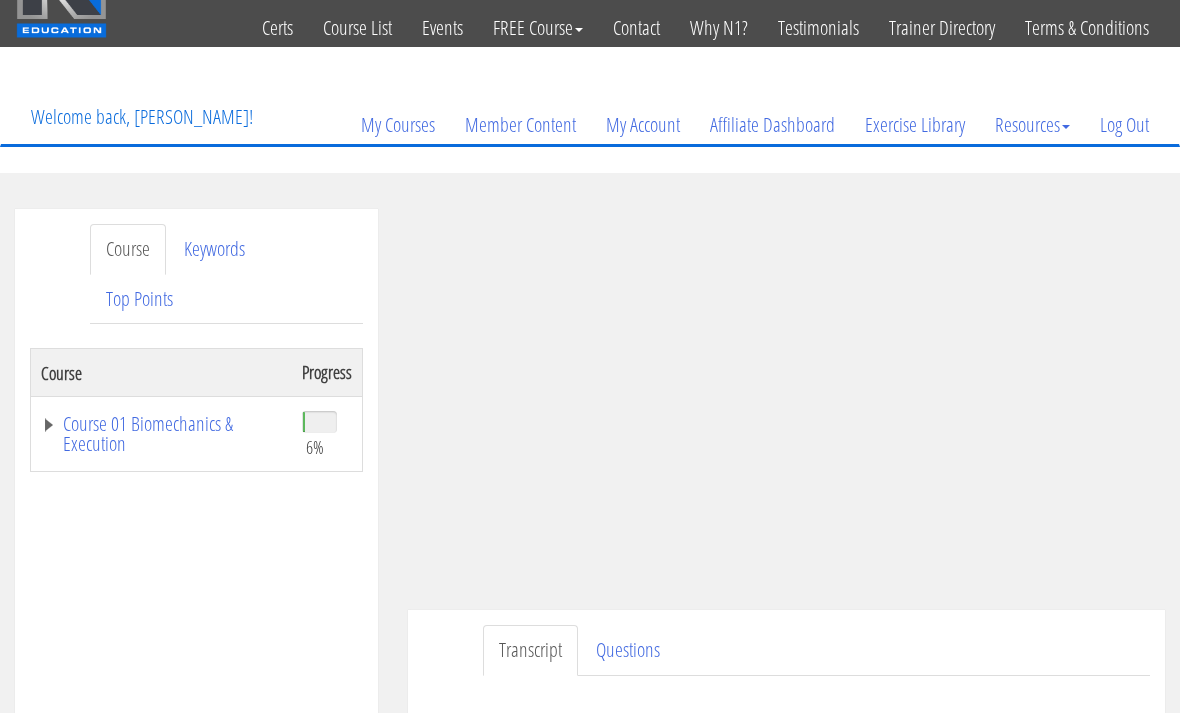 scroll, scrollTop: 53, scrollLeft: 0, axis: vertical 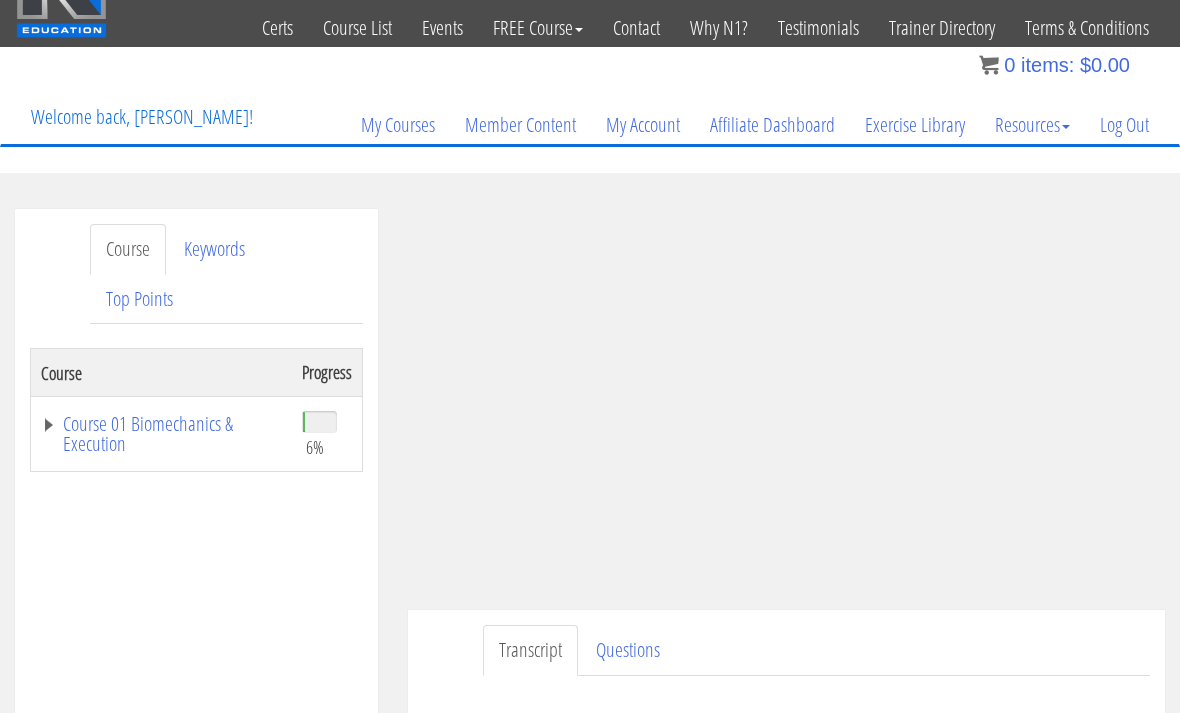 click on "Top Points" at bounding box center (139, 299) 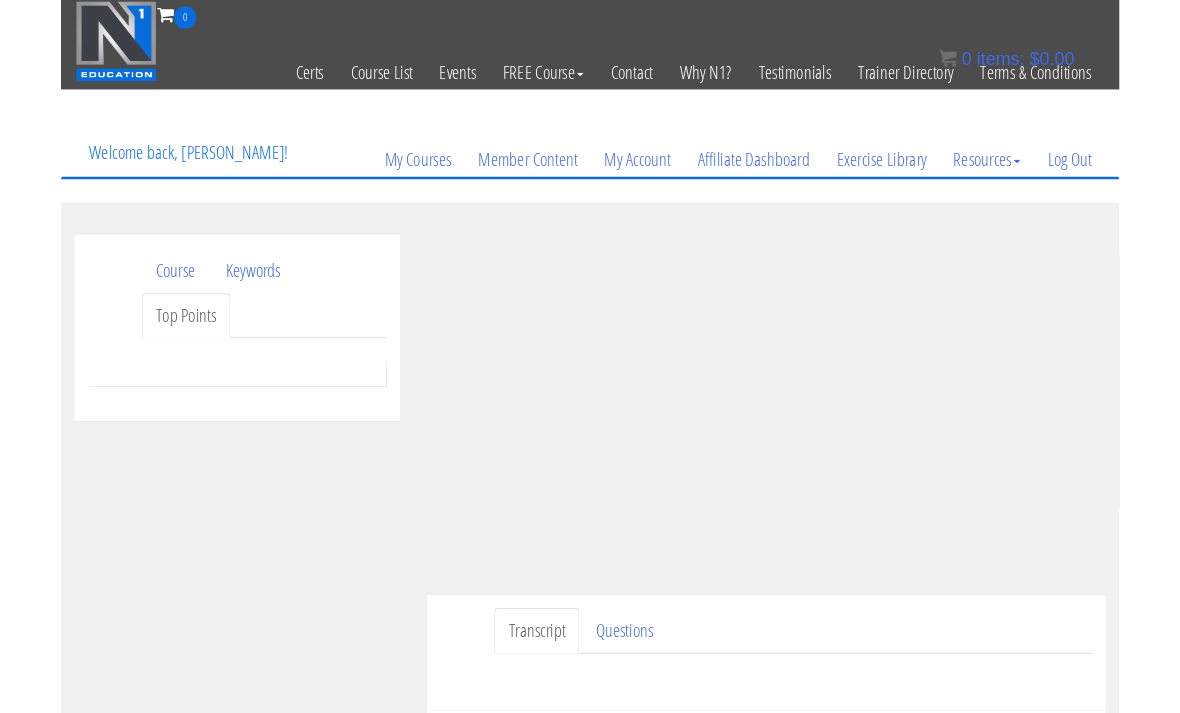 scroll, scrollTop: 53, scrollLeft: 0, axis: vertical 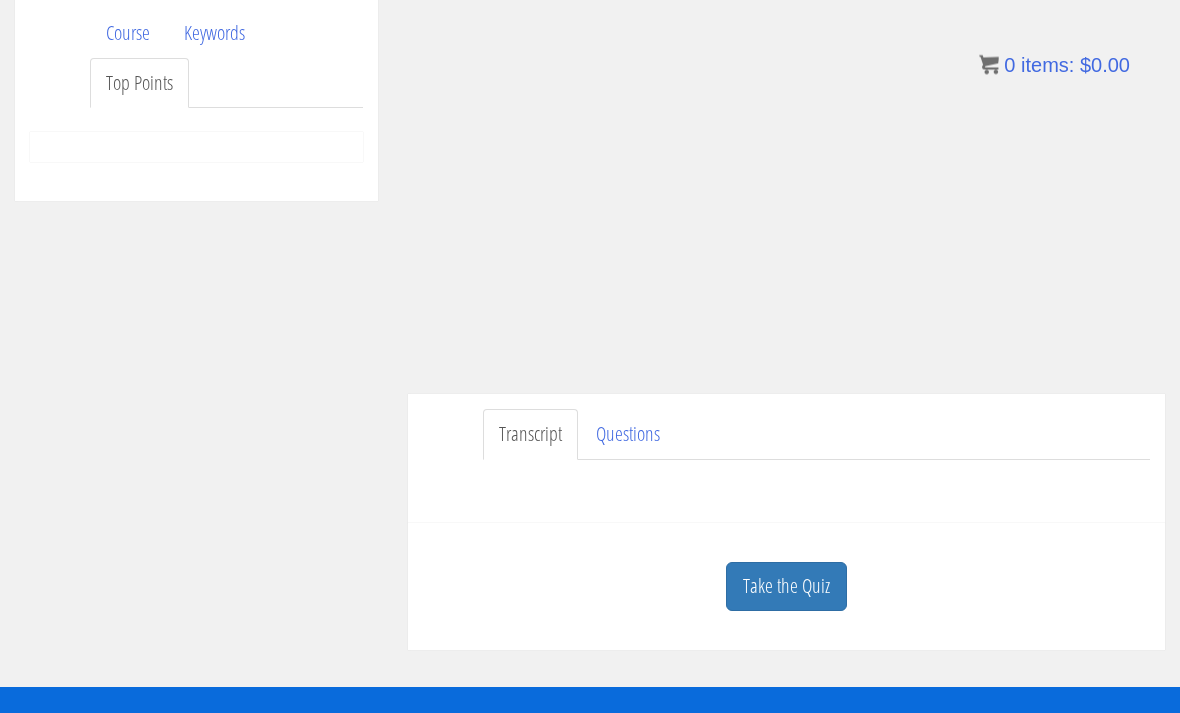 click on "Take the Quiz" at bounding box center [786, 587] 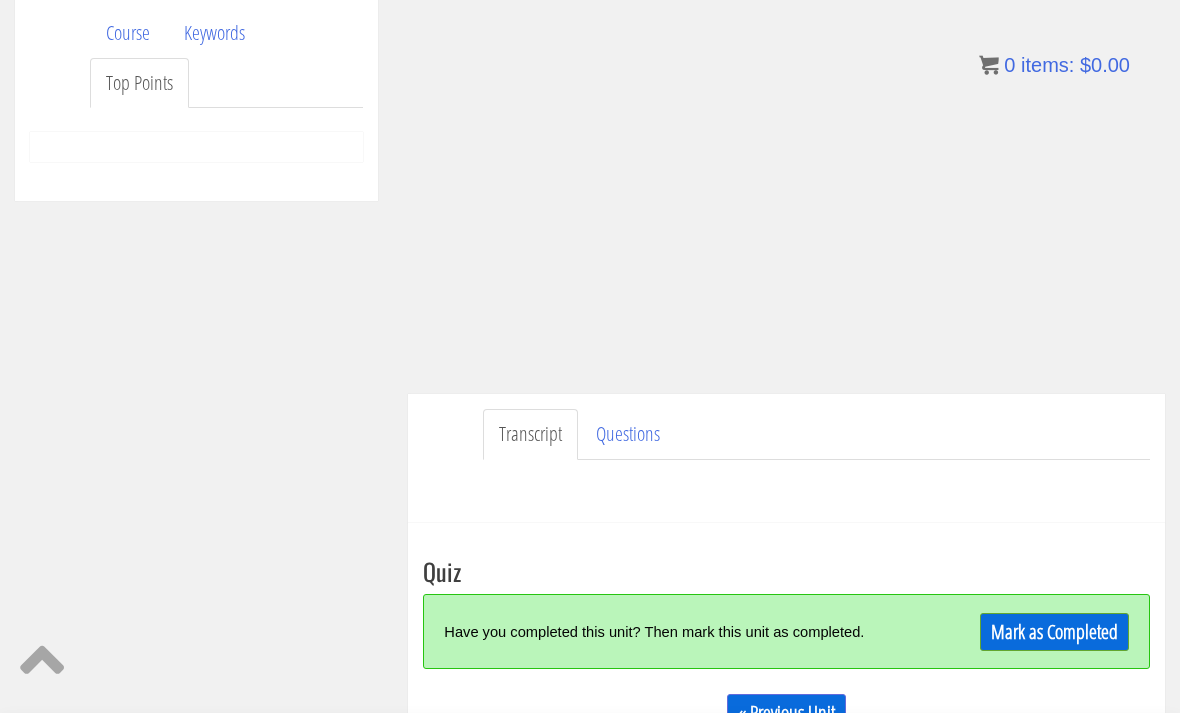 click on "Mark as Completed" at bounding box center (1054, 632) 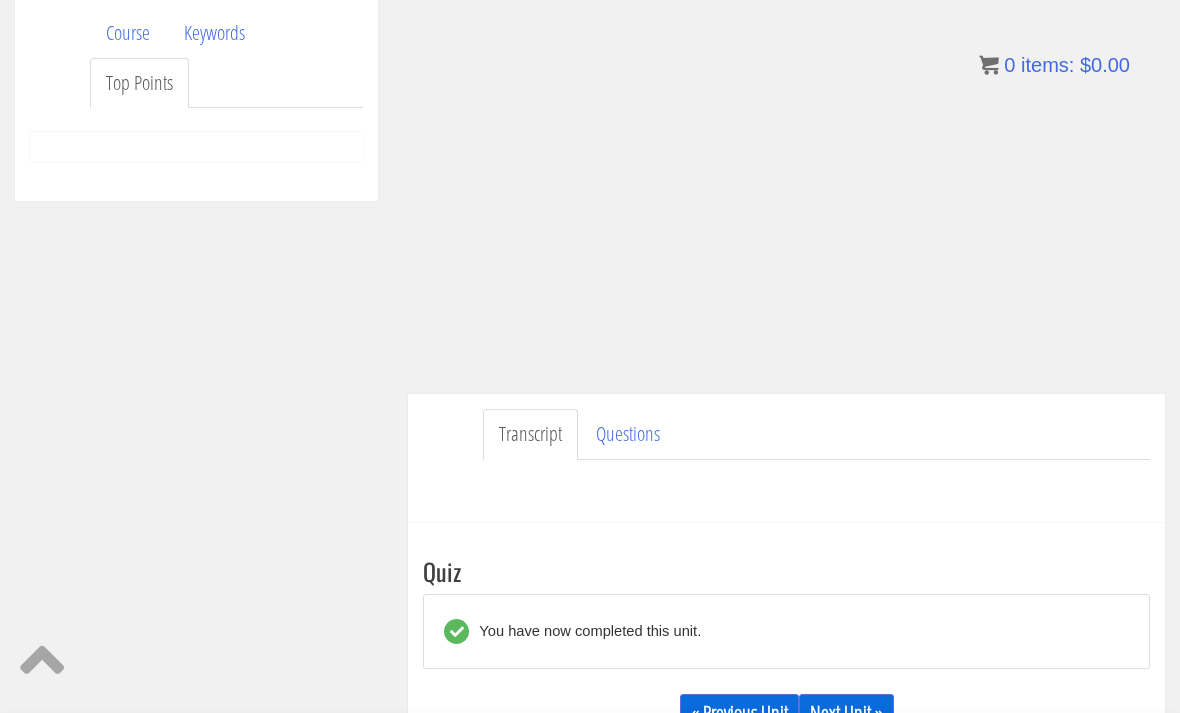 click on "Next Unit »" at bounding box center (846, 713) 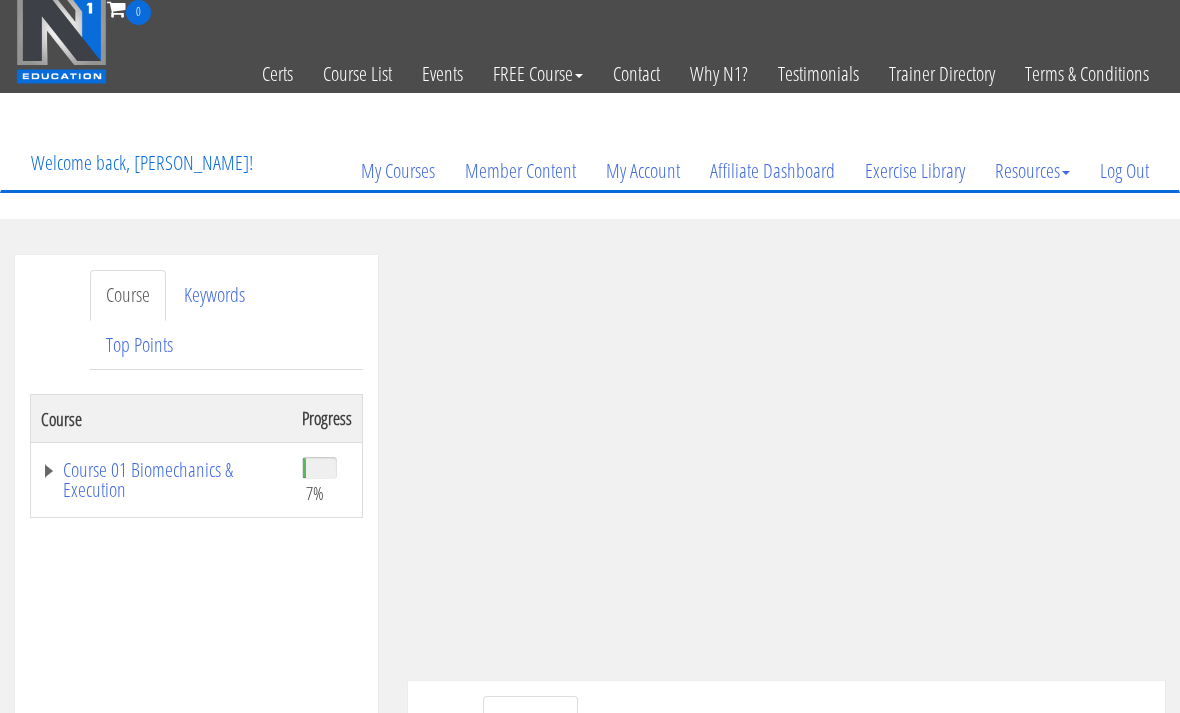 scroll, scrollTop: 0, scrollLeft: 0, axis: both 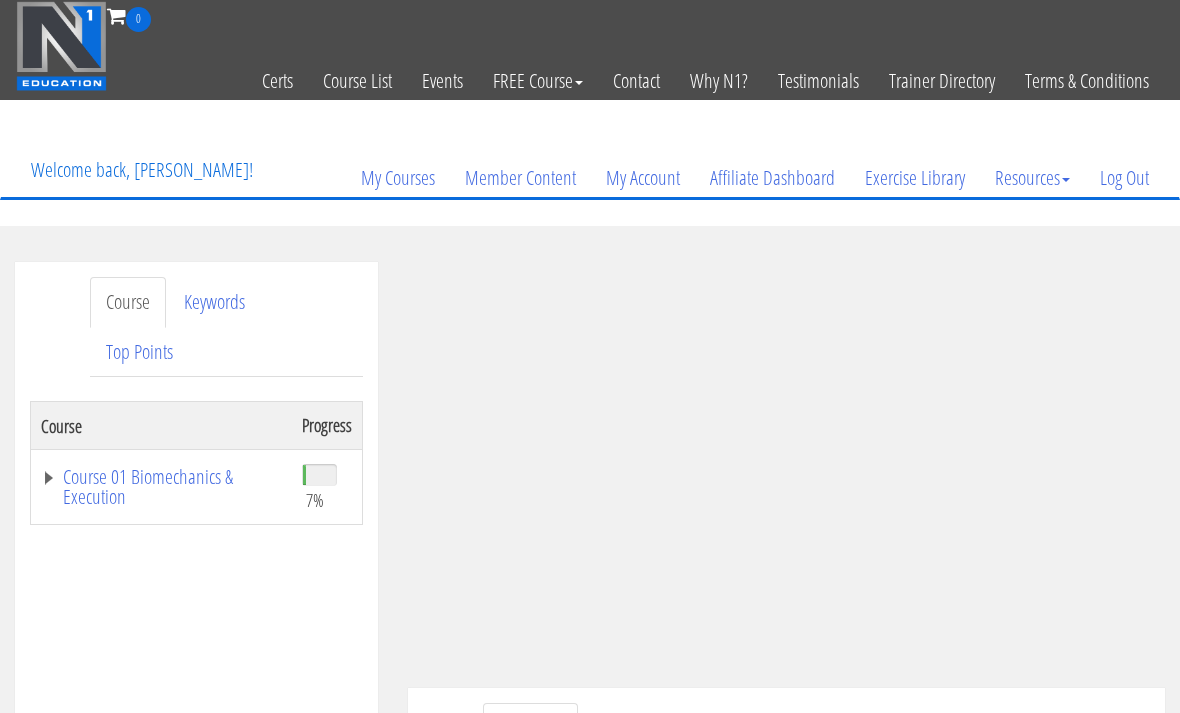 click on "My Courses" at bounding box center (398, 178) 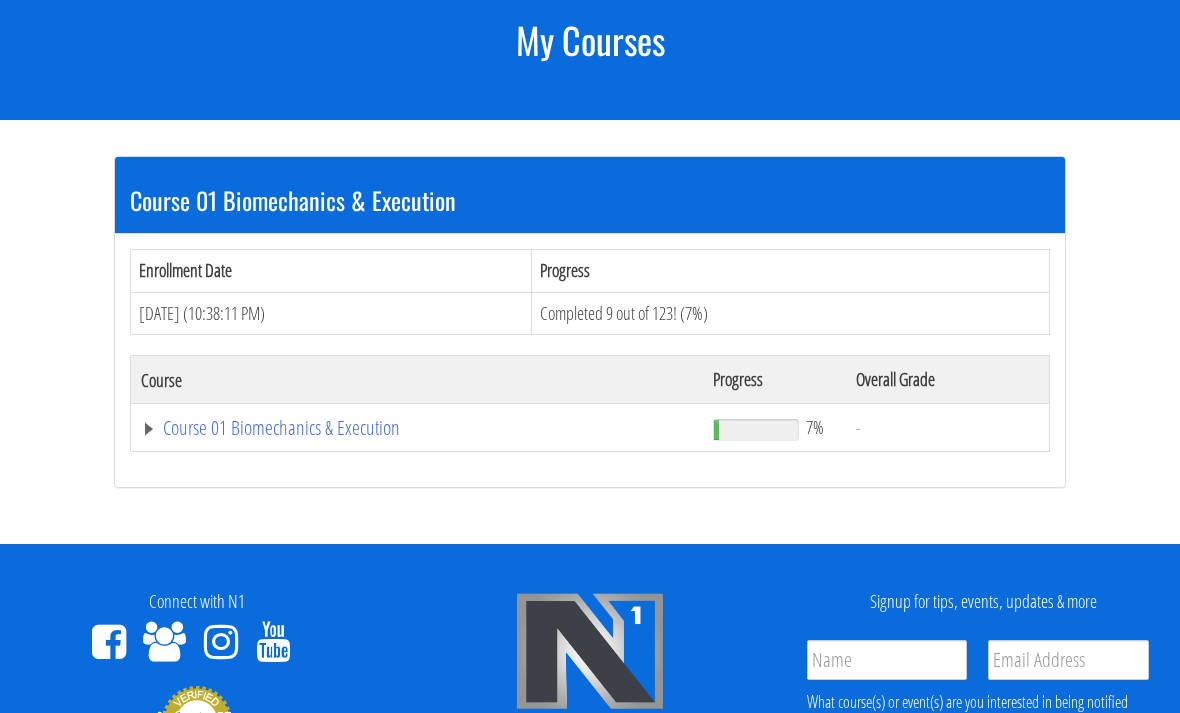 scroll, scrollTop: 308, scrollLeft: 0, axis: vertical 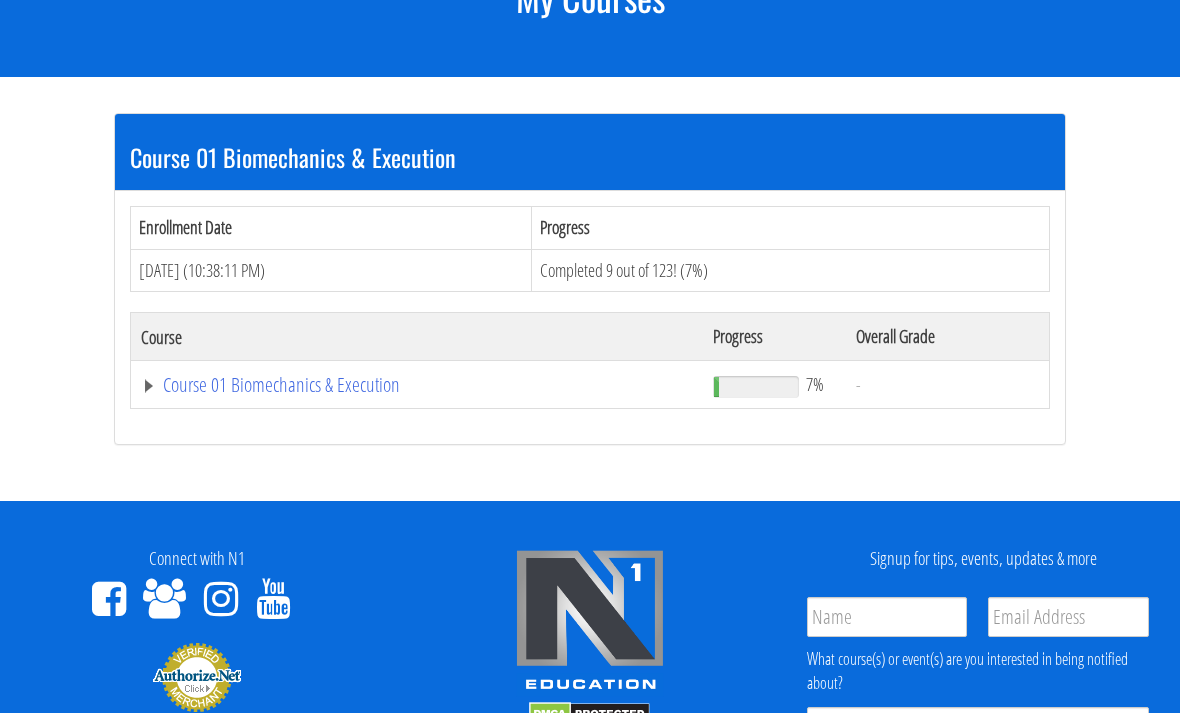 click on "Course 01 Biomechanics & Execution" at bounding box center (417, 386) 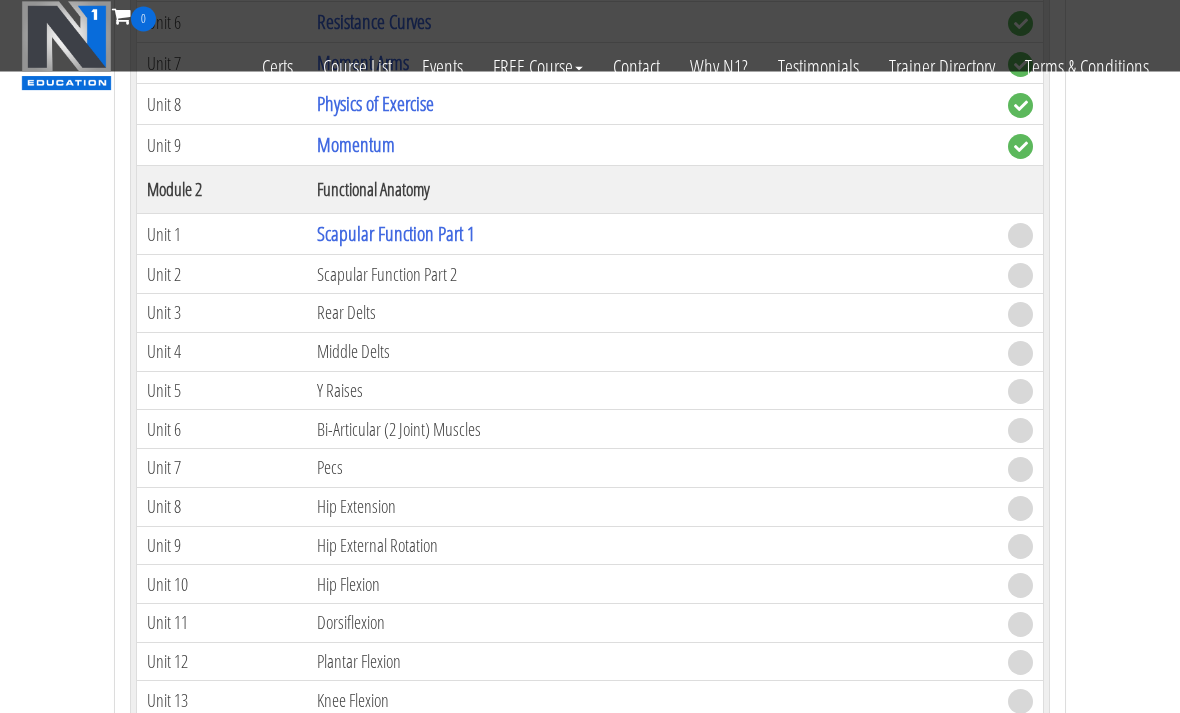 scroll, scrollTop: 853, scrollLeft: 0, axis: vertical 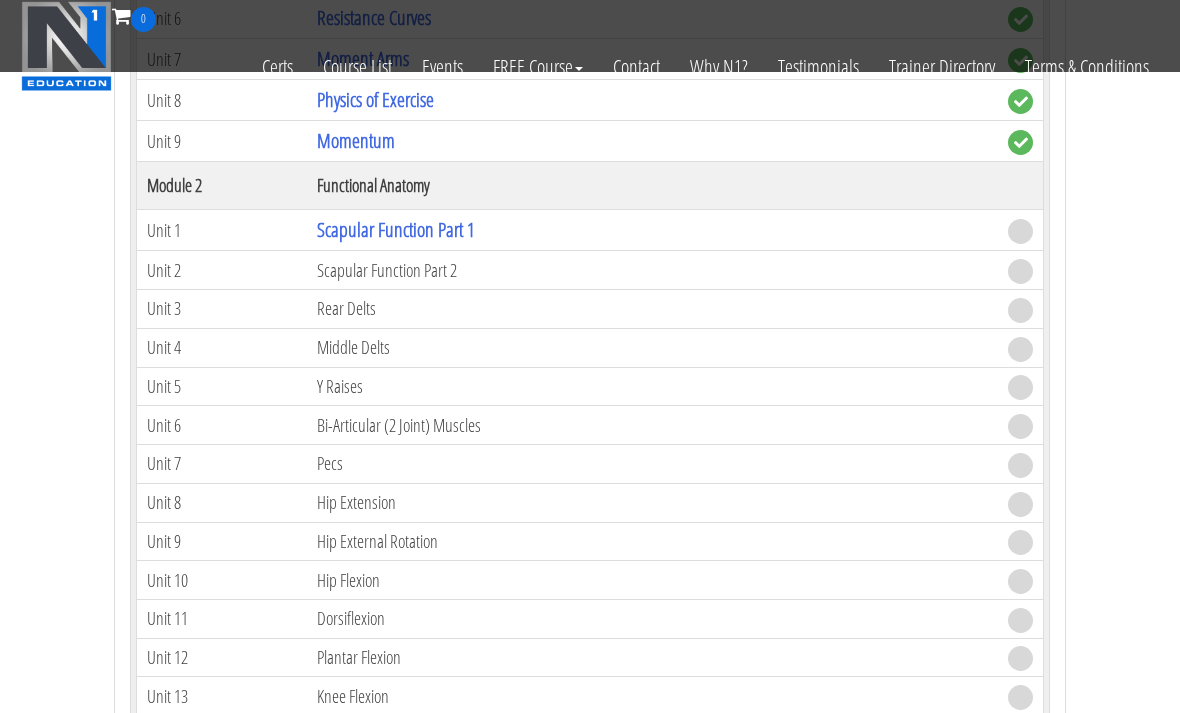 click on "Bi-Articular (2 Joint) Muscles" at bounding box center [652, 425] 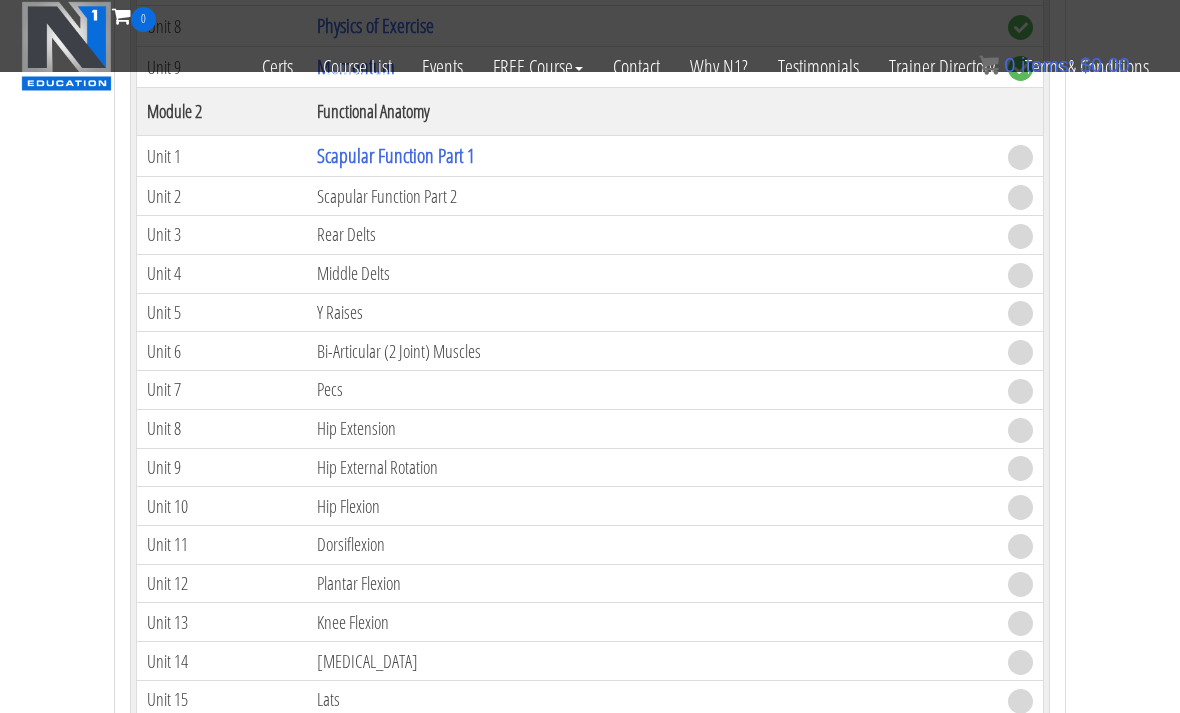 scroll, scrollTop: 904, scrollLeft: 0, axis: vertical 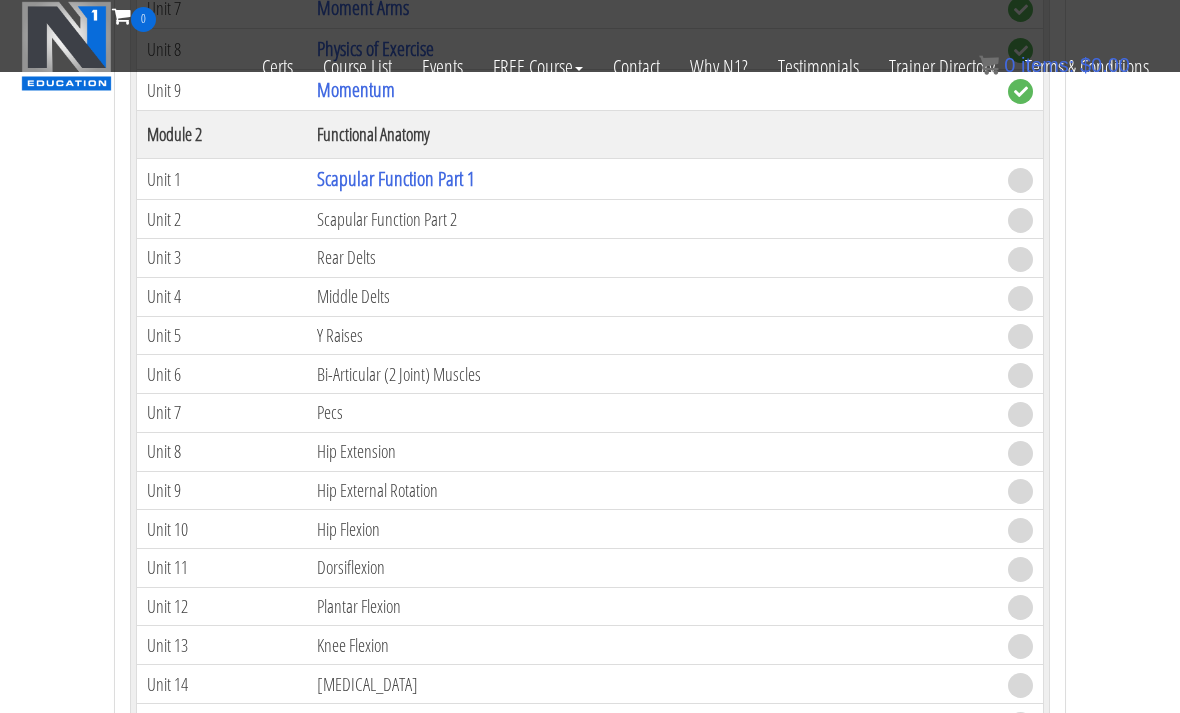 click on "Scapular Function Part 1" at bounding box center (396, 178) 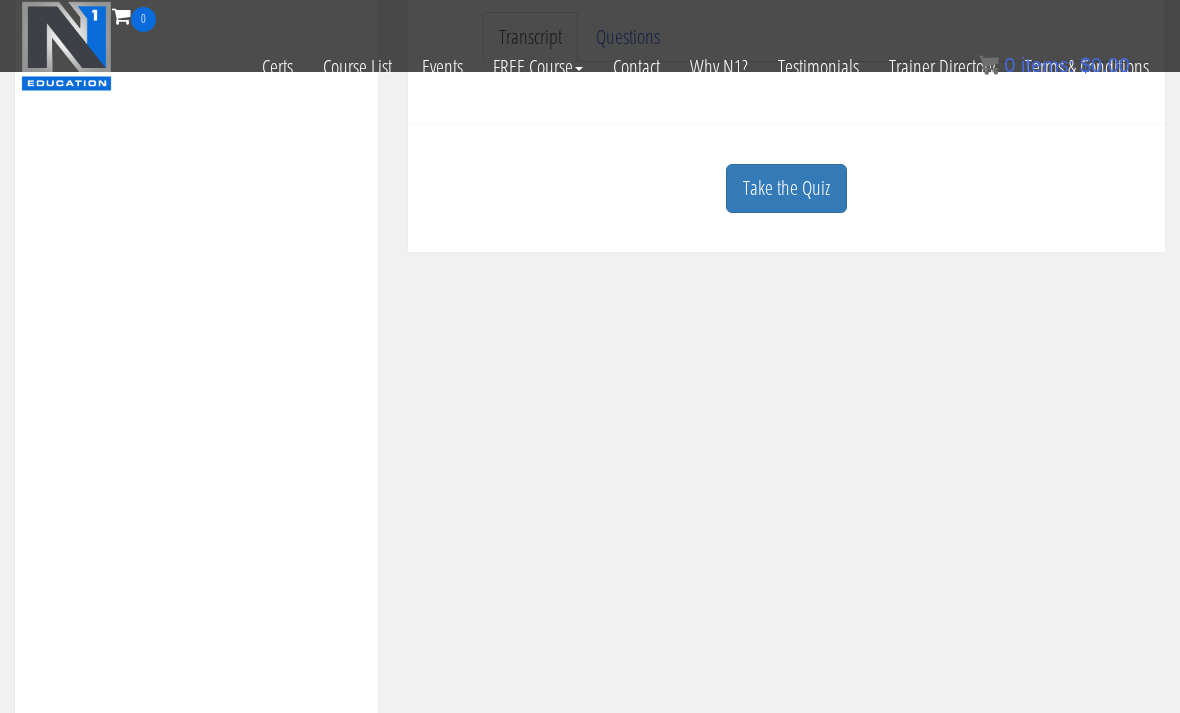 scroll, scrollTop: 583, scrollLeft: 0, axis: vertical 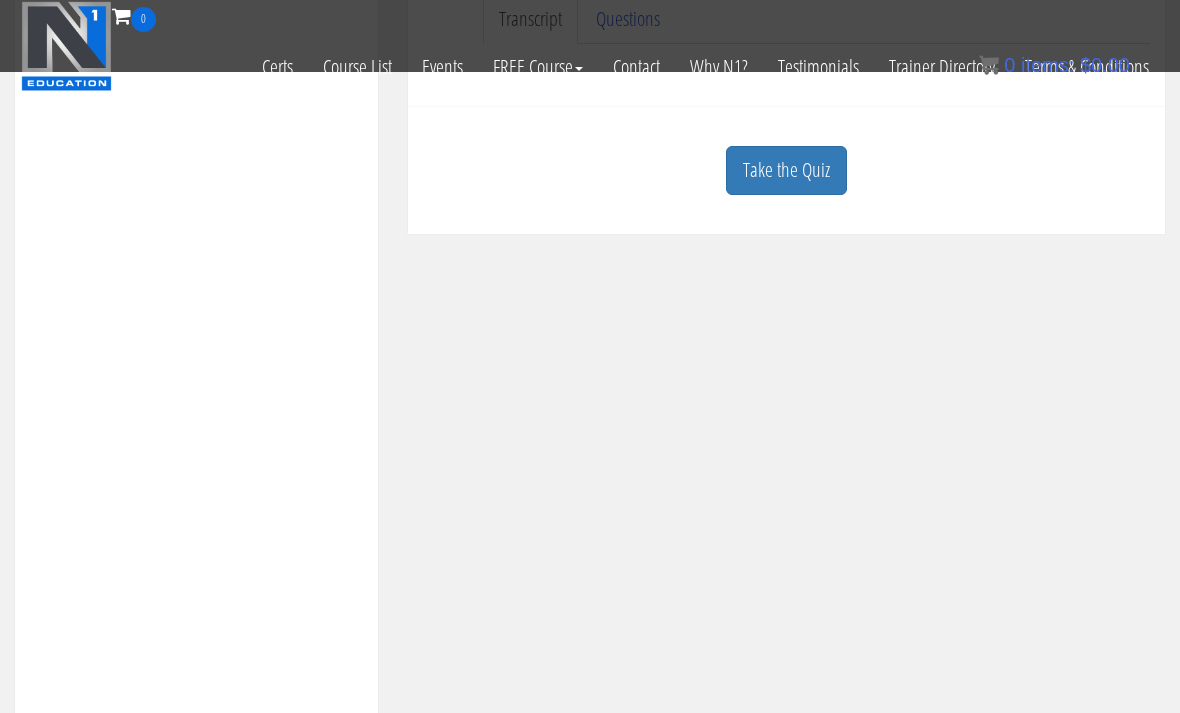 click on "Take the Quiz" at bounding box center [786, 170] 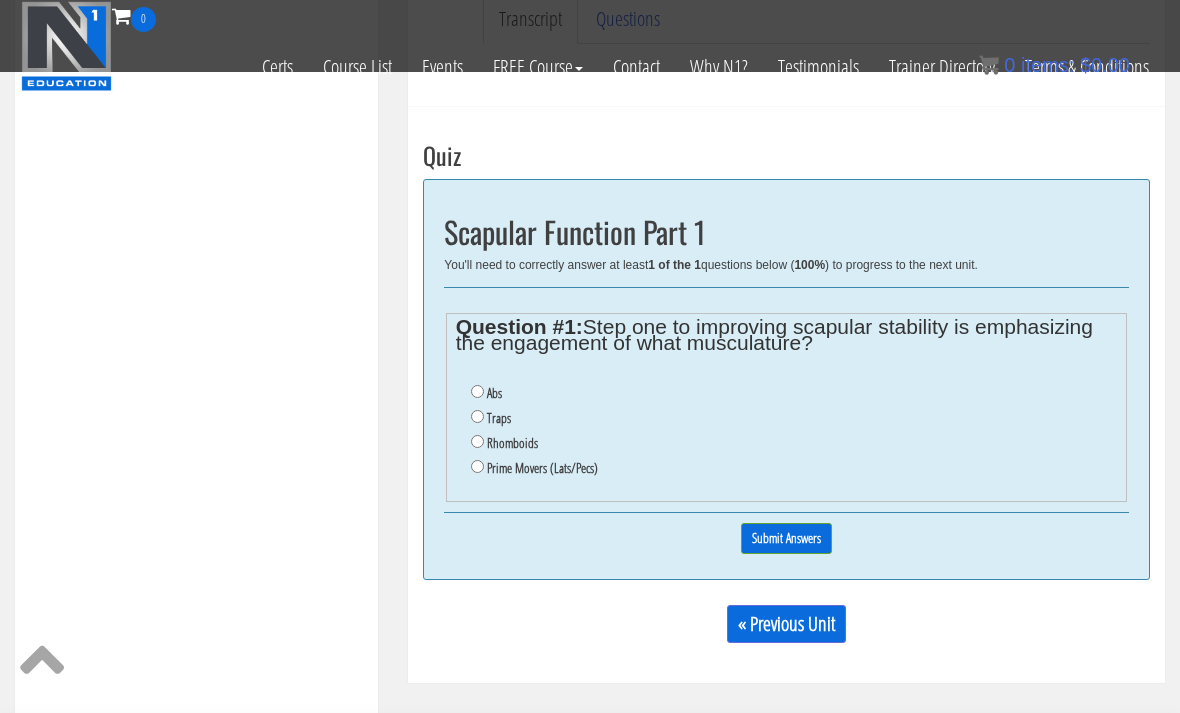 click on "Prime Movers (Lats/Pecs)" at bounding box center [542, 468] 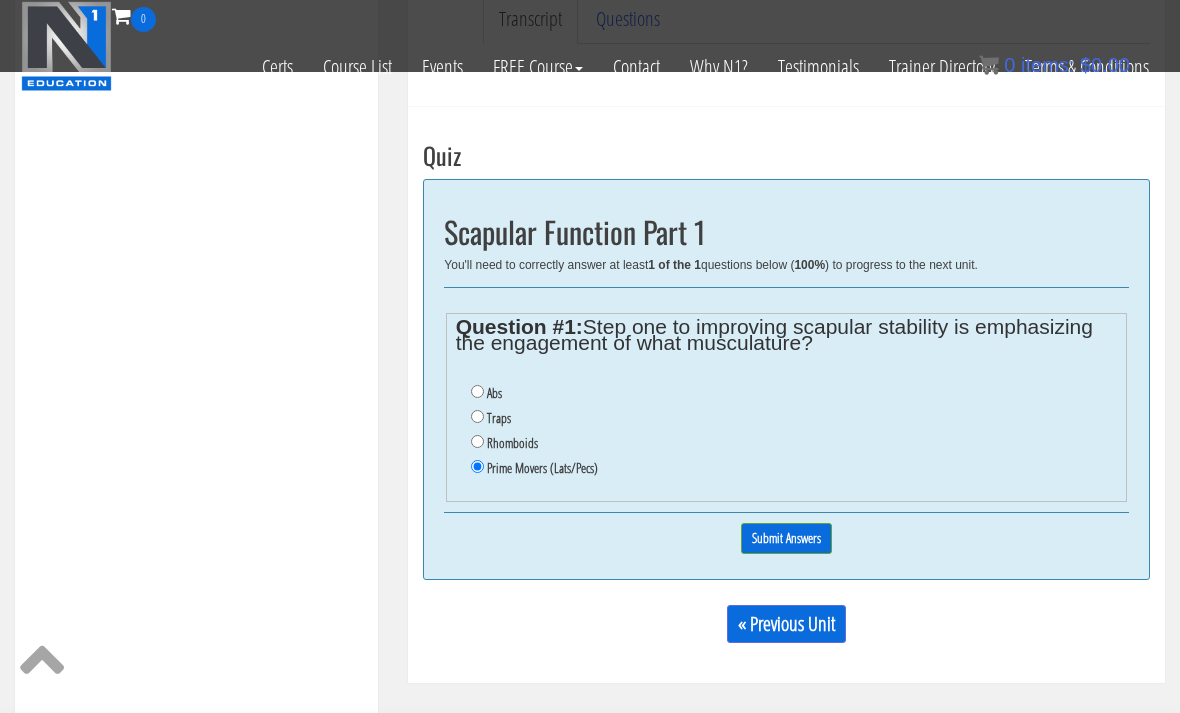 click on "Submit Answers" at bounding box center [786, 538] 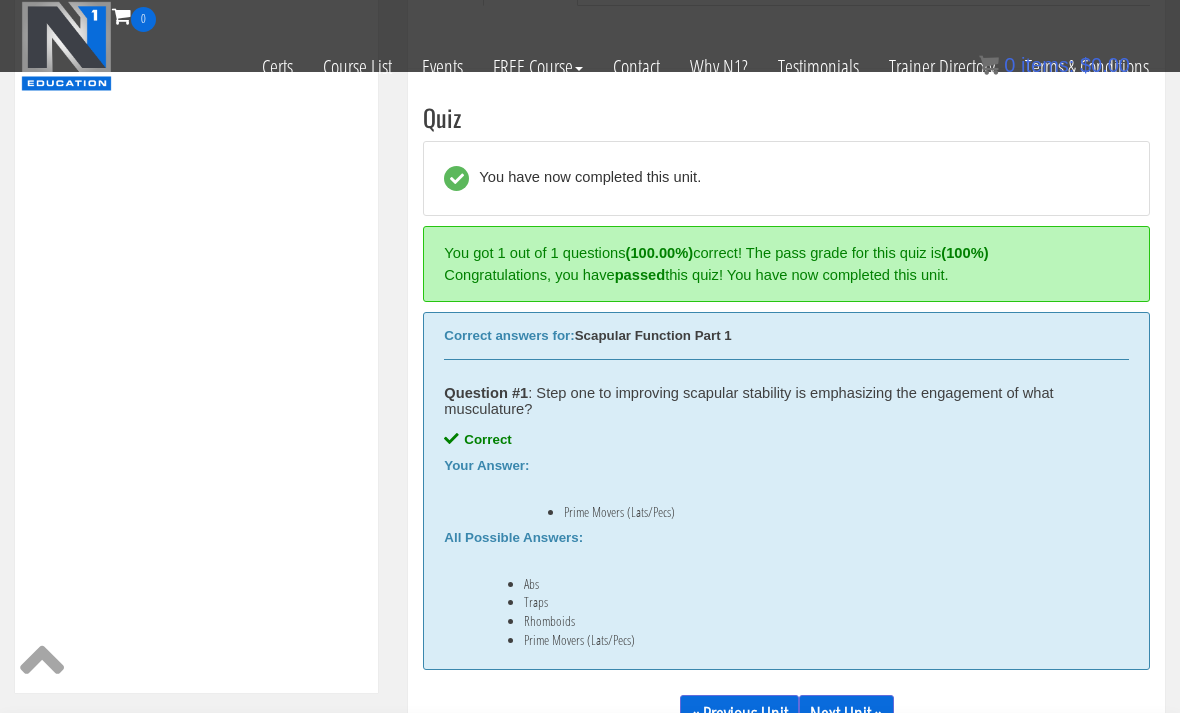 scroll, scrollTop: 660, scrollLeft: 0, axis: vertical 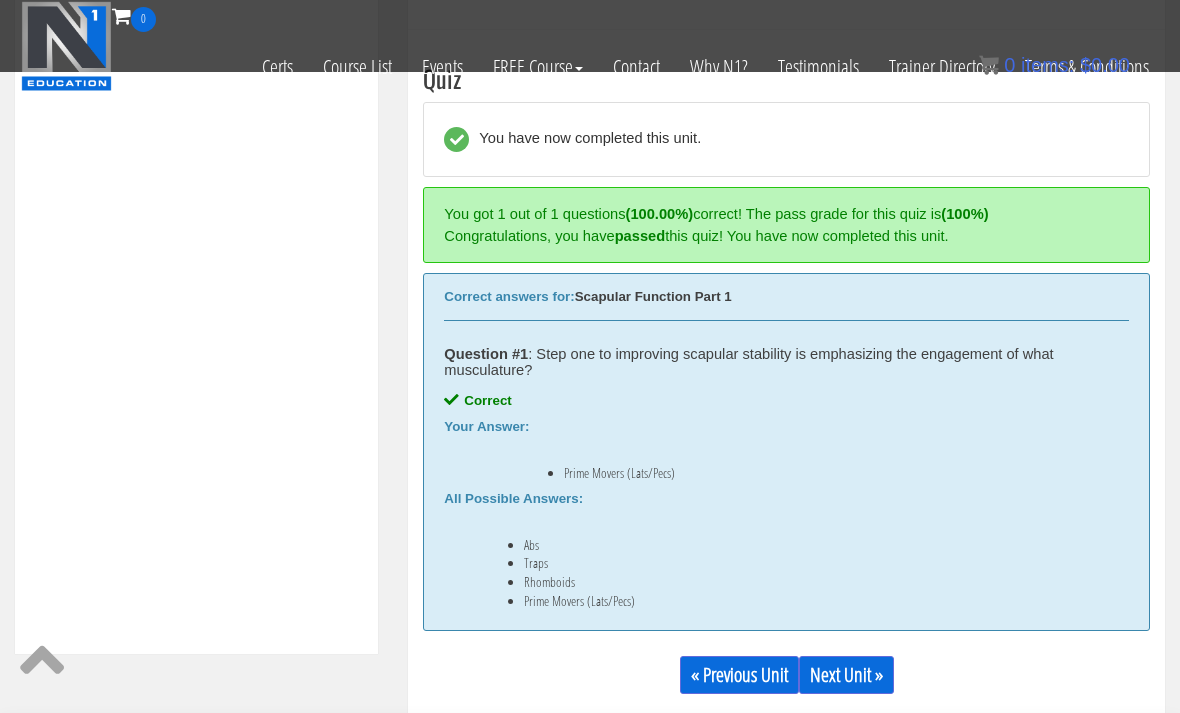 click on "Next Unit »" at bounding box center (846, 675) 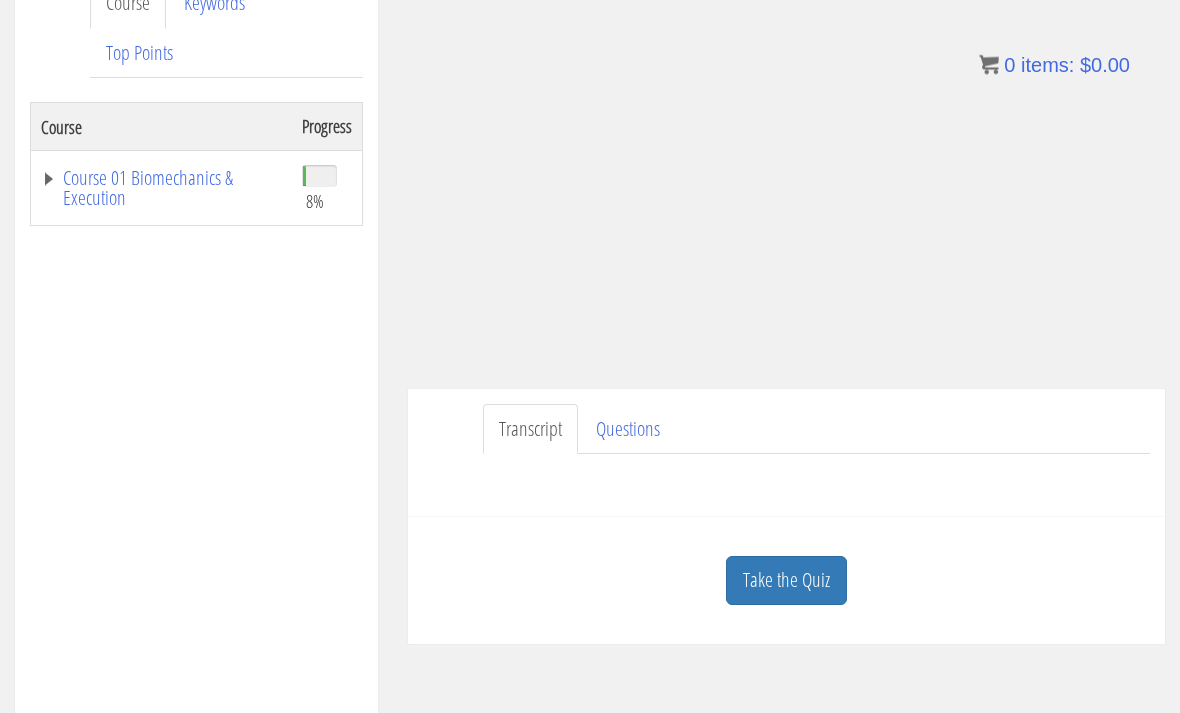 scroll, scrollTop: 352, scrollLeft: 0, axis: vertical 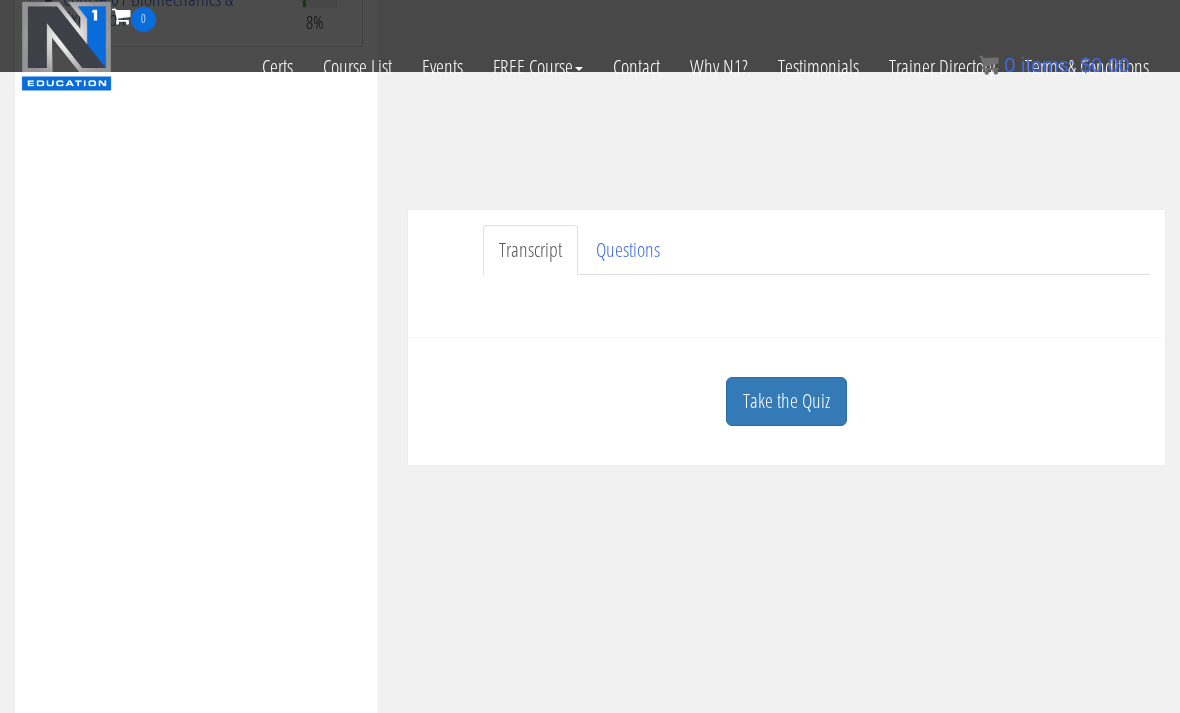 click on "Take the Quiz" at bounding box center [786, 401] 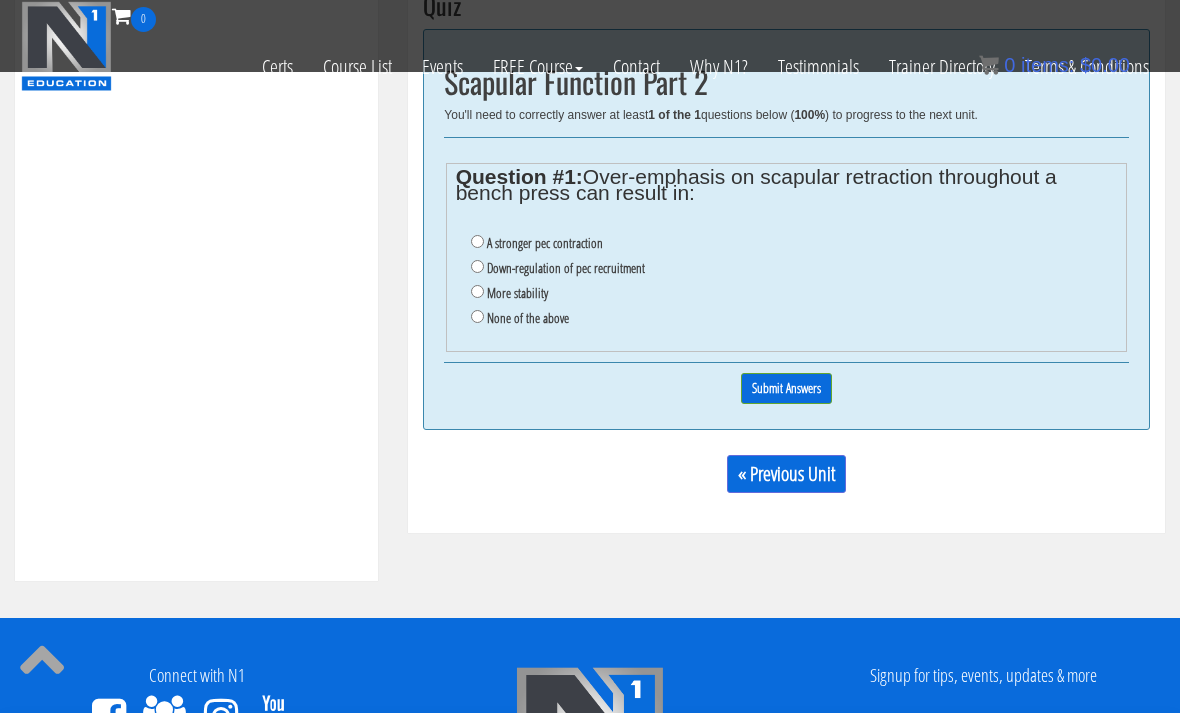 scroll, scrollTop: 726, scrollLeft: 0, axis: vertical 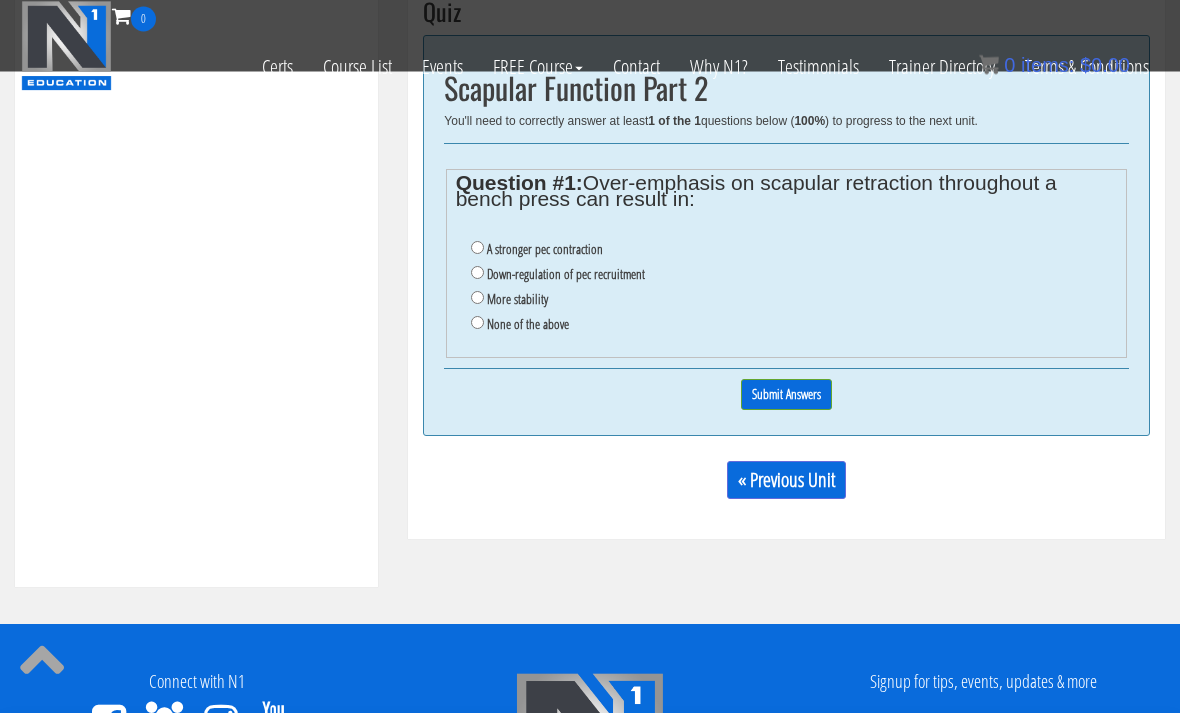 click on "Down-regulation of pec recruitment" at bounding box center [566, 275] 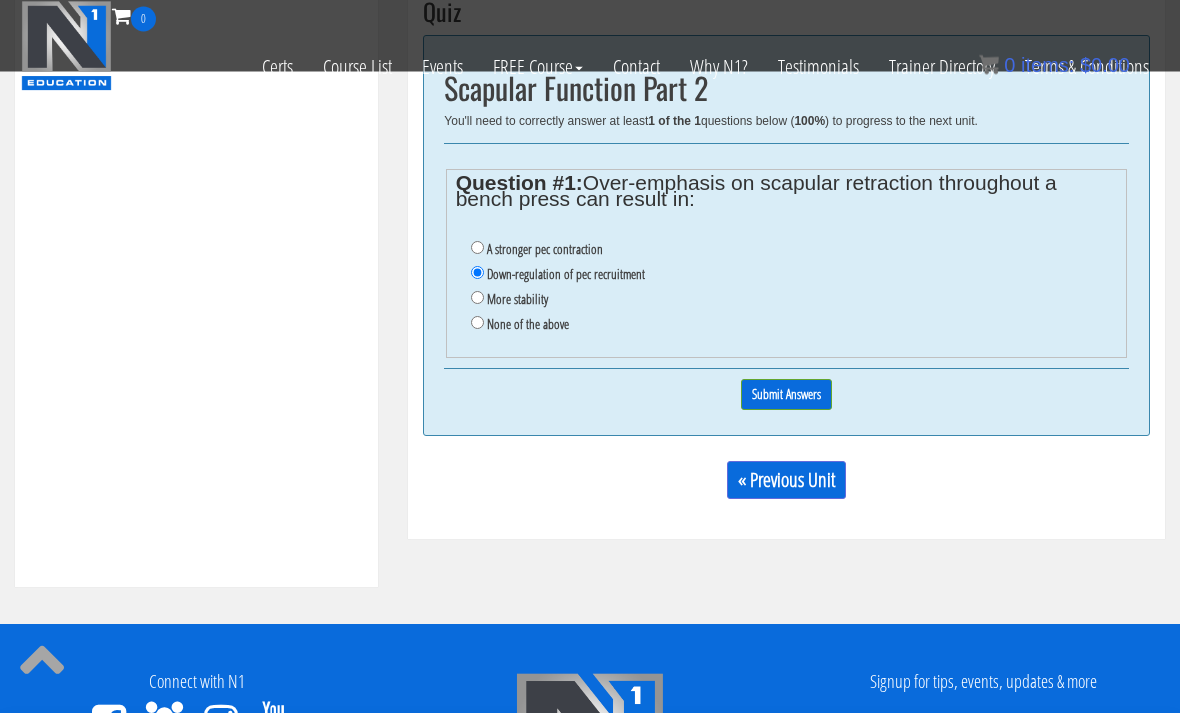 scroll, scrollTop: 727, scrollLeft: 0, axis: vertical 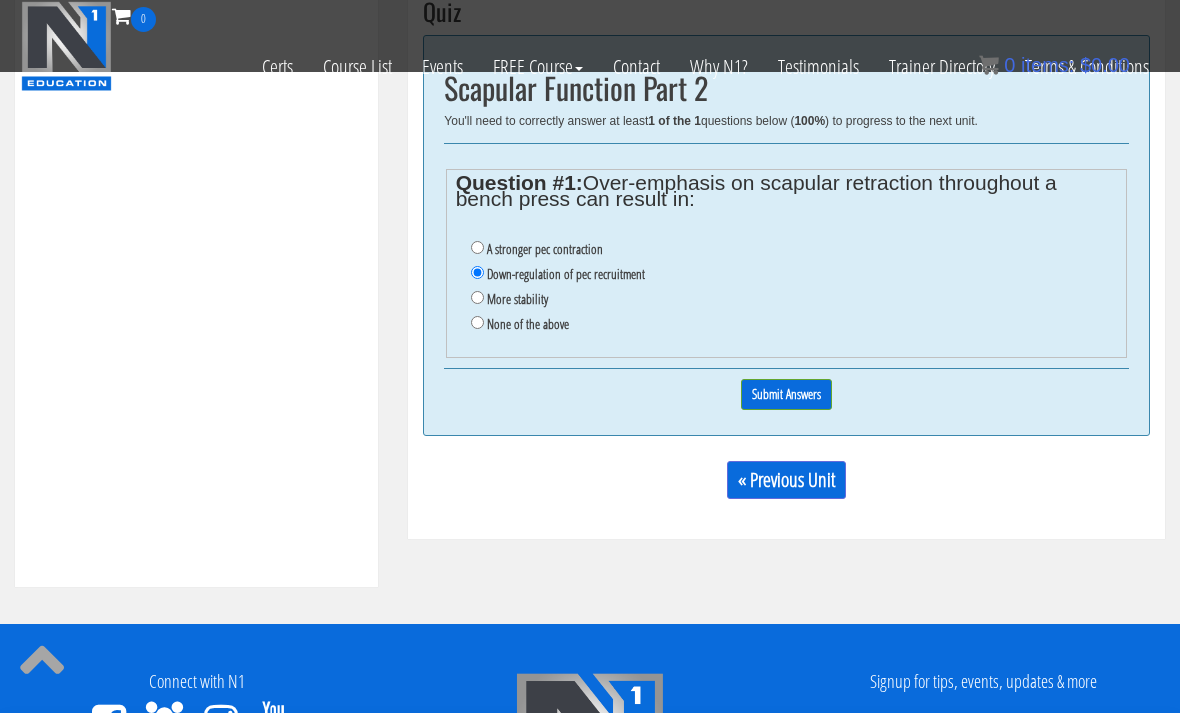 click on "Submit Answers" at bounding box center (786, 394) 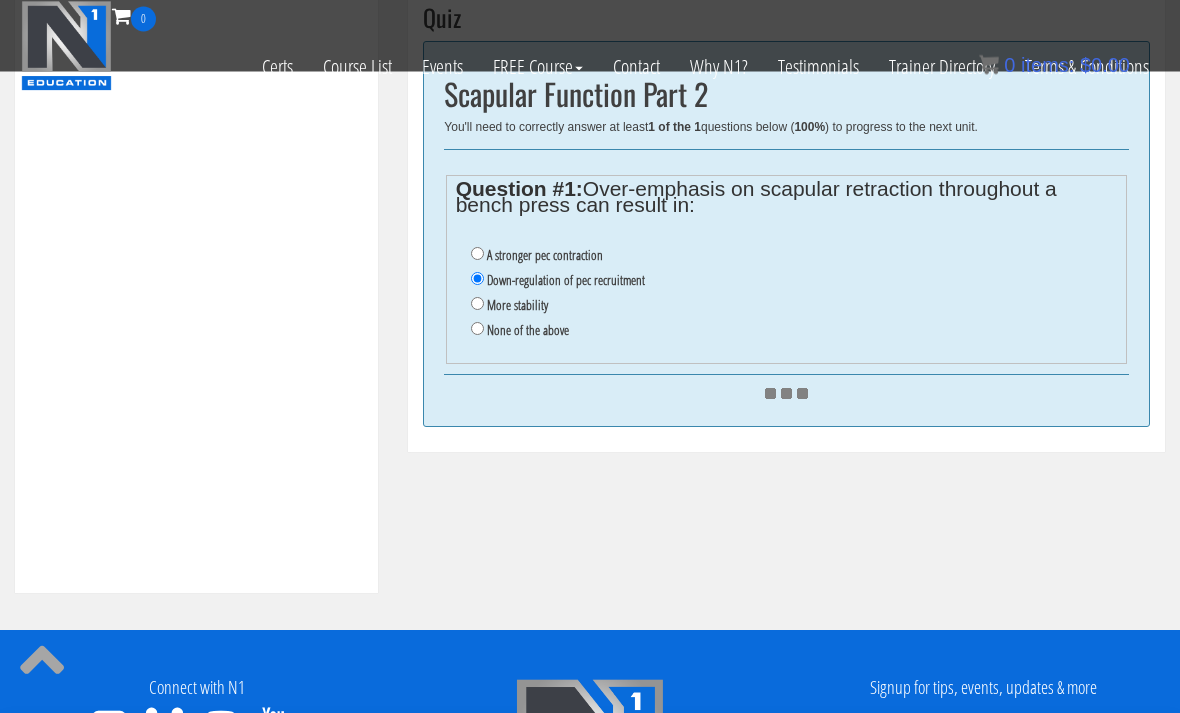 scroll, scrollTop: 709, scrollLeft: 0, axis: vertical 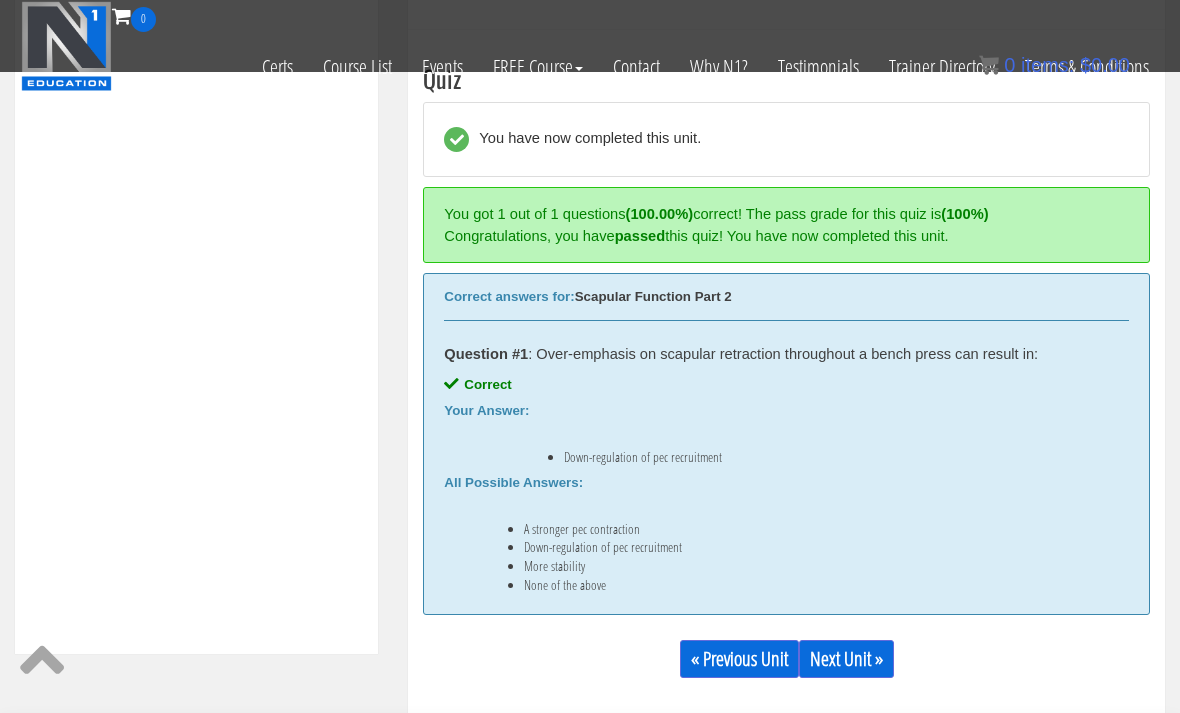 click on "Next Unit »" at bounding box center (846, 659) 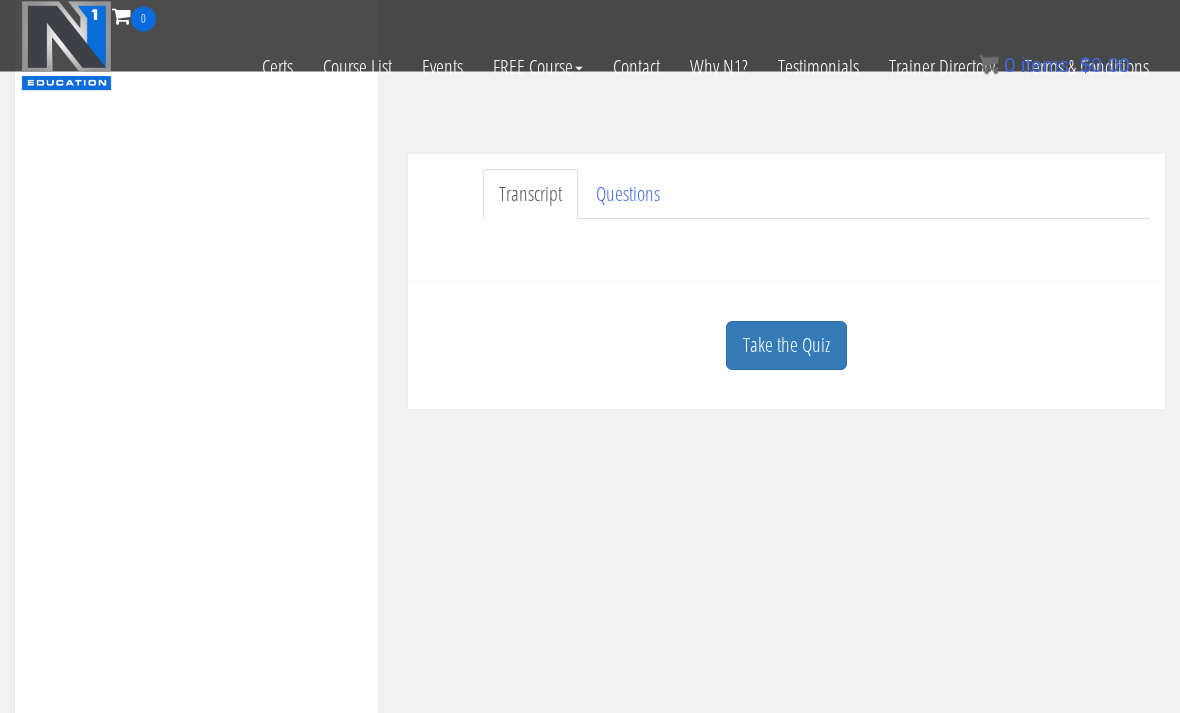 scroll, scrollTop: 408, scrollLeft: 0, axis: vertical 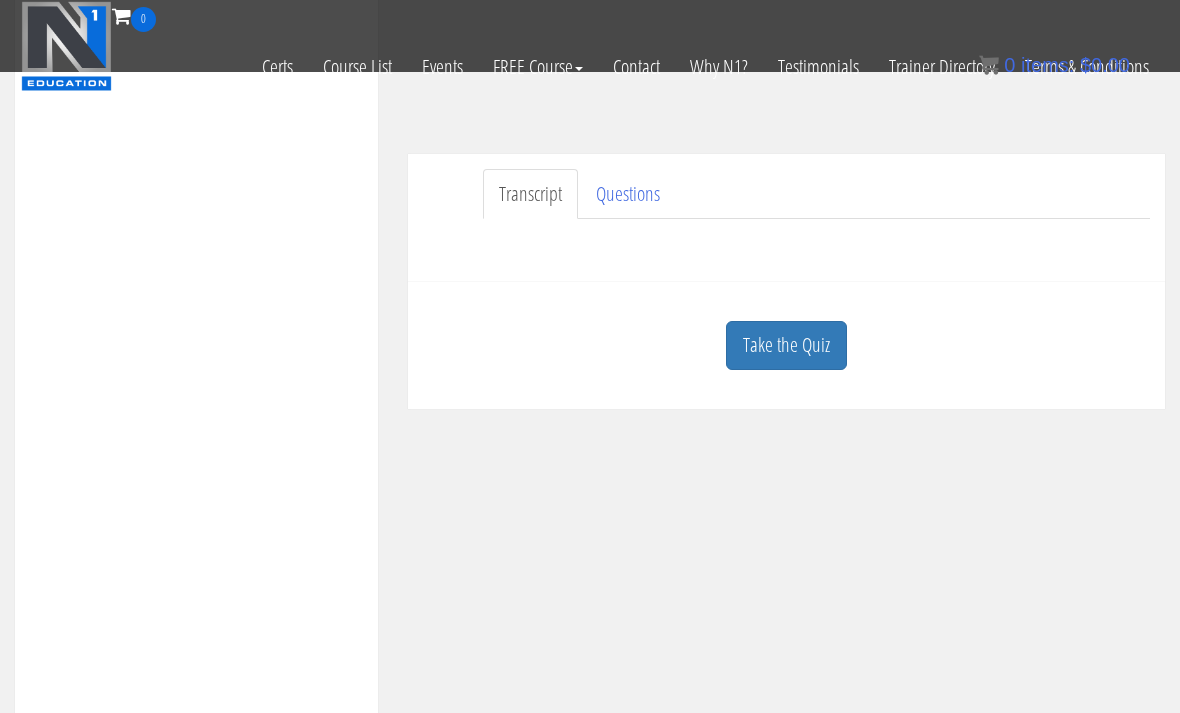 click on "Take the Quiz" at bounding box center (786, 345) 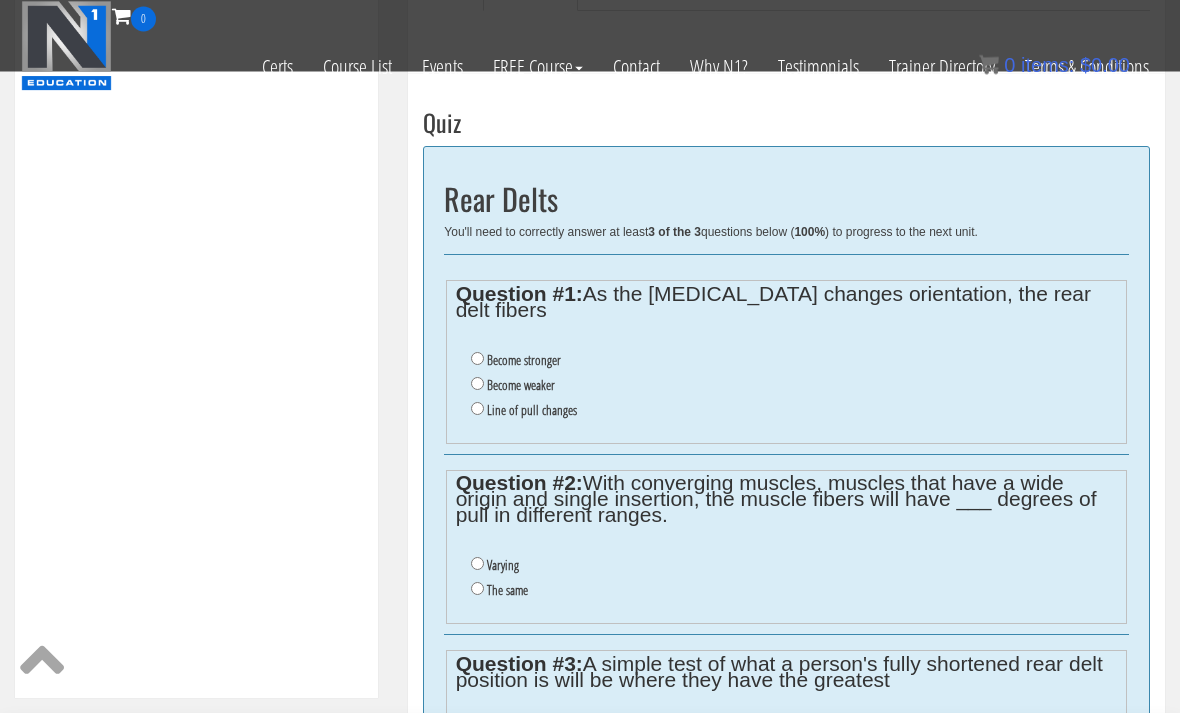 scroll, scrollTop: 642, scrollLeft: 0, axis: vertical 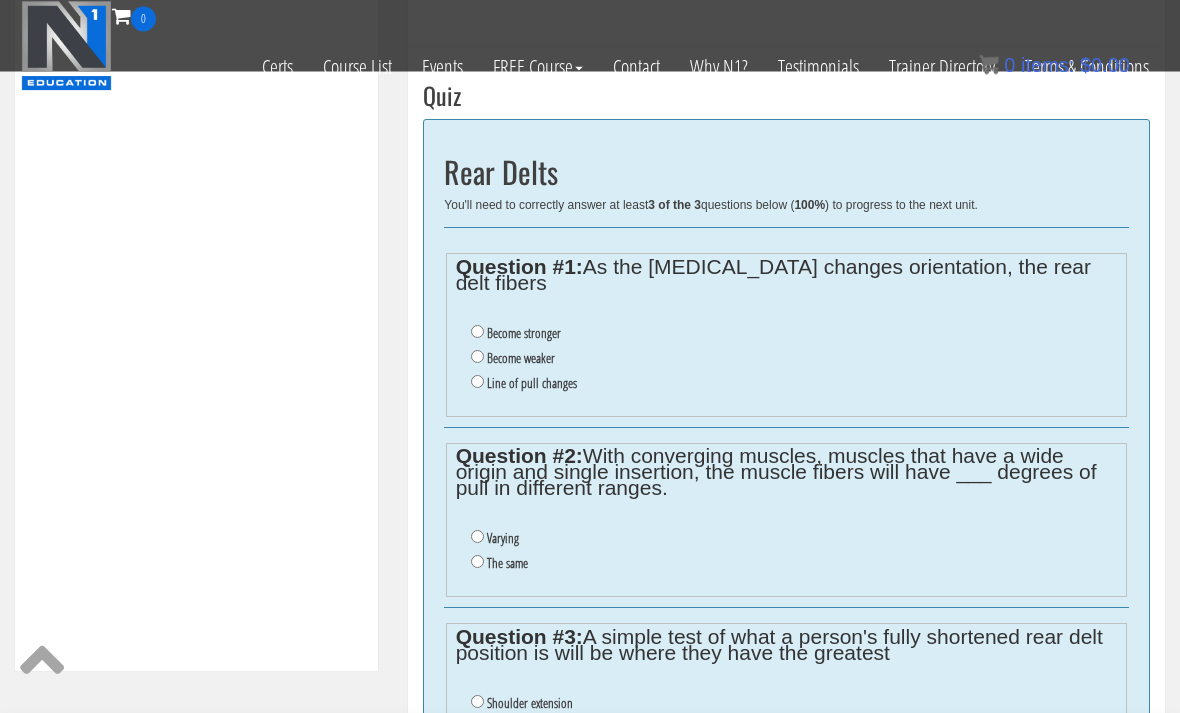 click on "Logan Macleod
info@macfitnesscoaching.com
2025-07-23
2605:8d80:5b41:b311:465:e0d8:f9d9:f6d0
Transcript
Questions
Have a question on this unit? Please submit it here:" at bounding box center [786, 244] 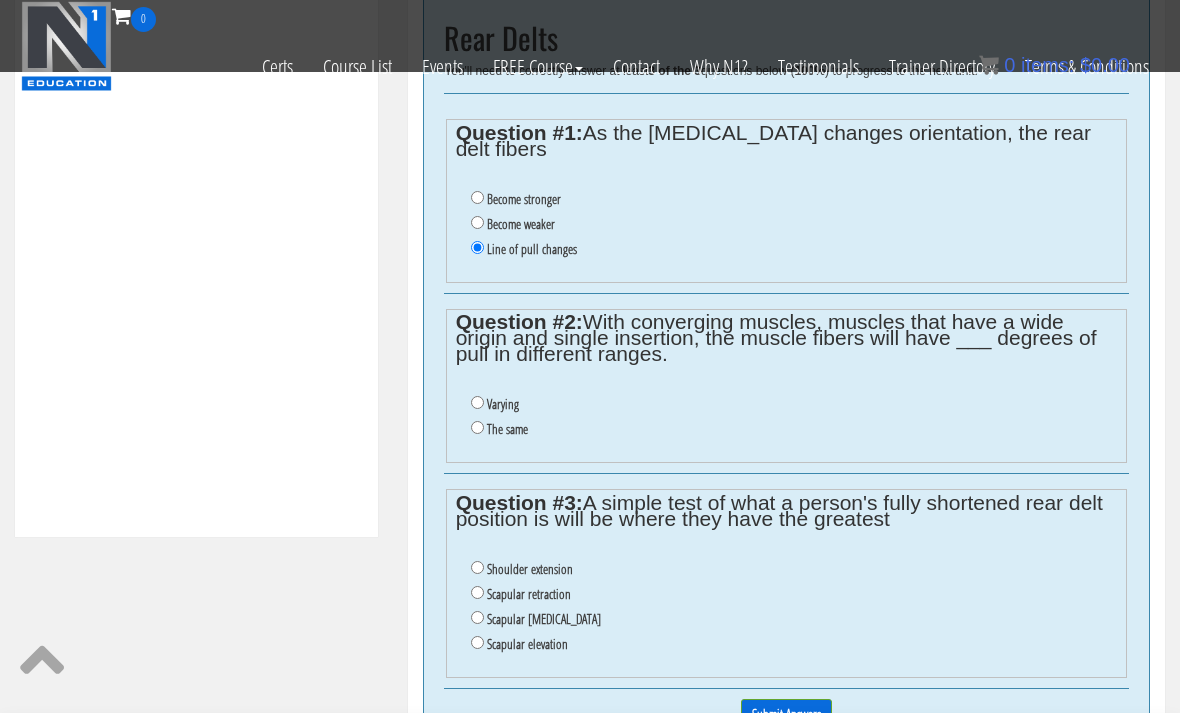 scroll, scrollTop: 778, scrollLeft: 0, axis: vertical 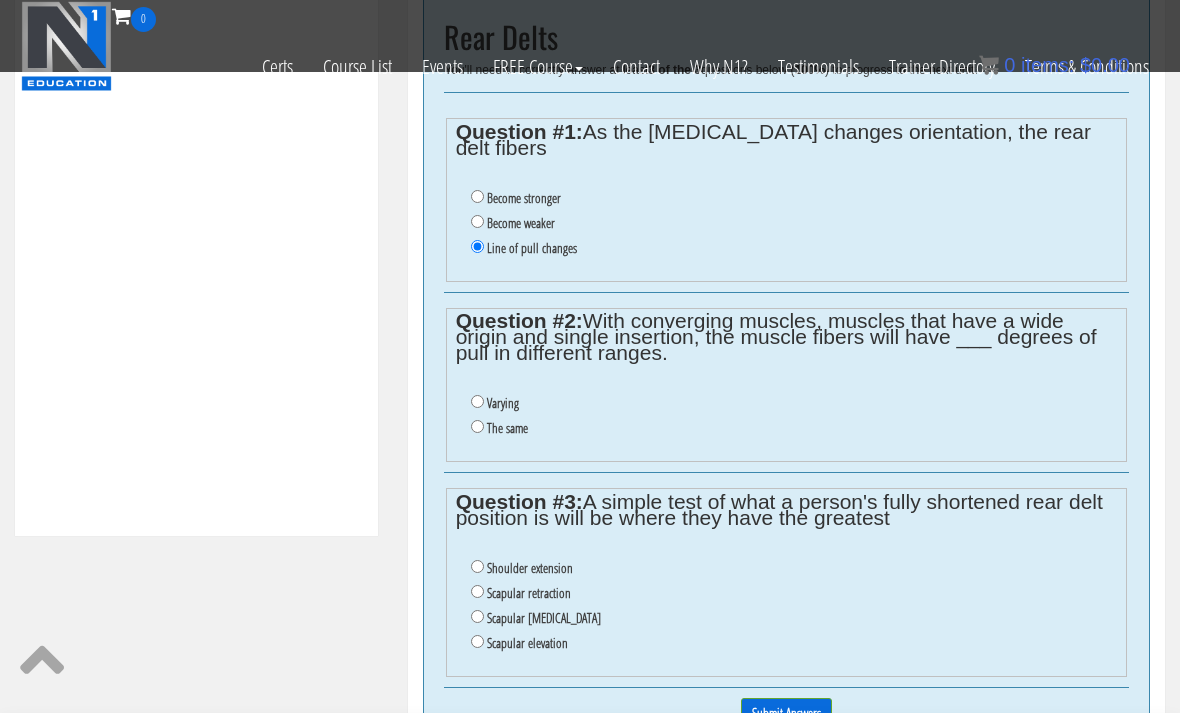 click on "Varying" at bounding box center (503, 403) 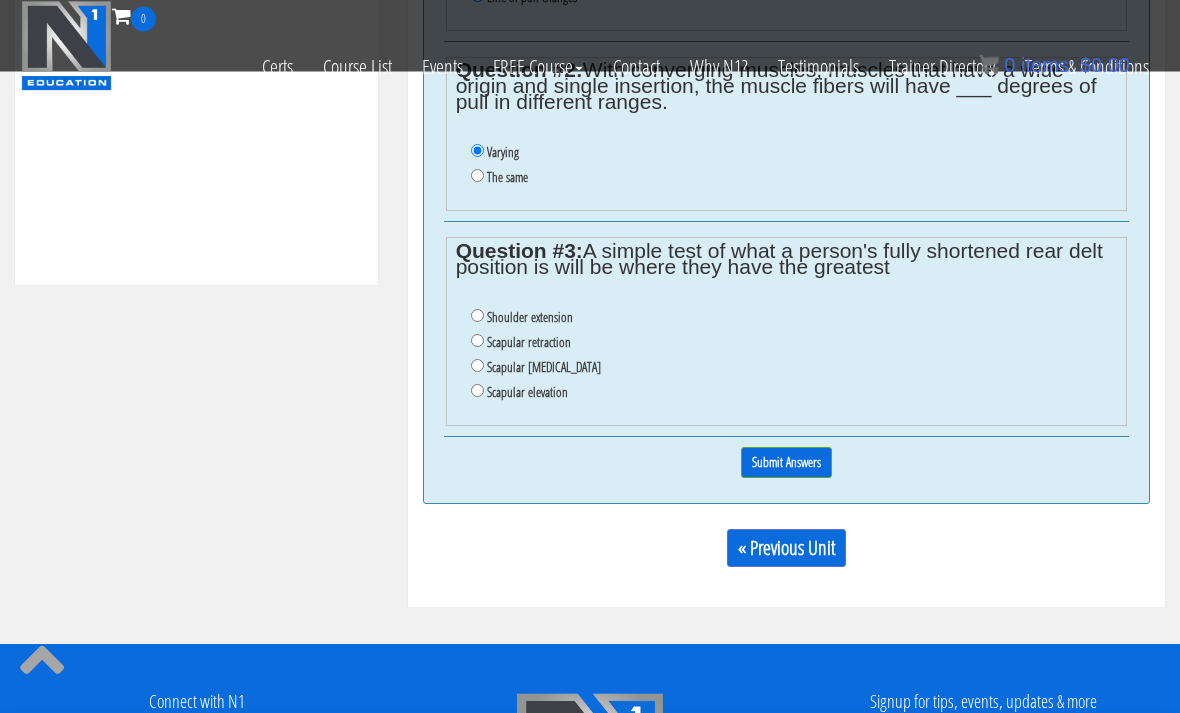 scroll, scrollTop: 1030, scrollLeft: 0, axis: vertical 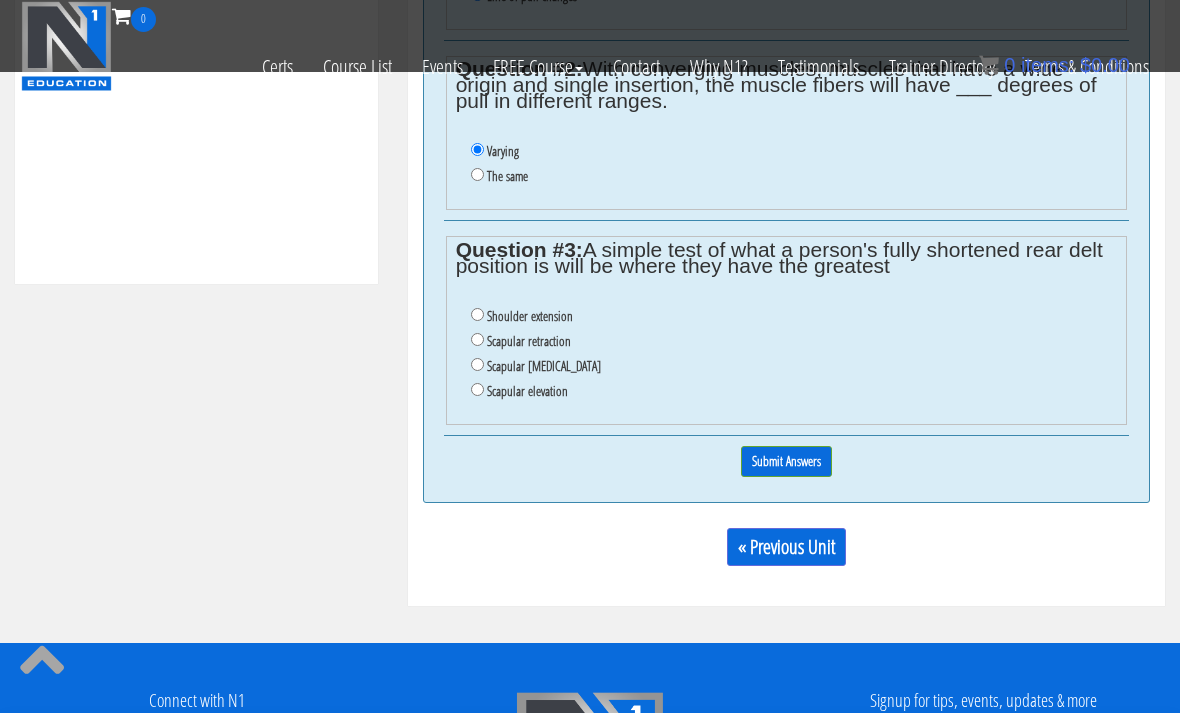 click on "Shoulder extension" at bounding box center [477, 314] 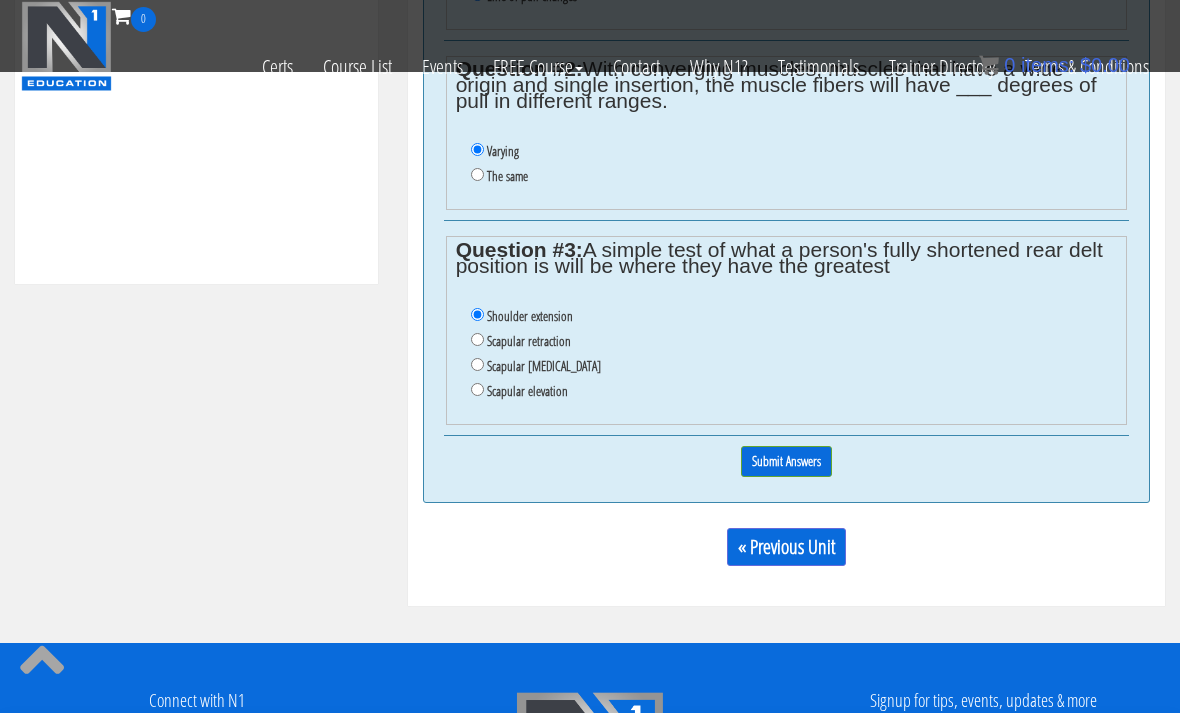 click on "Submit Answers" at bounding box center (786, 461) 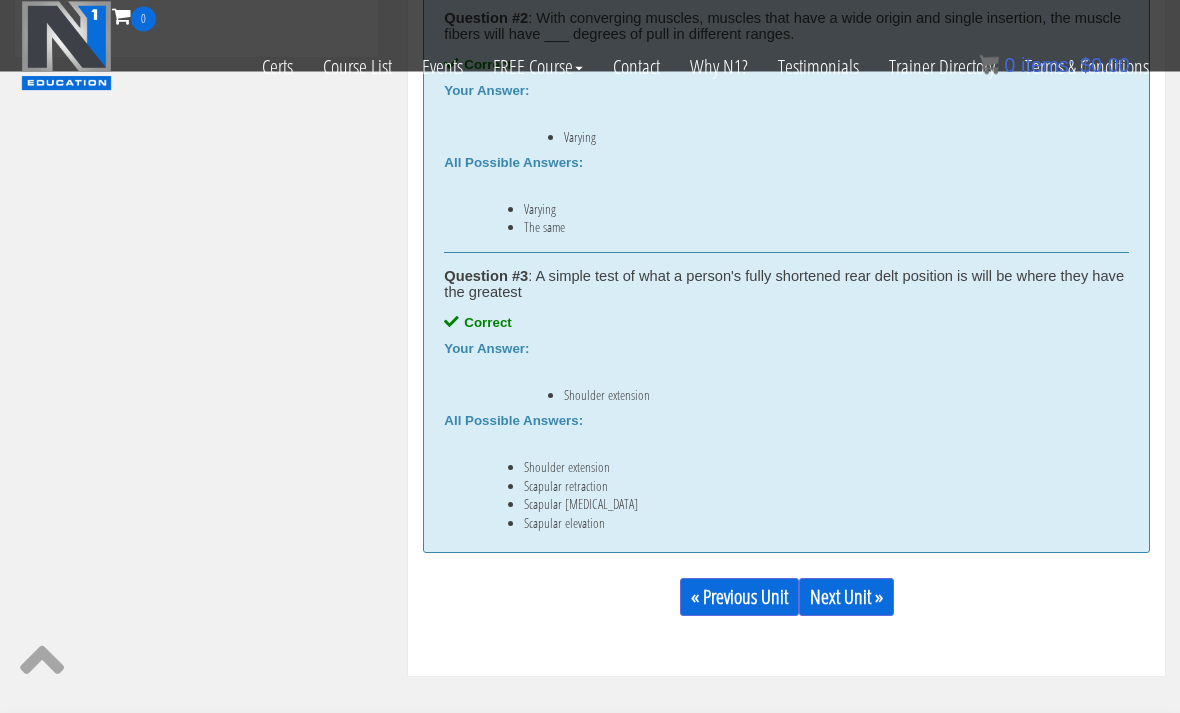 scroll, scrollTop: 1257, scrollLeft: 0, axis: vertical 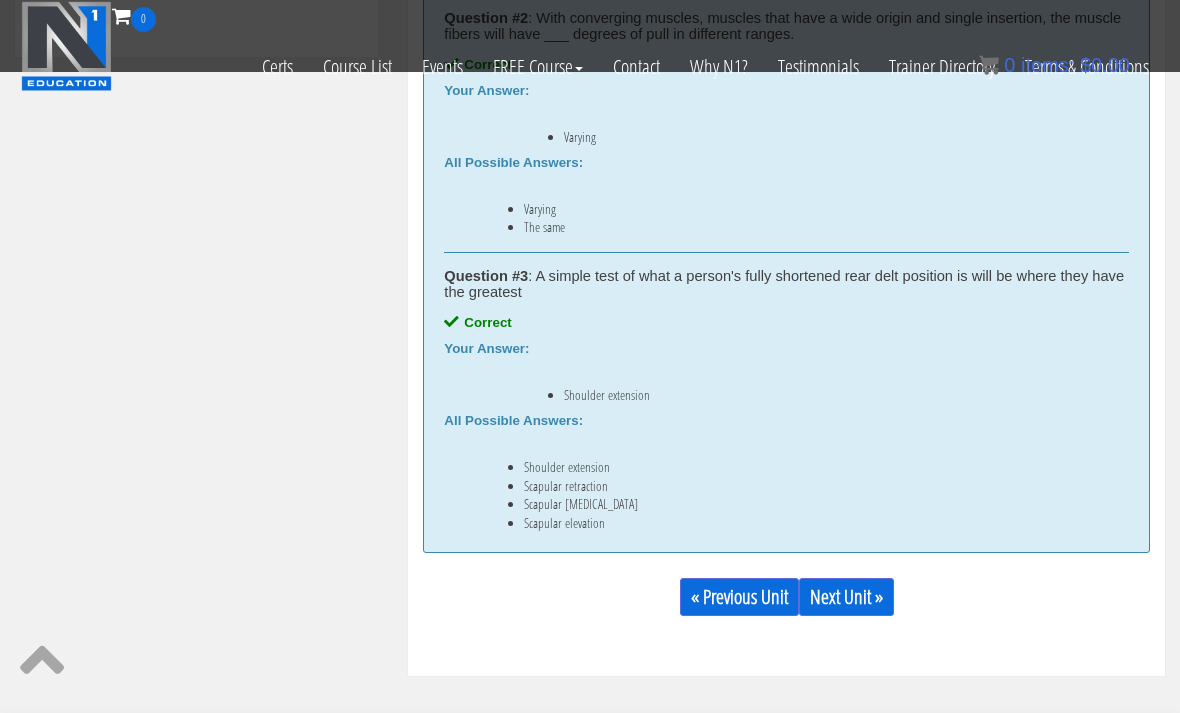 click on "Next Unit »" at bounding box center [846, 597] 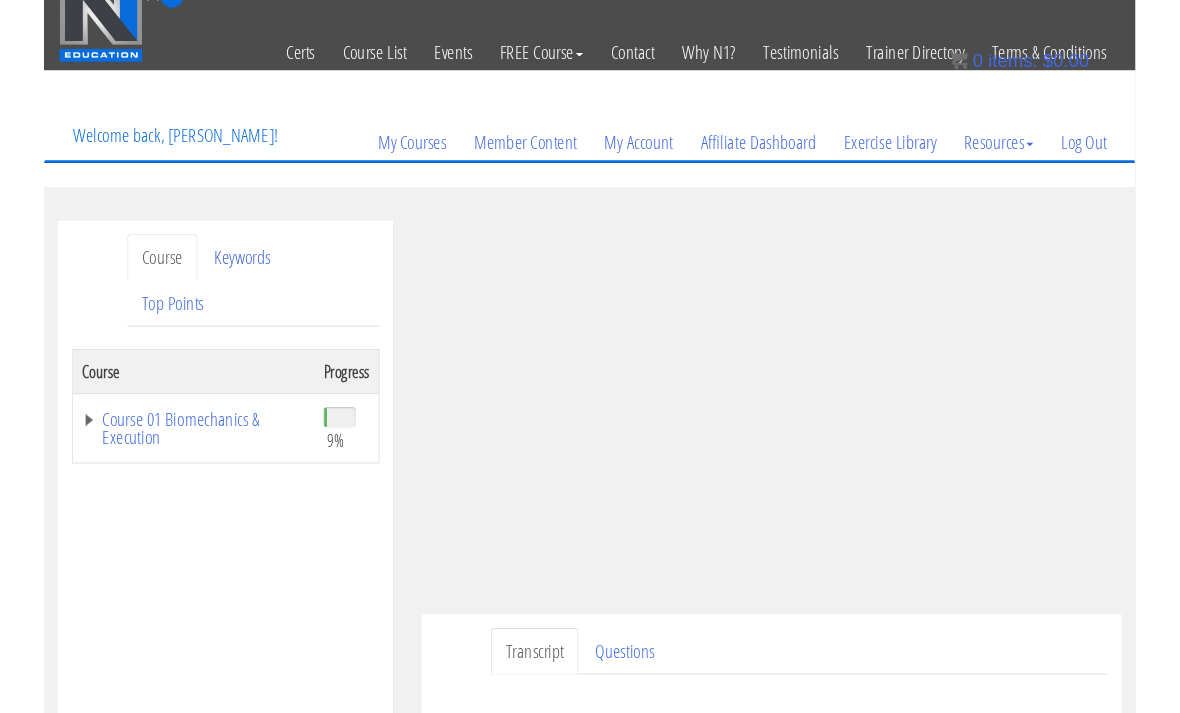 scroll, scrollTop: 136, scrollLeft: 0, axis: vertical 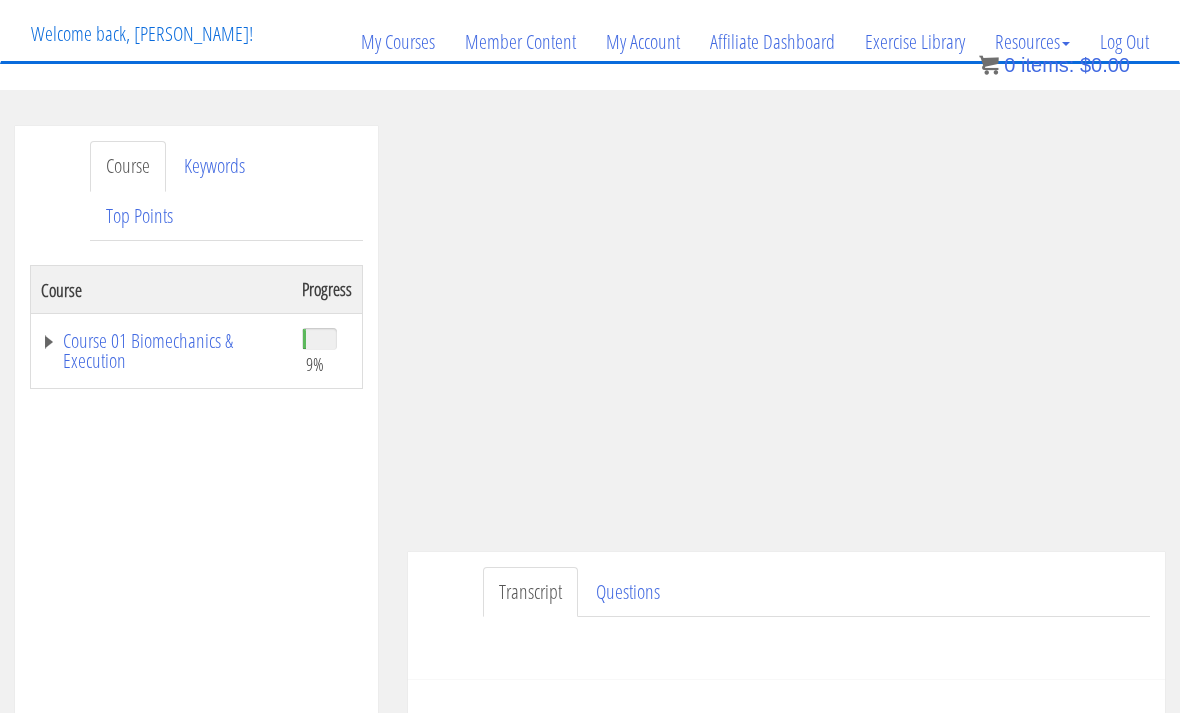 click on "Questions" at bounding box center (628, 592) 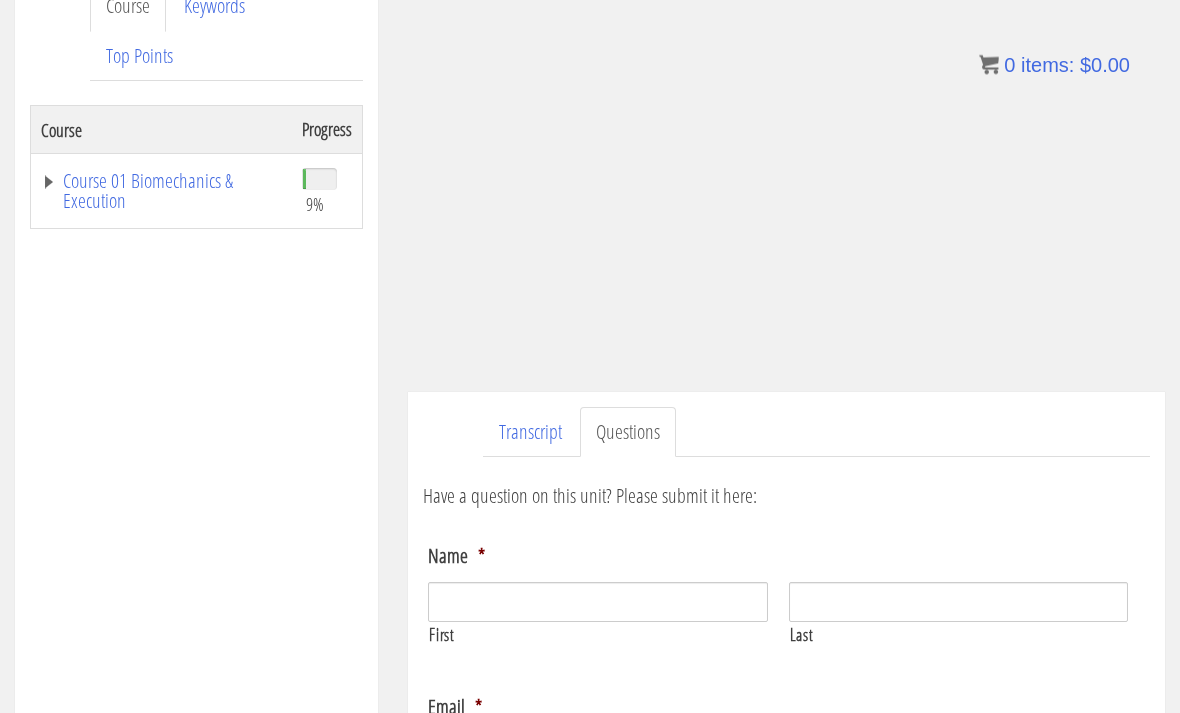 click on "Transcript" at bounding box center (530, 433) 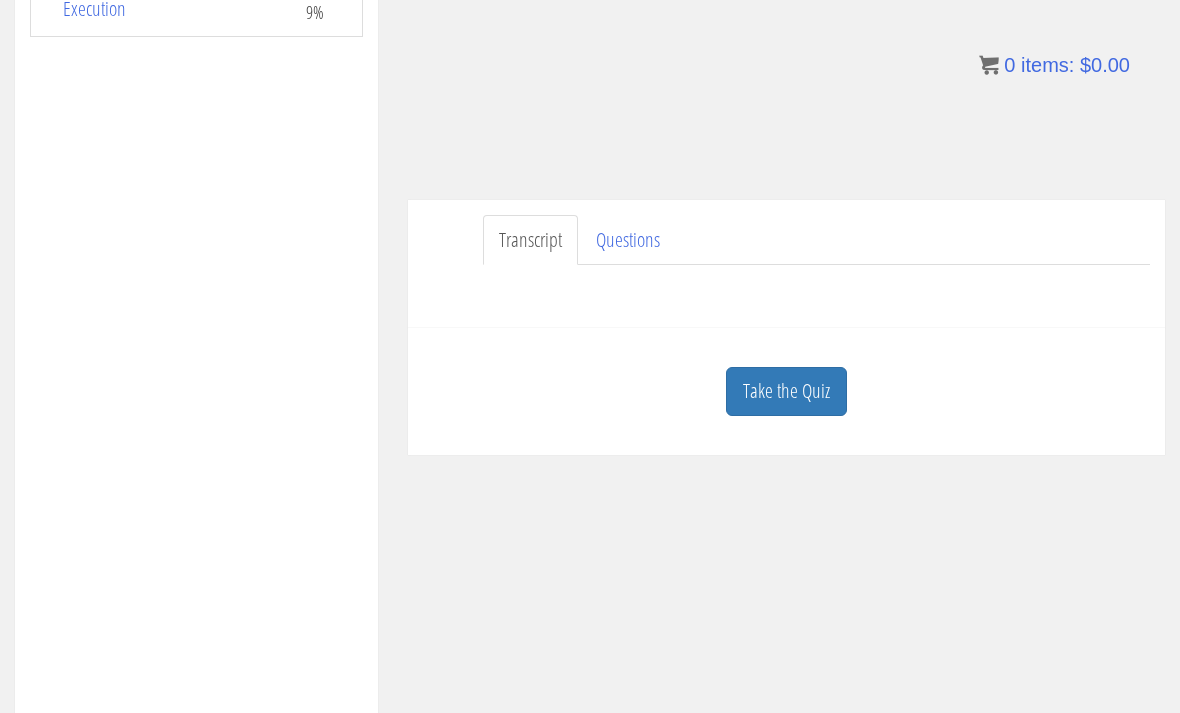 scroll, scrollTop: 295, scrollLeft: 0, axis: vertical 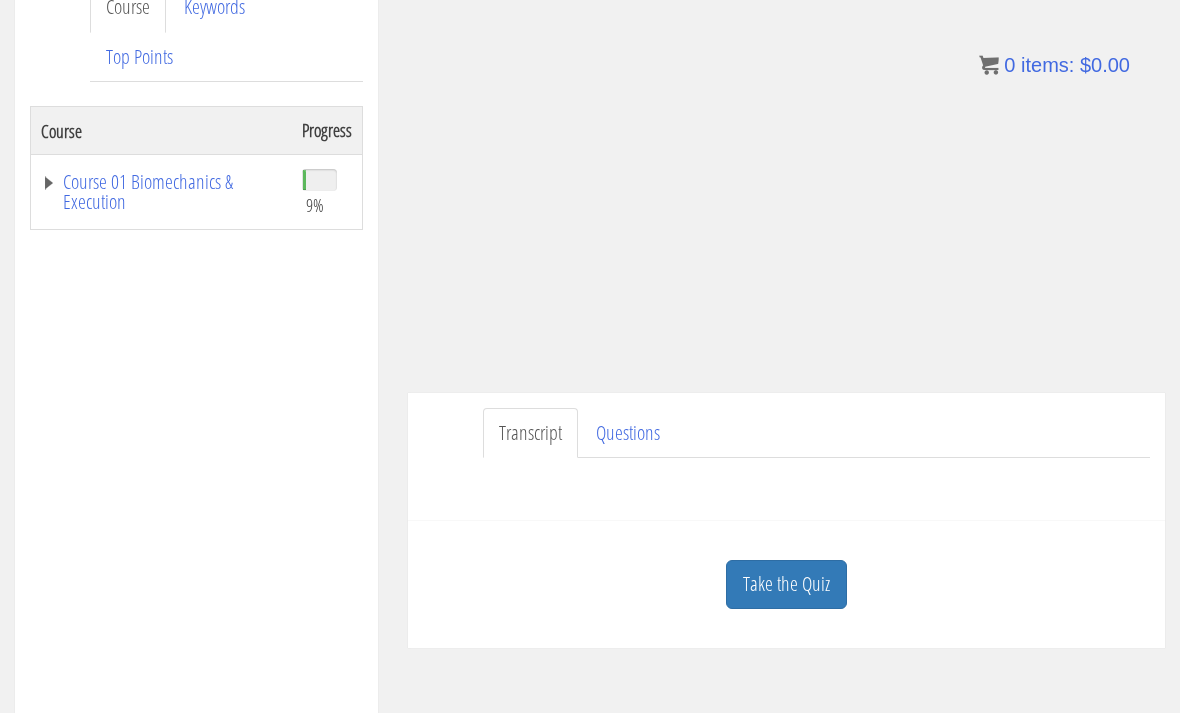 click on "Take the Quiz" at bounding box center [786, 584] 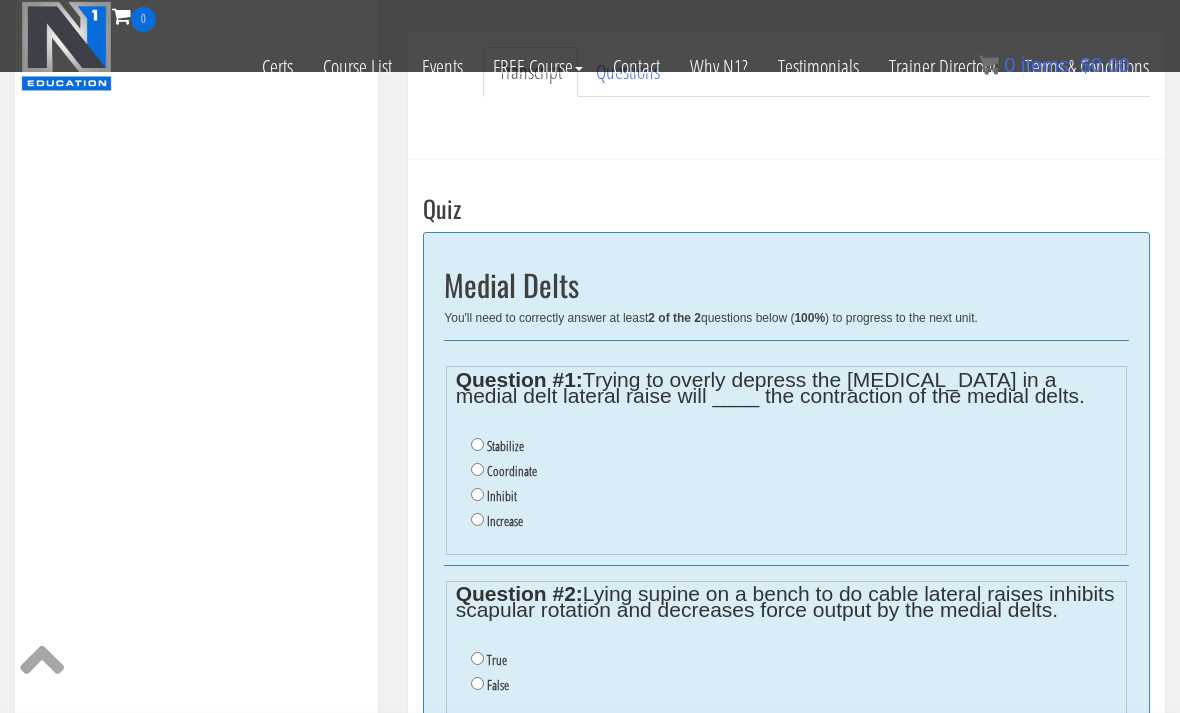 scroll, scrollTop: 533, scrollLeft: 0, axis: vertical 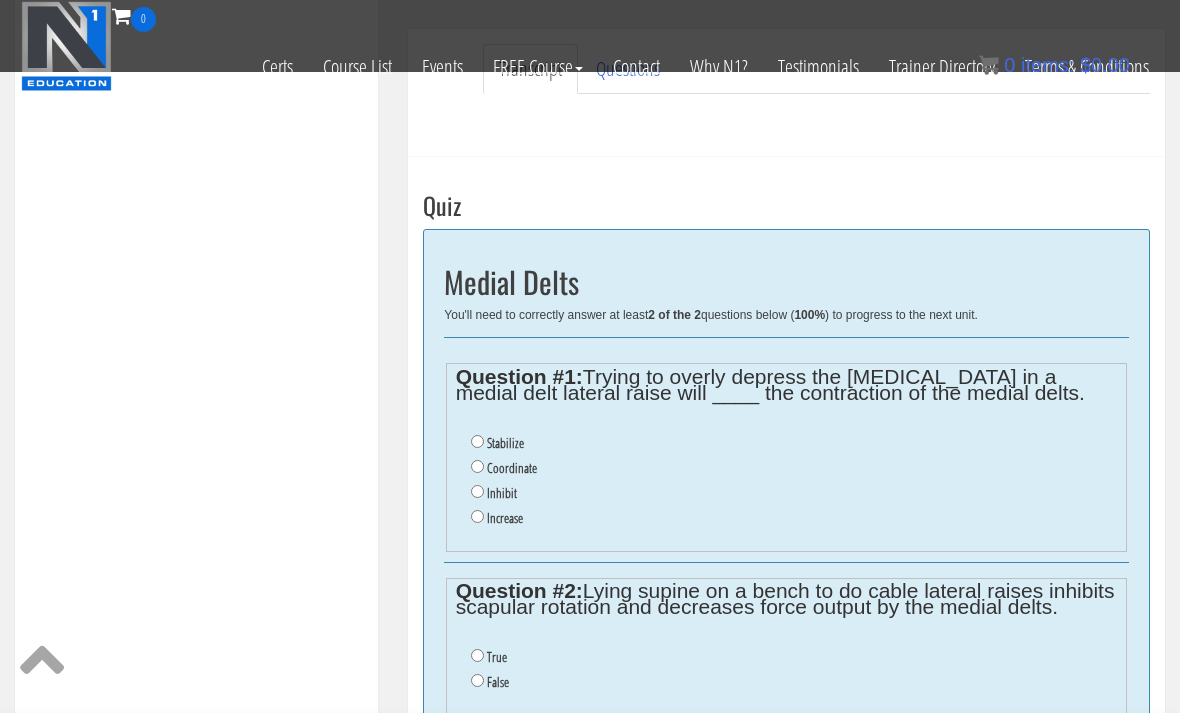 click on "Inhibit" at bounding box center [502, 493] 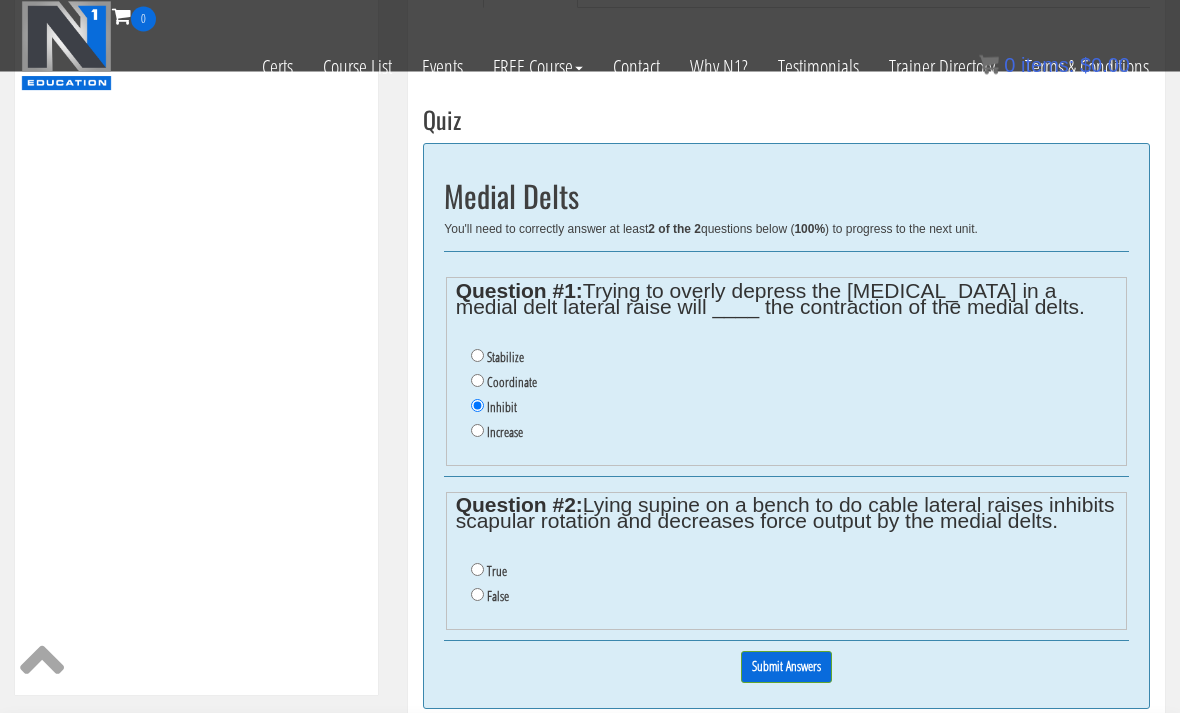 scroll, scrollTop: 619, scrollLeft: 0, axis: vertical 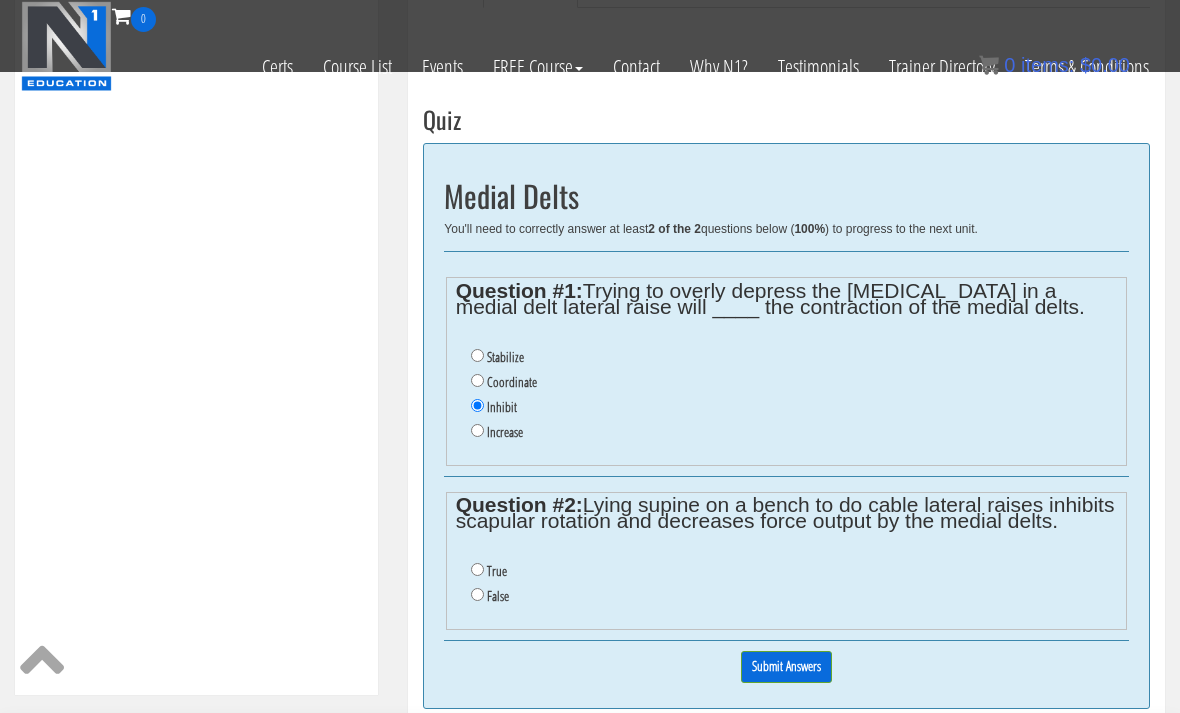 click on "True     False" at bounding box center (787, 584) 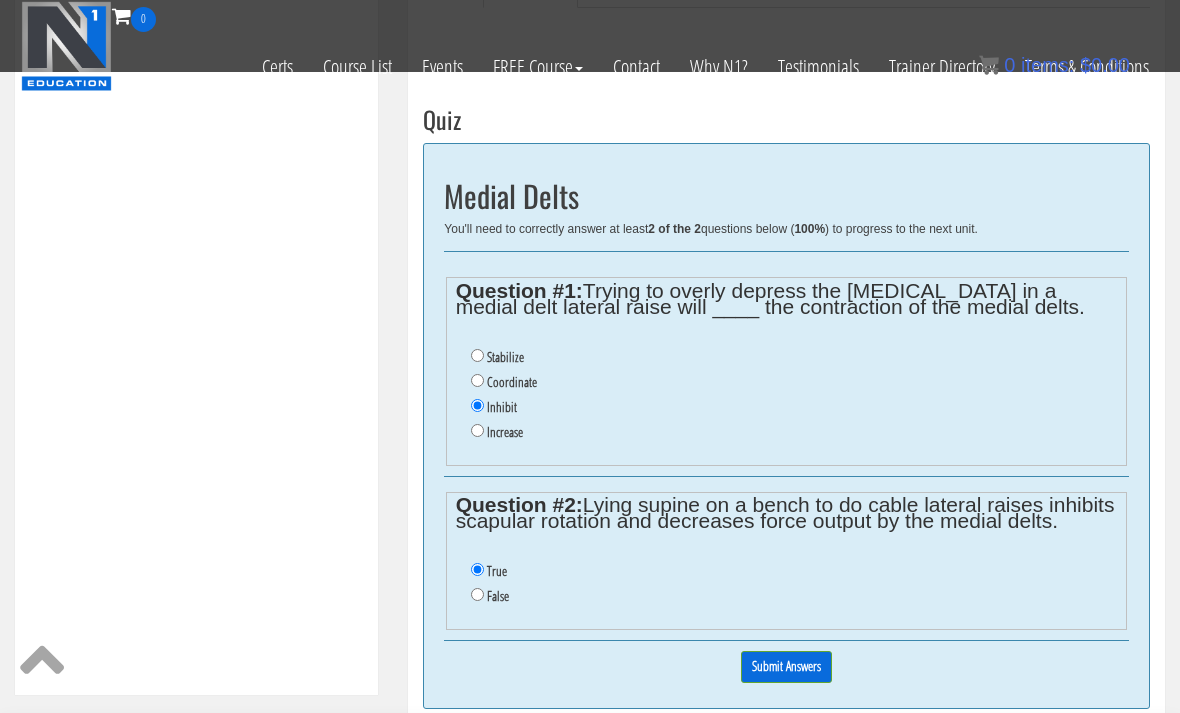 click on "Submit Answers" at bounding box center [786, 666] 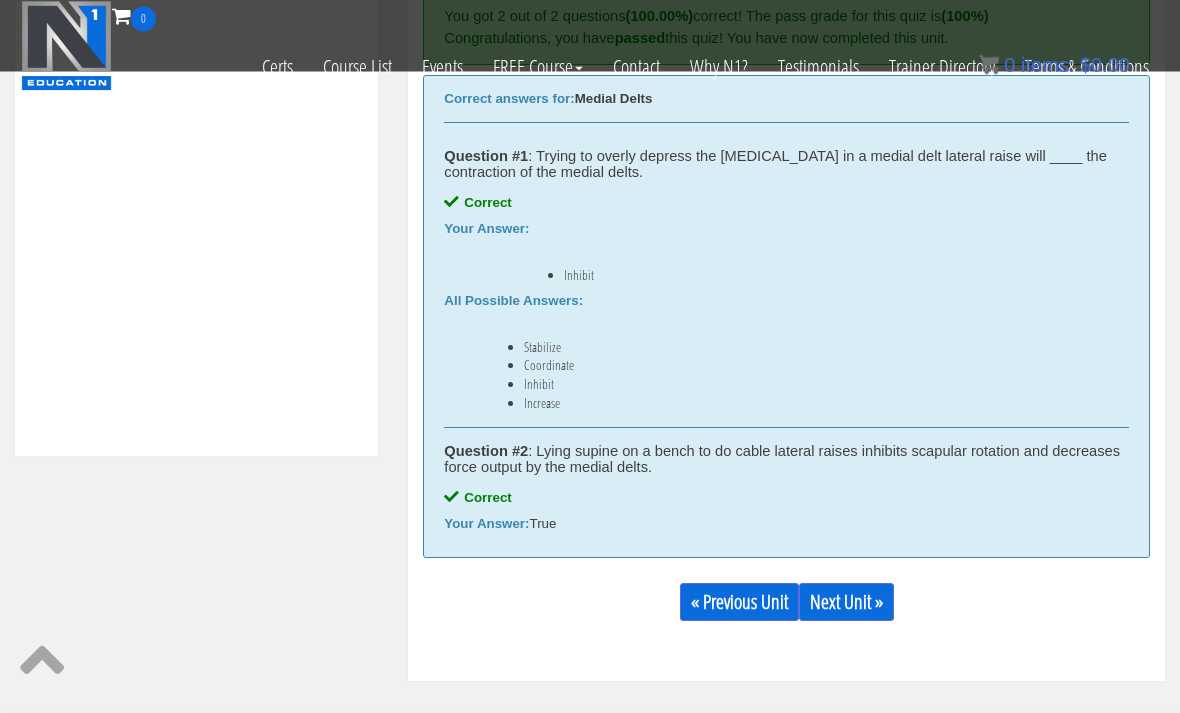 scroll, scrollTop: 870, scrollLeft: 0, axis: vertical 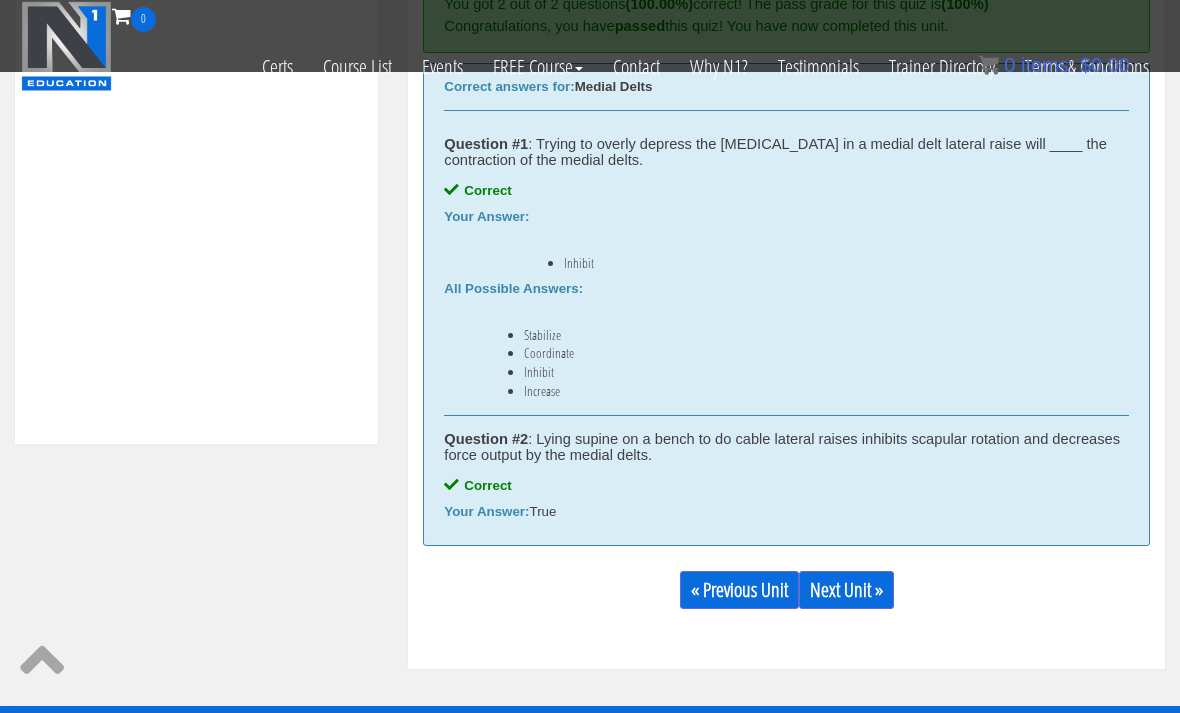 click on "Next Unit »" at bounding box center (846, 590) 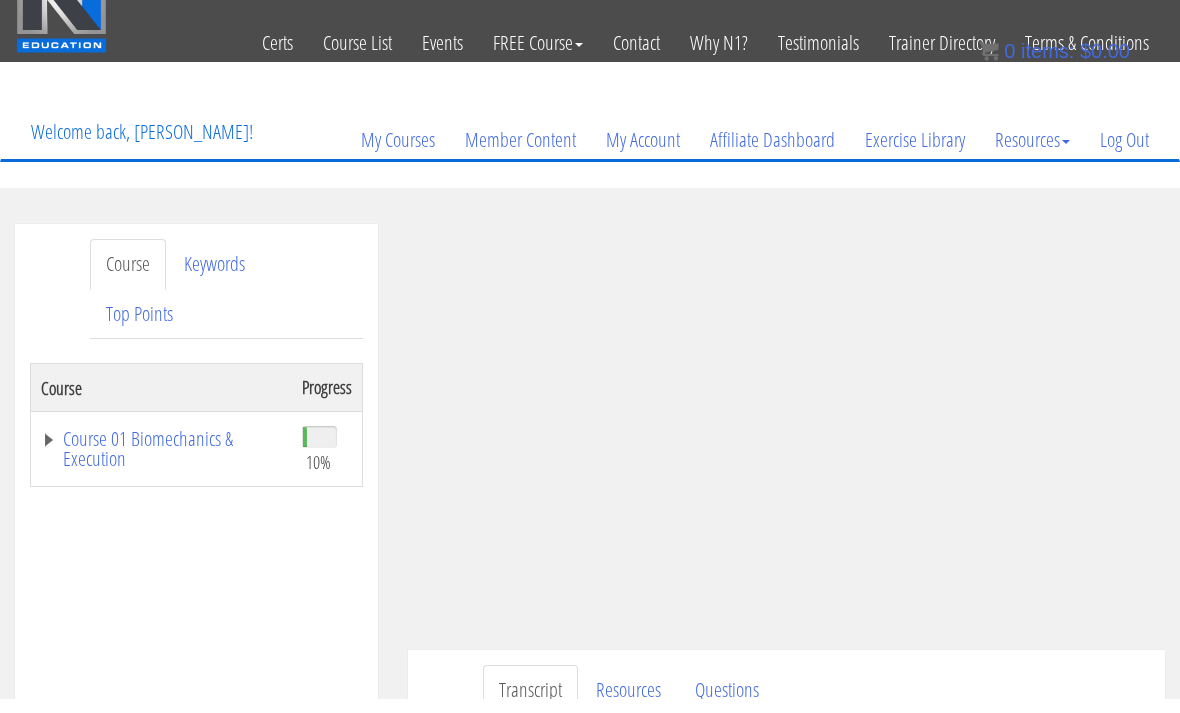 scroll, scrollTop: 38, scrollLeft: 0, axis: vertical 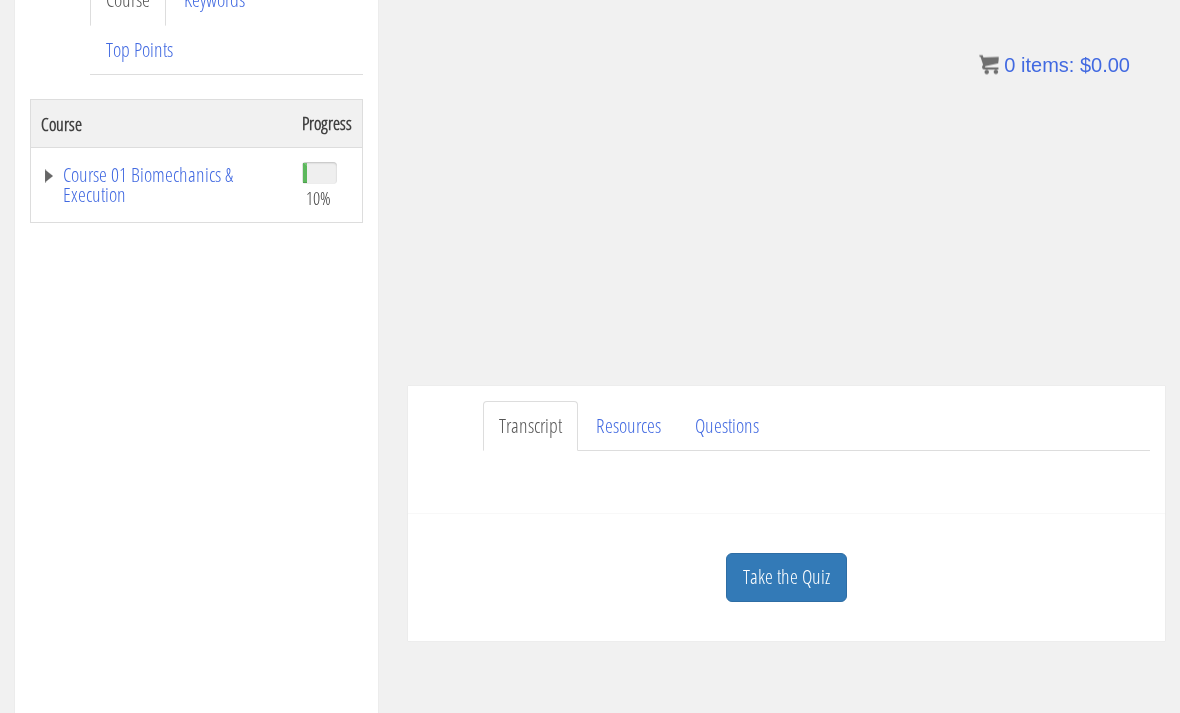 click on "Take the Quiz" at bounding box center (786, 578) 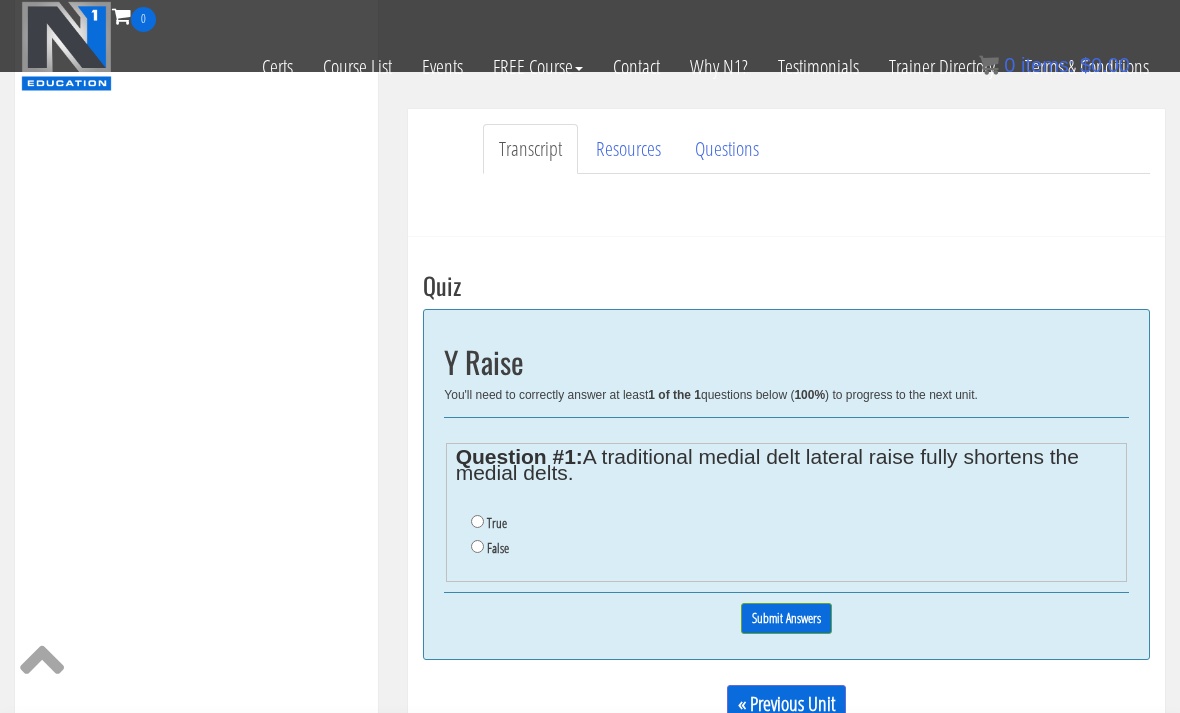 scroll, scrollTop: 457, scrollLeft: 0, axis: vertical 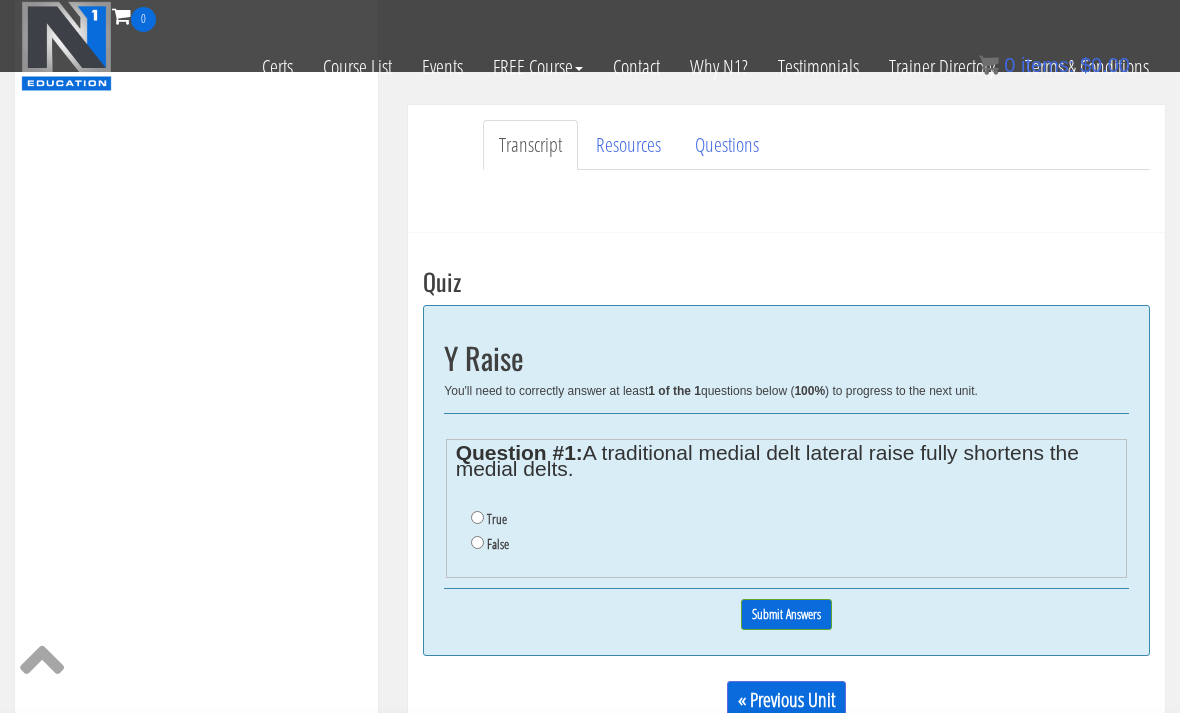click on "False" at bounding box center [498, 544] 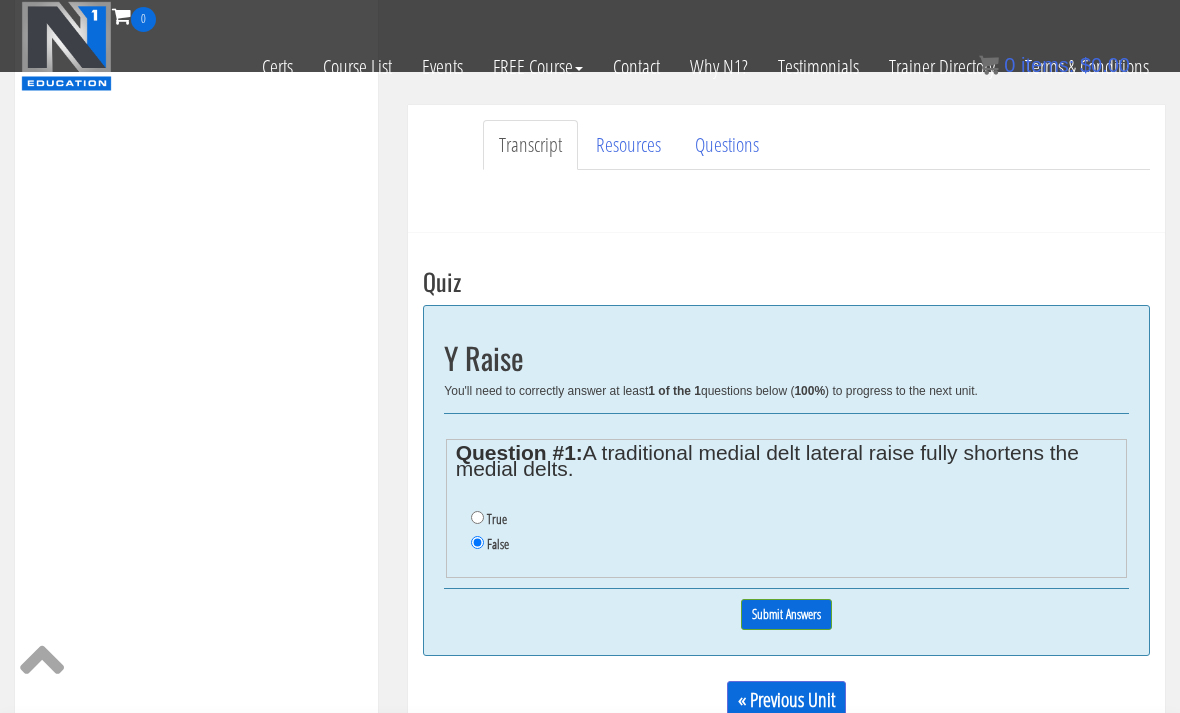 click on "Submit Answers" at bounding box center [786, 614] 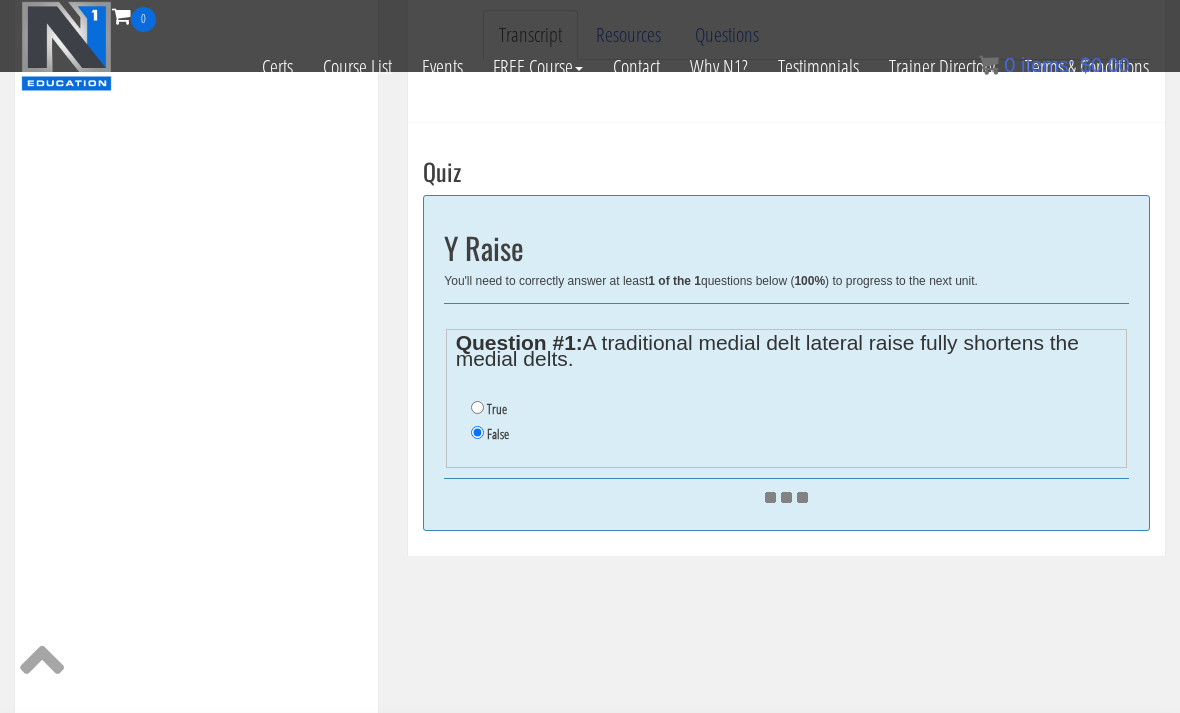 scroll, scrollTop: 660, scrollLeft: 0, axis: vertical 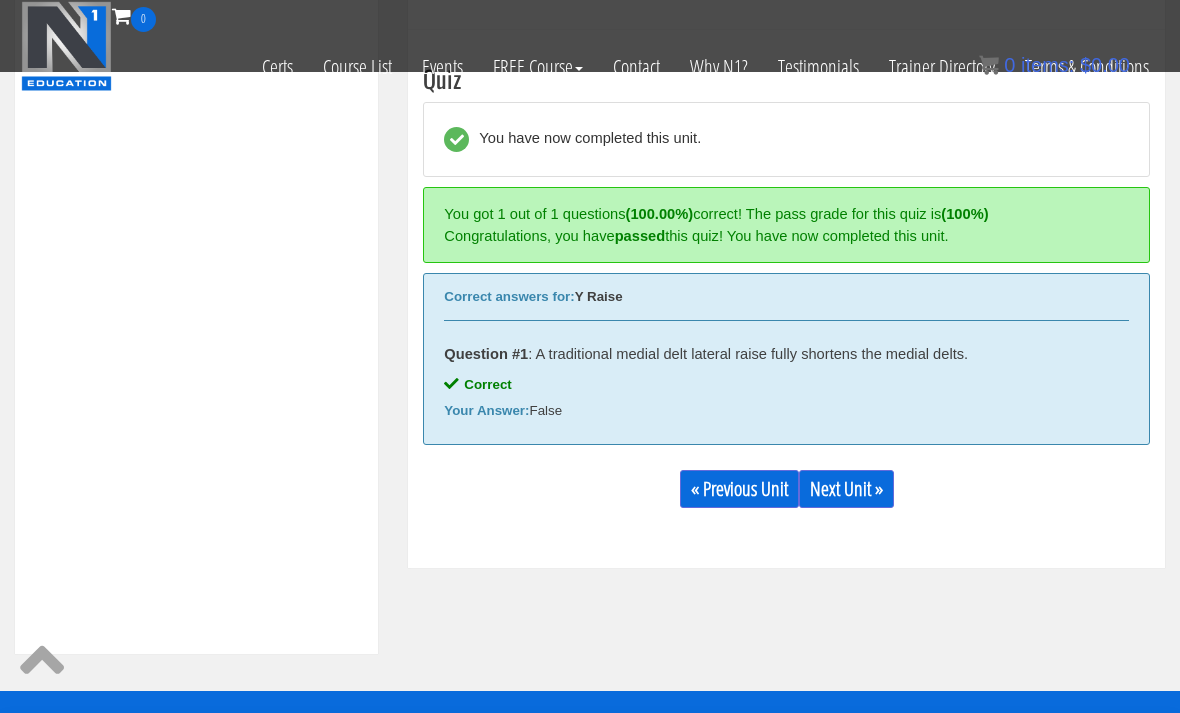 click on "Next Unit »" at bounding box center (846, 489) 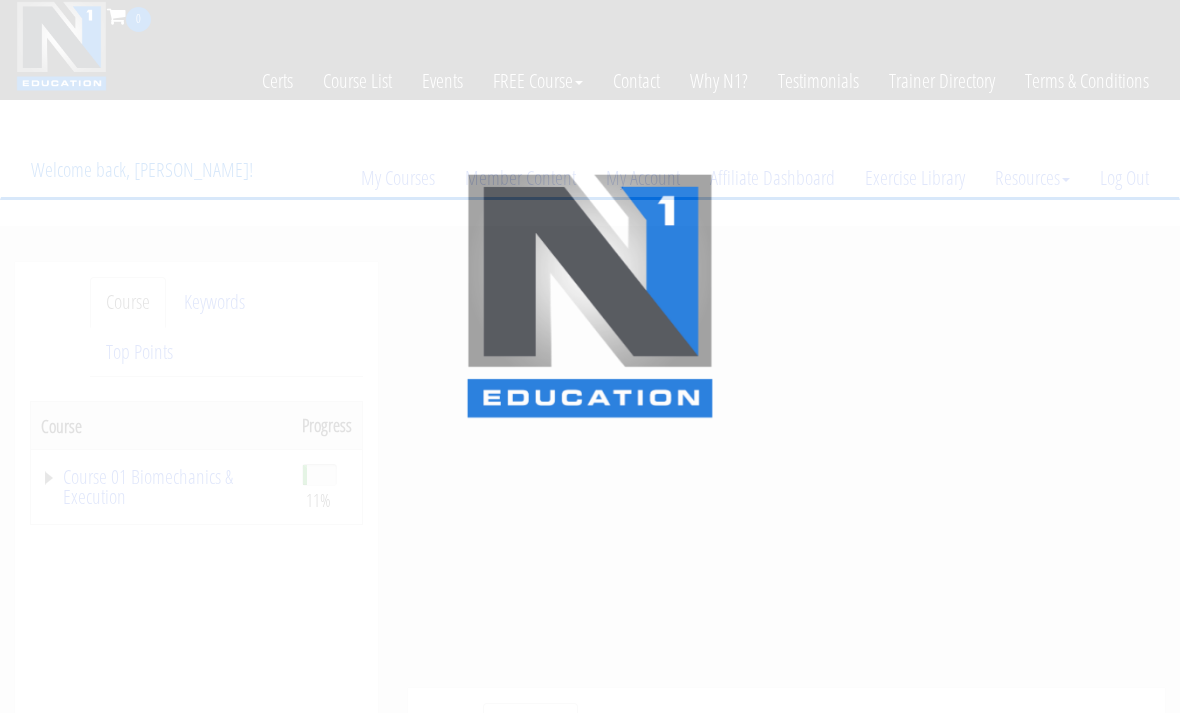 scroll, scrollTop: 0, scrollLeft: 0, axis: both 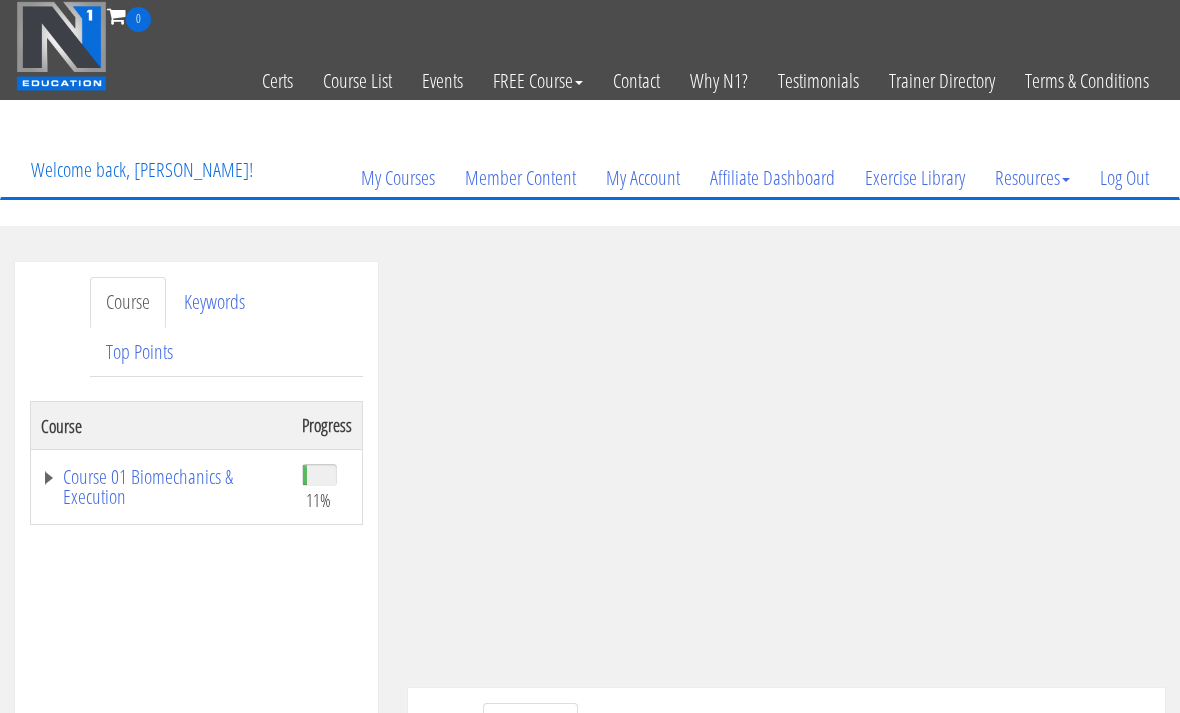 click on "Course 01 Biomechanics & Execution" at bounding box center (161, 487) 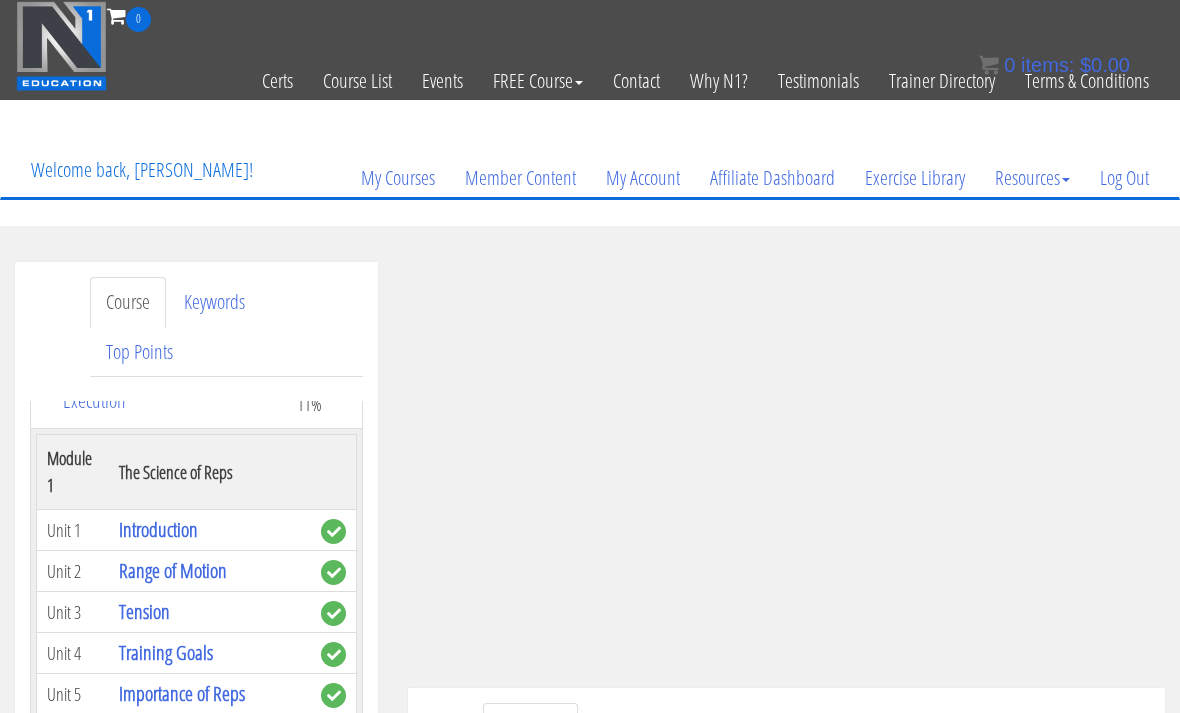 scroll, scrollTop: 85, scrollLeft: 0, axis: vertical 